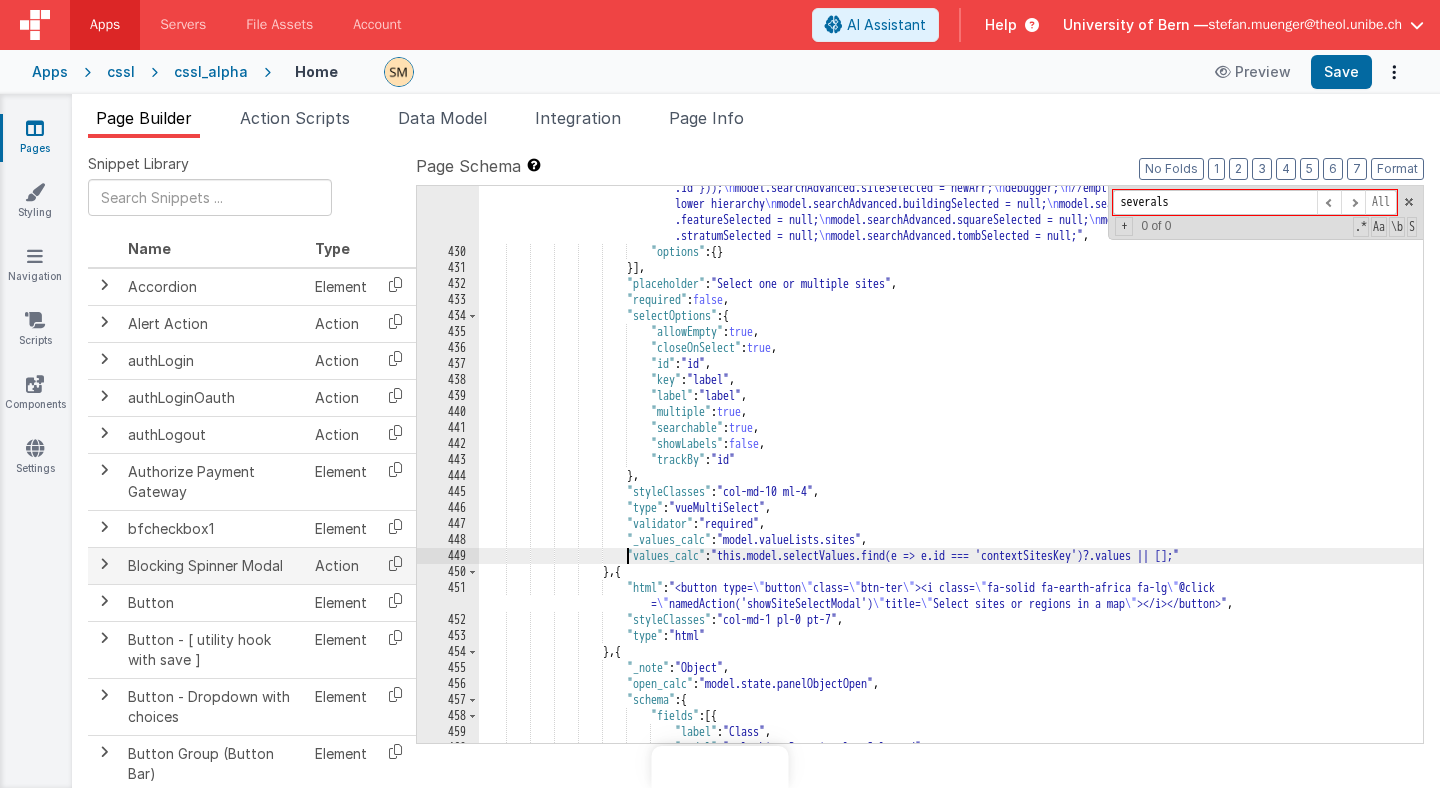 scroll, scrollTop: 0, scrollLeft: 0, axis: both 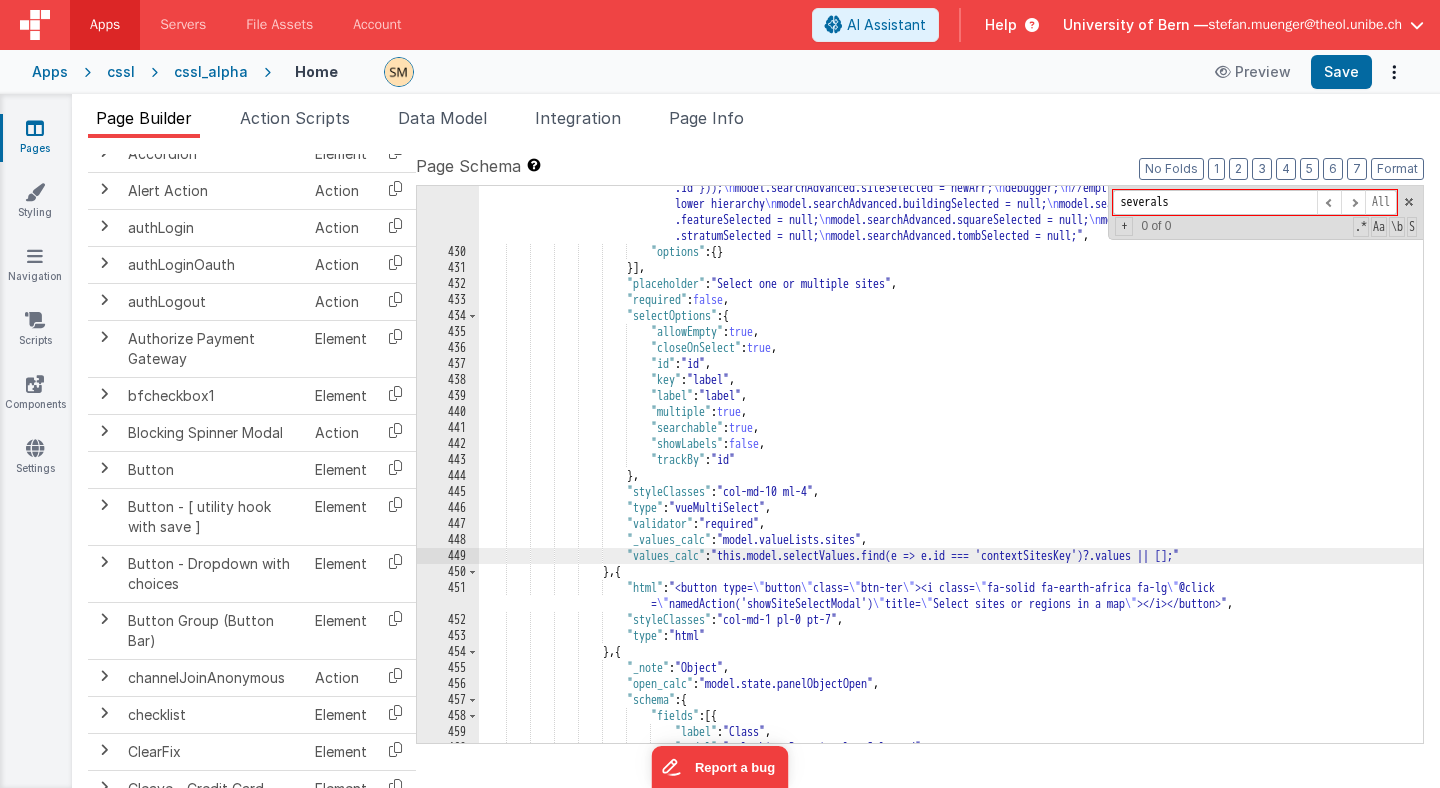 click on ""function" :  "//populate search attributes \n if (model.searchAdvanced === undefined) { \n     model                                             .searchAdvanced = {}; \n } \n newArr = model.valueListsDynamic.siteSelected.map(item => ({ id: item                                             .id })); \n model.searchAdvanced.siteSelected = newArr; \n debugger; \n //empty search attributes of                                             lower hierarchy \n model.searchAdvanced.buildingSelected = null; \n model.searchAdvanced                                             .featureSelected = null; \n model.searchAdvanced.squareSelected = null; \n model.searchAdvanced                                             .stratumSelected = null; \n model.searchAdvanced.tombSelected = null;" ,                                    "options" :  { }                               }] ," at bounding box center (951, 482) 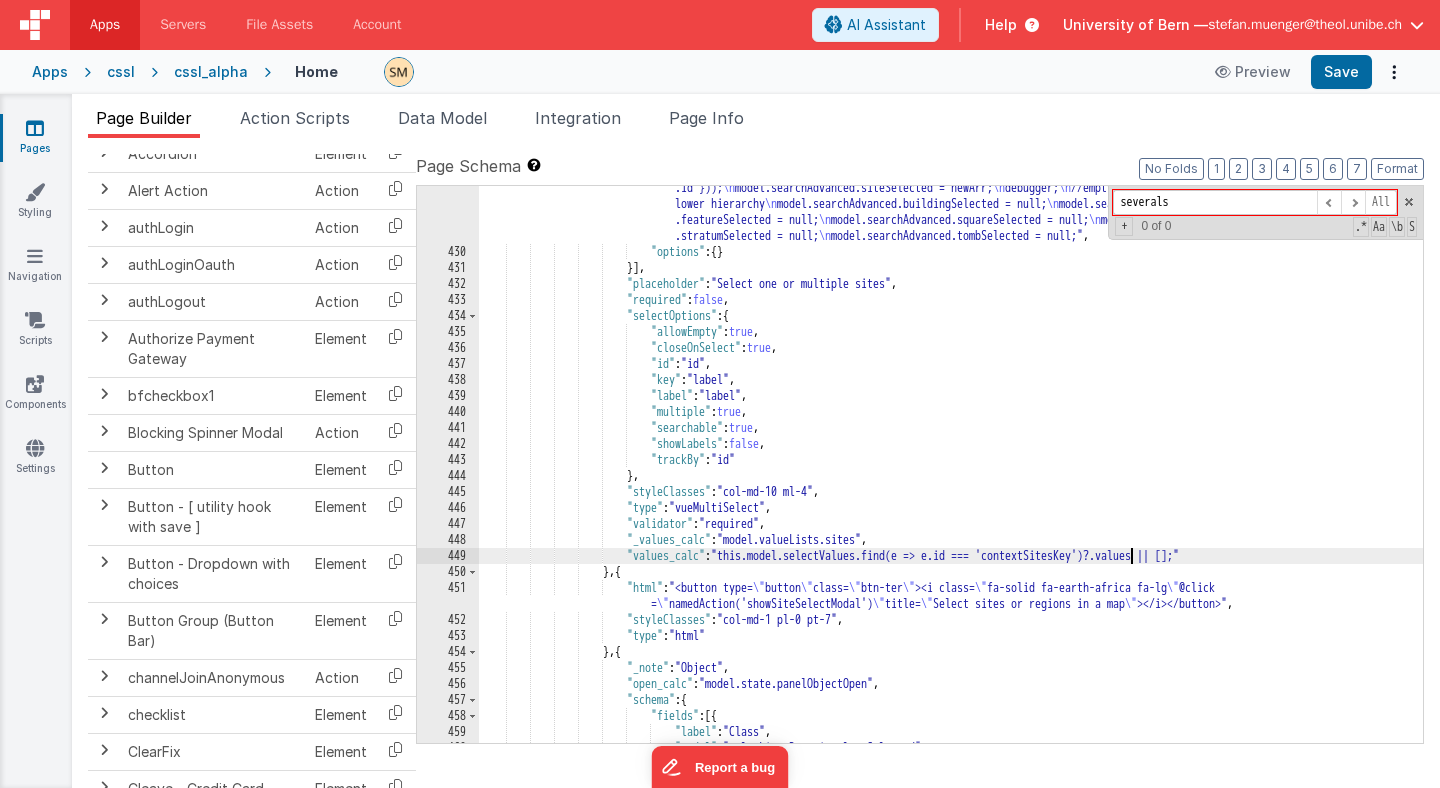 click on ""function" :  "//populate search attributes \n if (model.searchAdvanced === undefined) { \n     model                                             .searchAdvanced = {}; \n } \n newArr = model.valueListsDynamic.siteSelected.map(item => ({ id: item                                             .id })); \n model.searchAdvanced.siteSelected = newArr; \n debugger; \n //empty search attributes of                                             lower hierarchy \n model.searchAdvanced.buildingSelected = null; \n model.searchAdvanced                                             .featureSelected = null; \n model.searchAdvanced.squareSelected = null; \n model.searchAdvanced                                             .stratumSelected = null; \n model.searchAdvanced.tombSelected = null;" ,                                    "options" :  { }                               }] ," at bounding box center [951, 482] 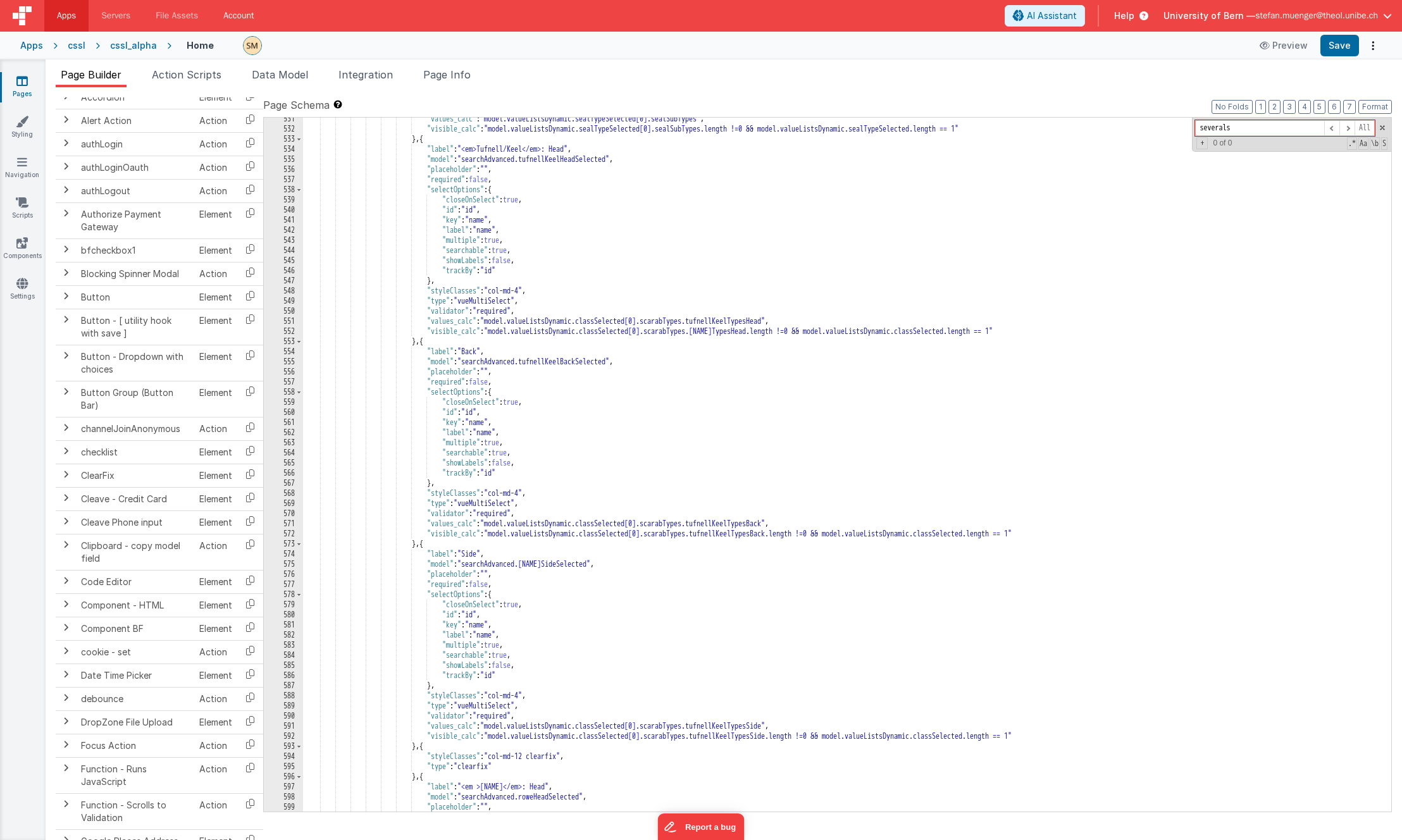 scroll, scrollTop: 5769, scrollLeft: 0, axis: vertical 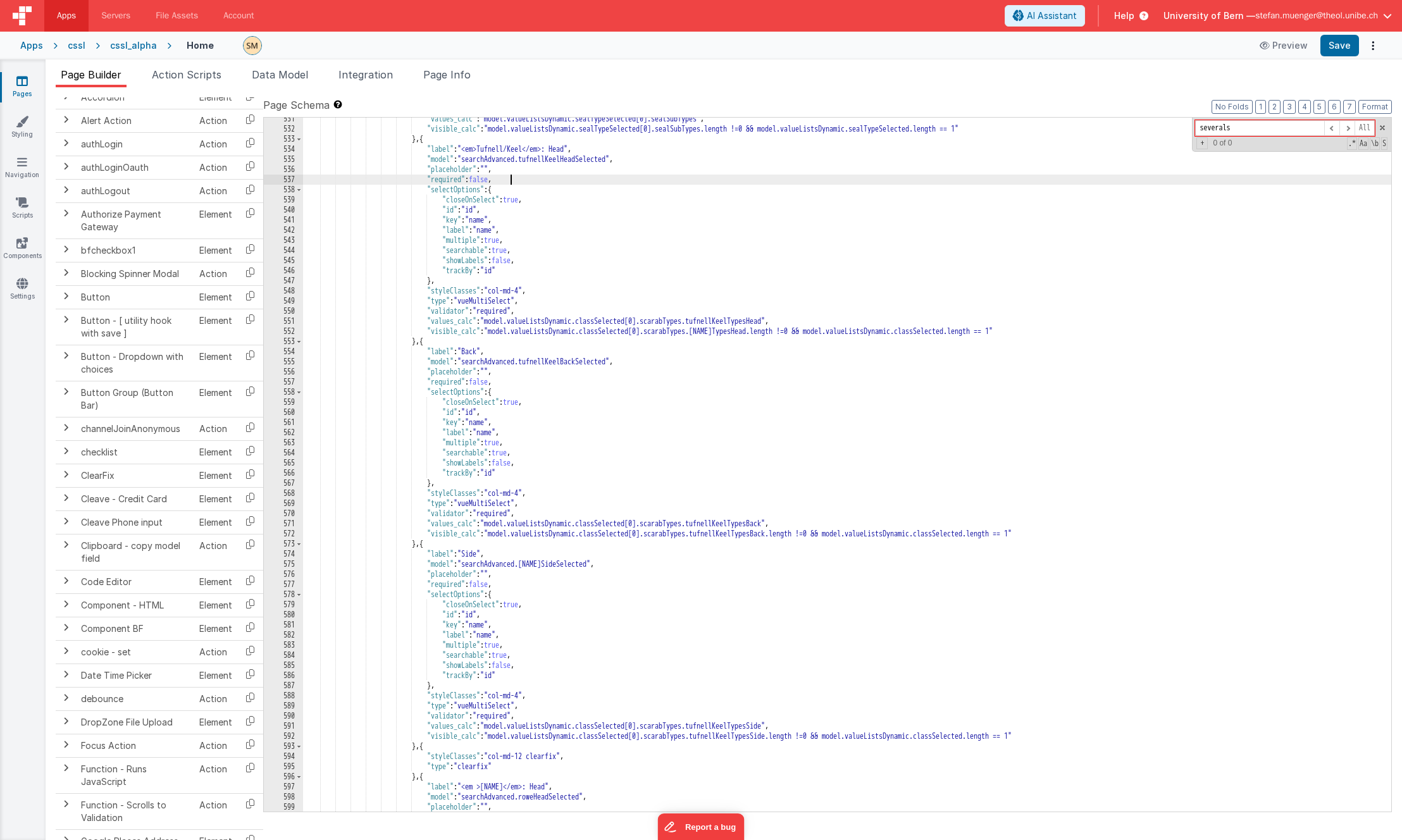 click on ""label" :  "<em >[NAME]/Keel</em>: Head" ,                                         "model" :  "searchAdvanced.tufnellKeelHeadSelected" ,                                         "placeholder" :  "" ,                                         "required" :  false ,                                         "selectOptions" :  {                                              "closeOnSelect" :  true ,                                              "id" :  "id" ,                                              "key" :  "name" ,                                              "label" :  "name" ,                                              "multiple" :" at bounding box center (847, 471) 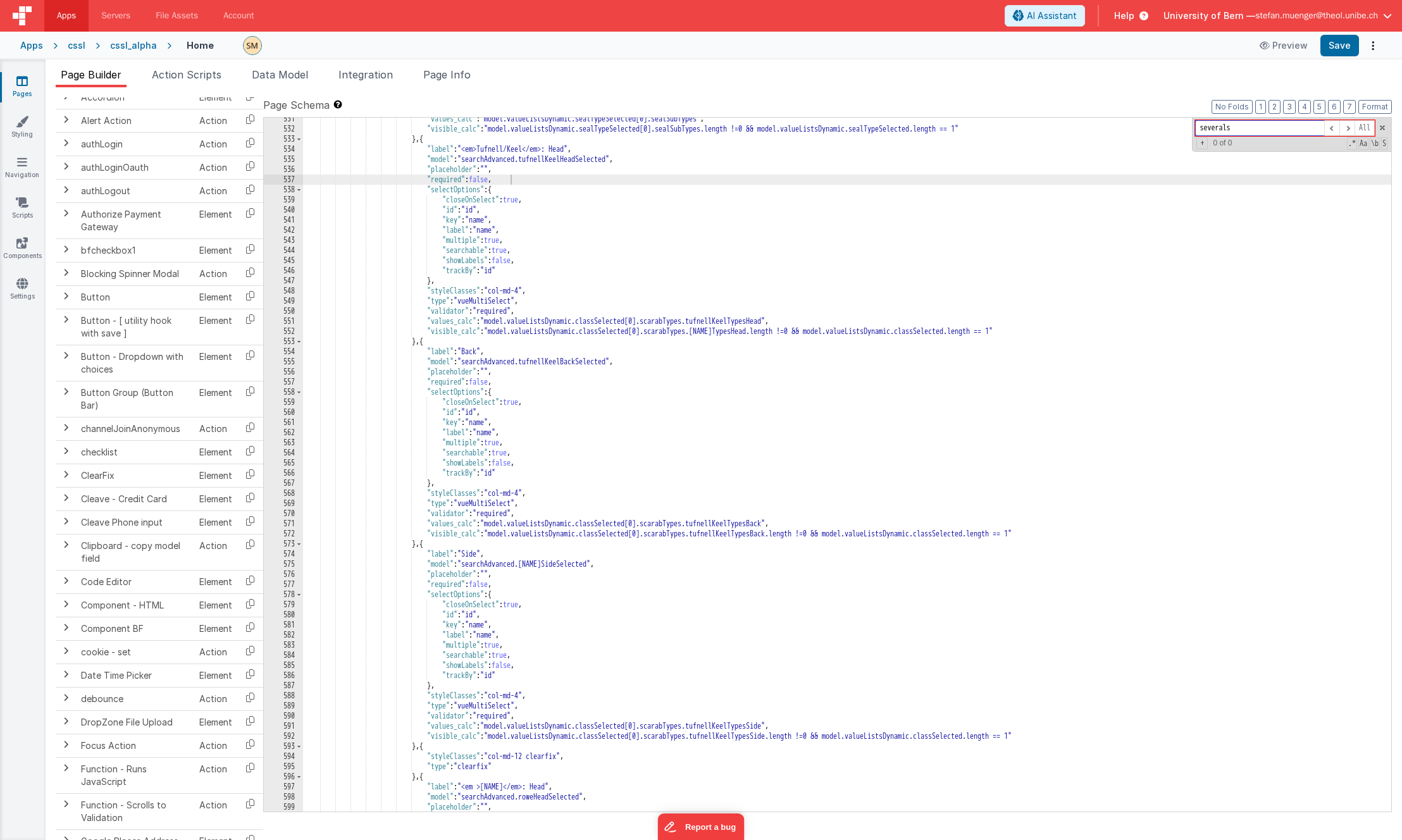 paste on "this.options.concat" 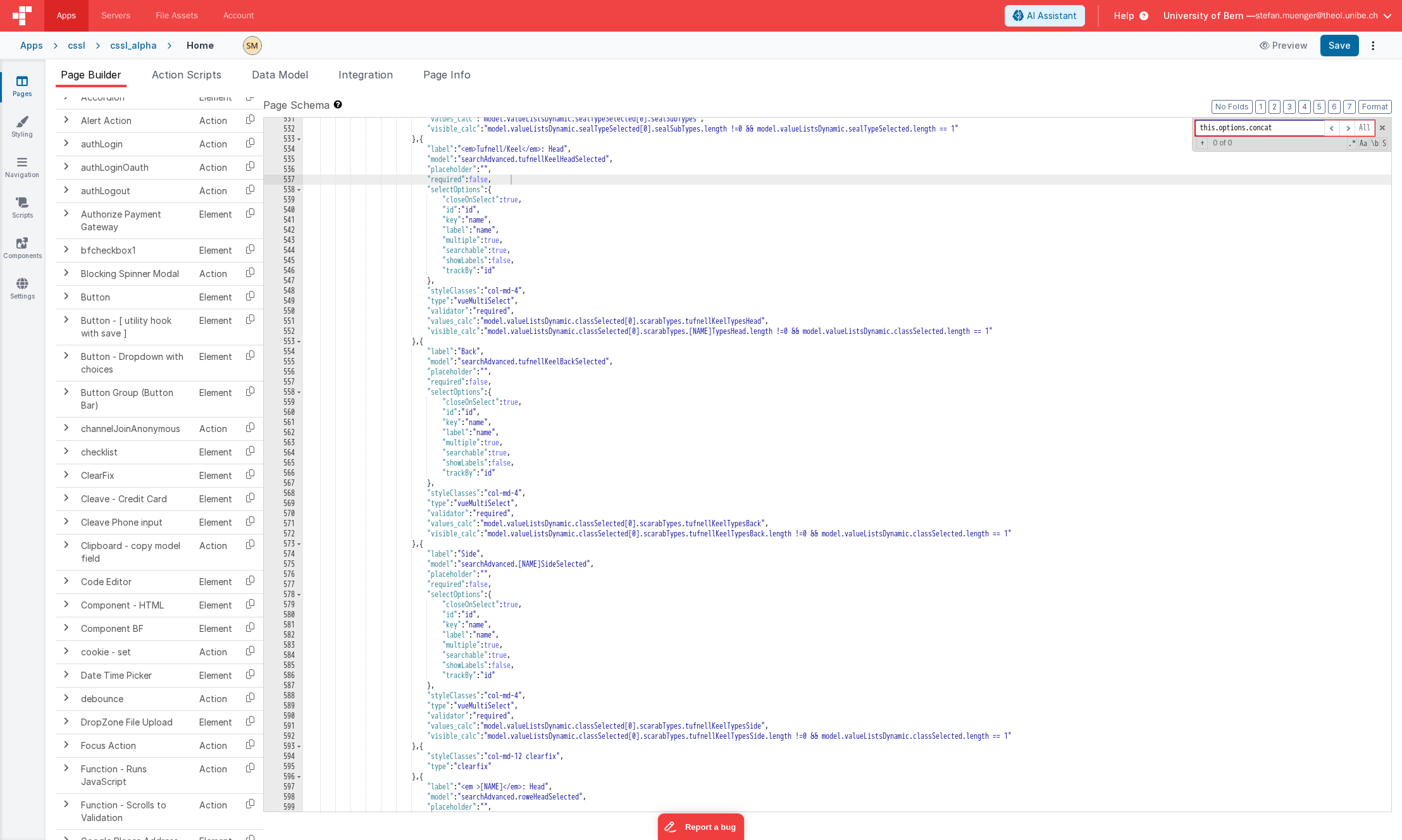 paste on "this.options.concat" 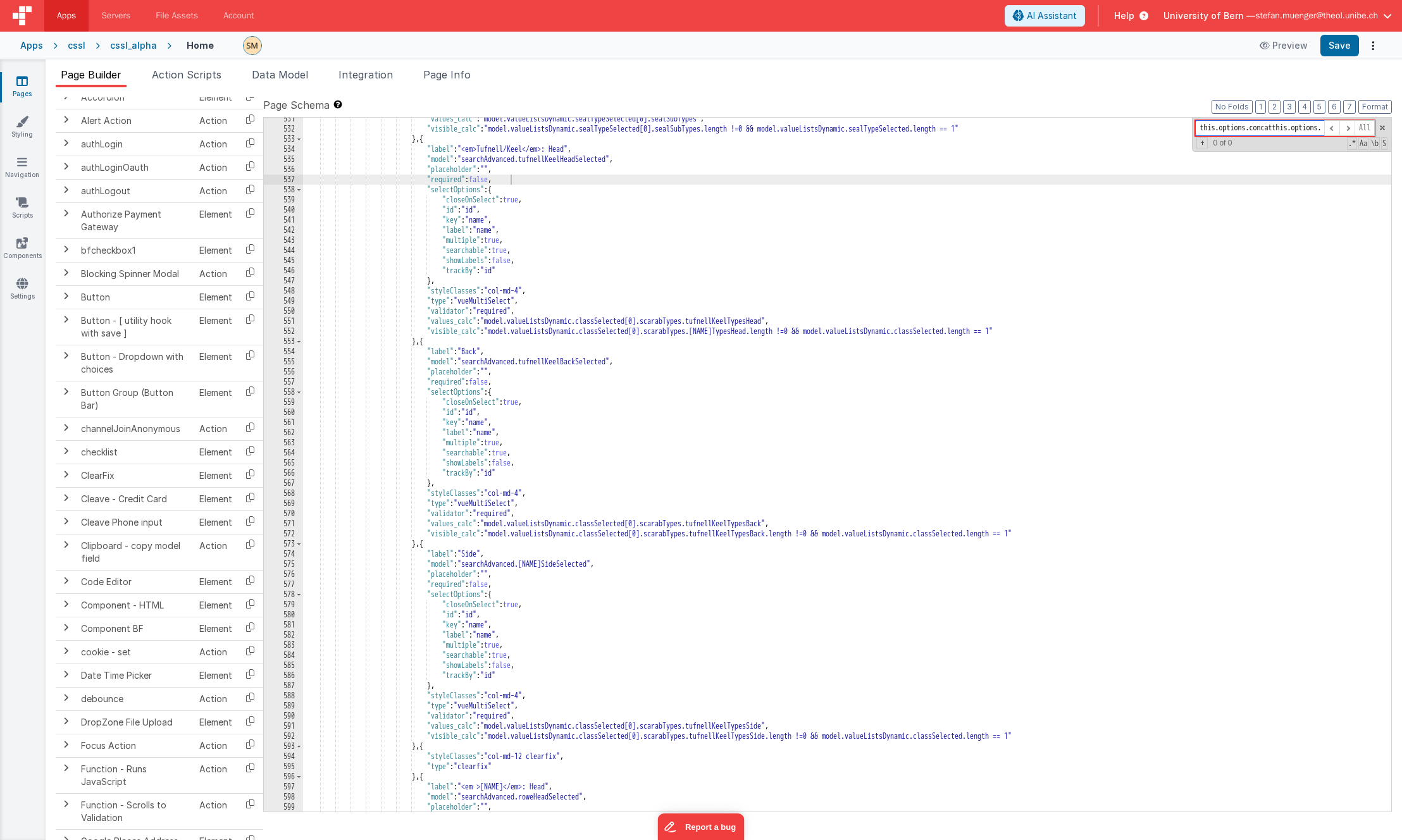 scroll, scrollTop: 0, scrollLeft: 52, axis: horizontal 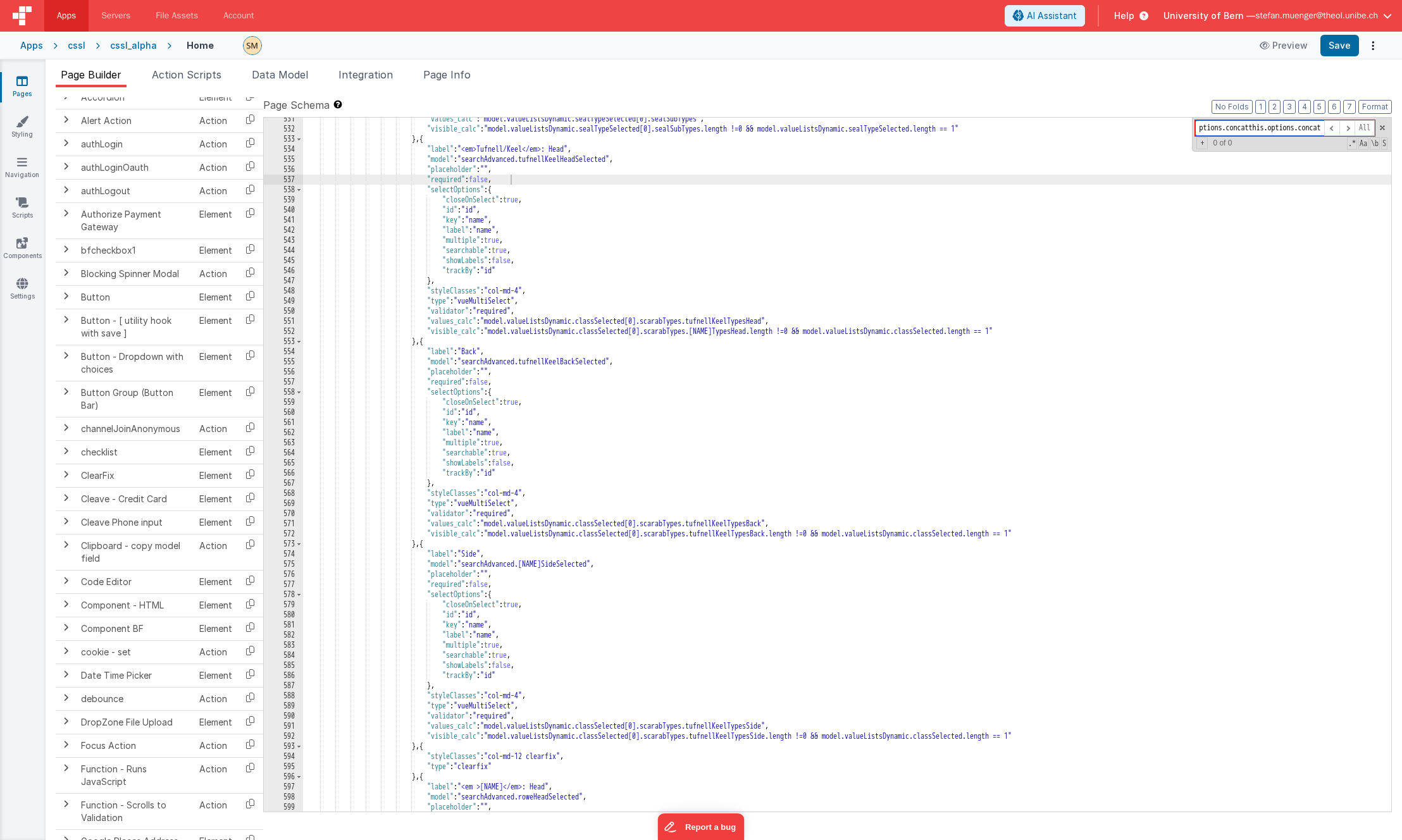paste 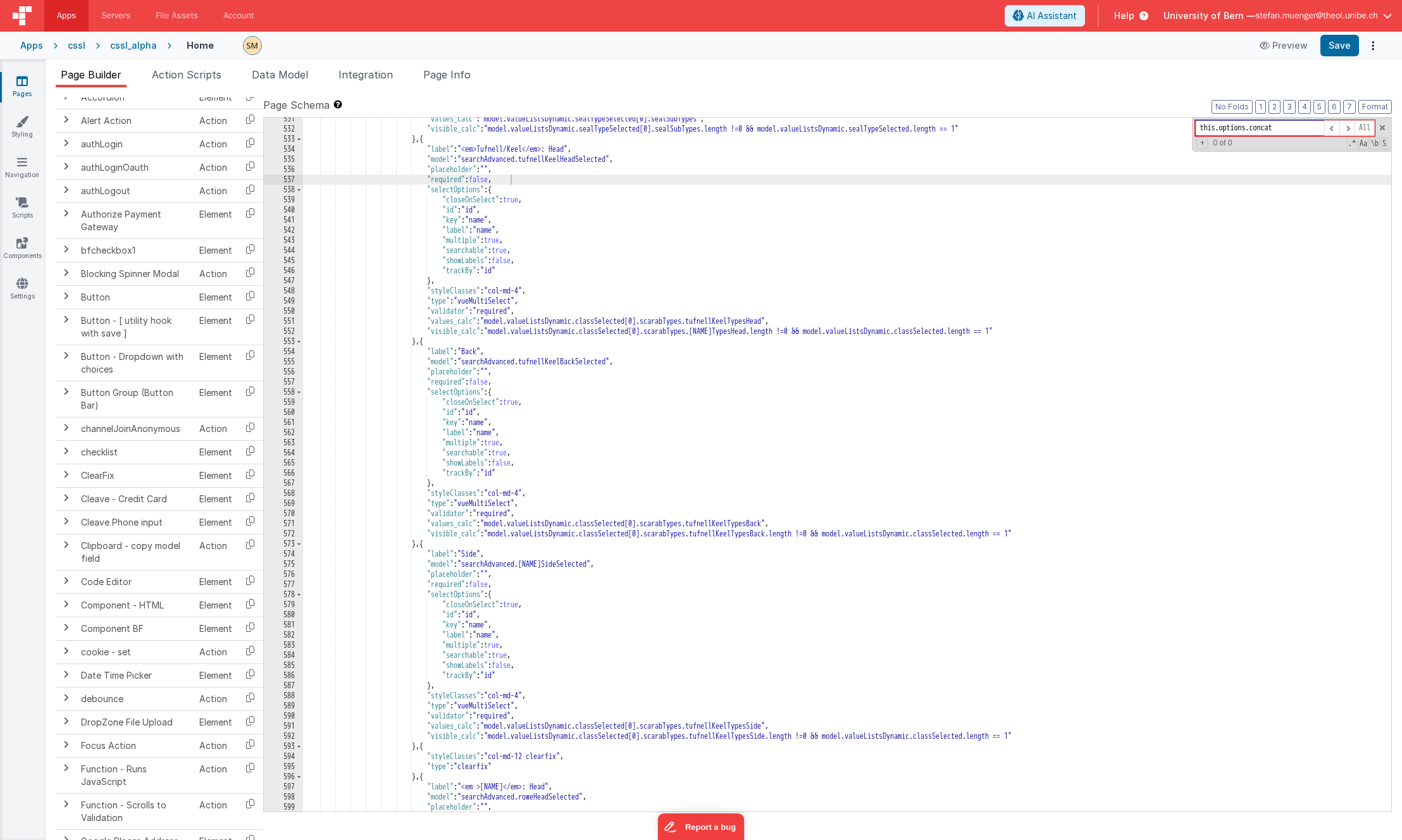scroll, scrollTop: 0, scrollLeft: 0, axis: both 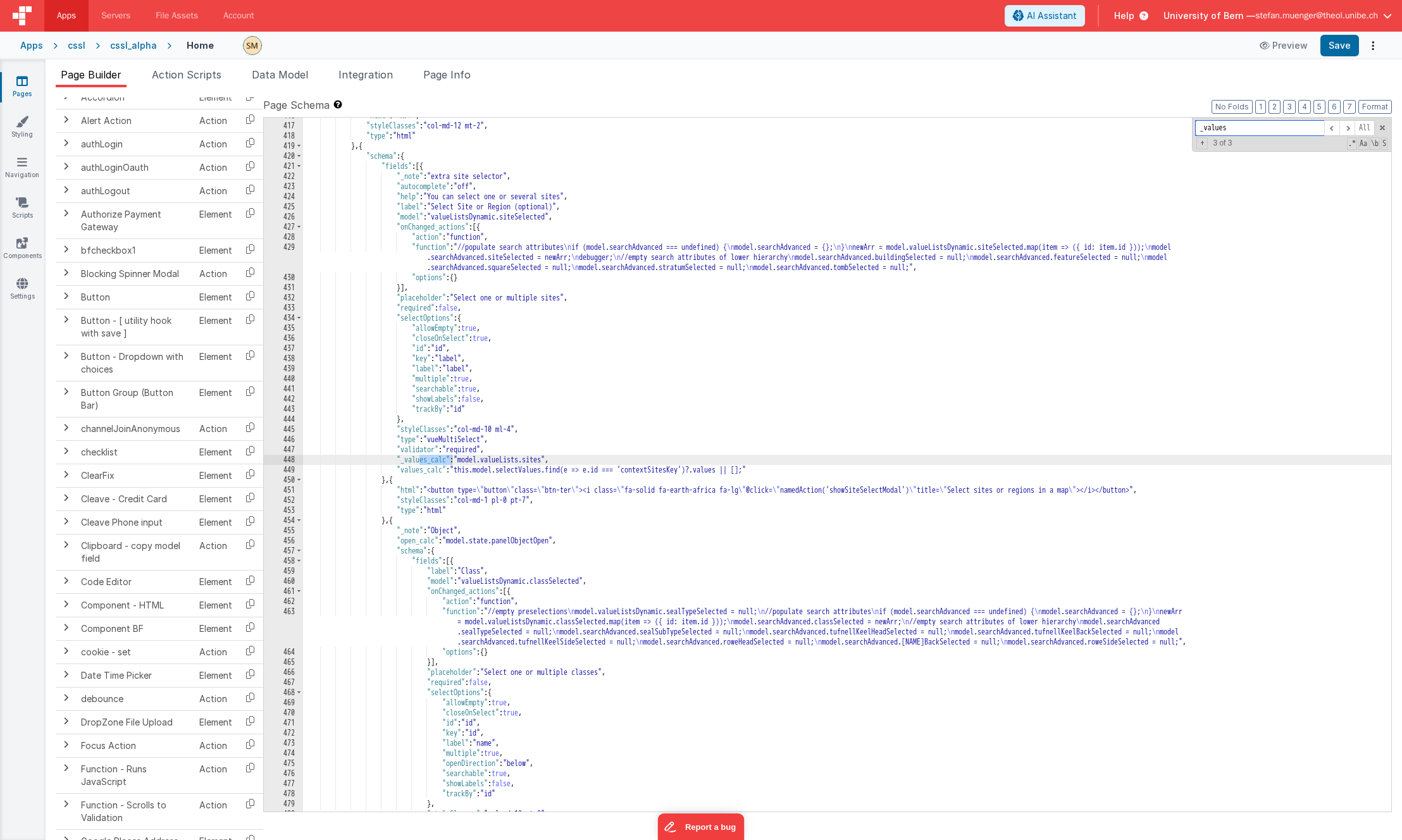 type on "_values" 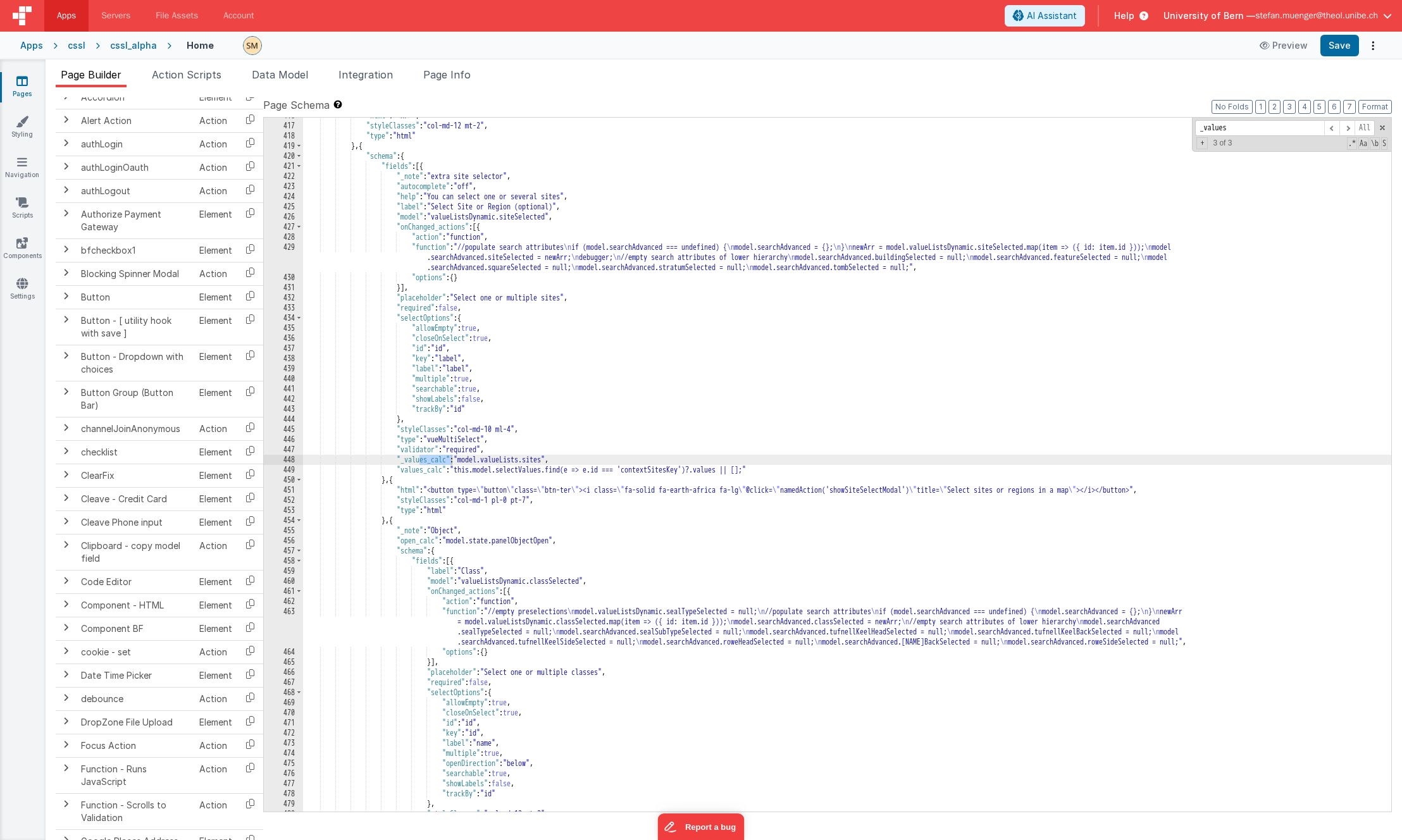 click on ""html" :  "<hr>" ,                     "styleClasses" :  "col-md-12 mt-2" ,                     "type" :  "html"                } ,  {                     "schema" :  {                          "fields" :  [{                               "_note" :  "extra site selector" ,                               "autocomplete" :  "off" ,                               "help" :  "You can select one or several sites" ,                               "label" :  "Select Site or Region (optional)" ,                               "model" :  "valueListsDynamic.siteSelected" ,                               "onChanged_actions" :  [{                                    "action" :  "function" ,                                    "function" :  "//populate search attributes \n if (model.searchAdvanced === undefined) { \n     model.searchAdvanced = {}; \n } \n newArr = model.valueListsDynamic.siteSelected.map(item => ({ id: item.id })); \n model                                  \n \n" at bounding box center [847, 467] 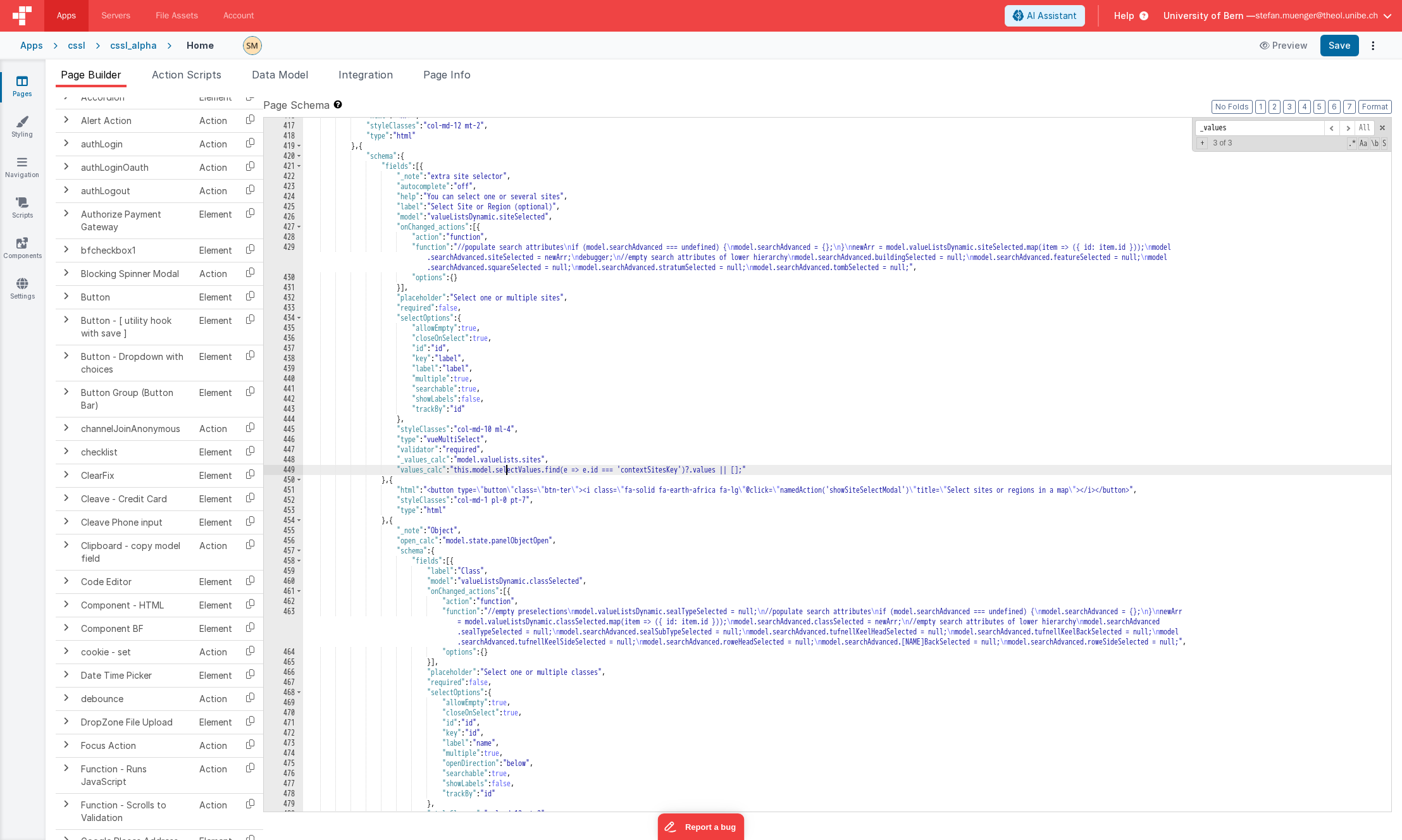 click on ""html" :  "<hr>" ,                     "styleClasses" :  "col-md-12 mt-2" ,                     "type" :  "html"                } ,  {                     "schema" :  {                          "fields" :  [{                               "_note" :  "extra site selector" ,                               "autocomplete" :  "off" ,                               "help" :  "You can select one or several sites" ,                               "label" :  "Select Site or Region (optional)" ,                               "model" :  "valueListsDynamic.siteSelected" ,                               "onChanged_actions" :  [{                                    "action" :  "function" ,                                    "function" :  "//populate search attributes \n if (model.searchAdvanced === undefined) { \n     model.searchAdvanced = {}; \n } \n newArr = model.valueListsDynamic.siteSelected.map(item => ({ id: item.id })); \n model                                  \n \n" at bounding box center (847, 467) 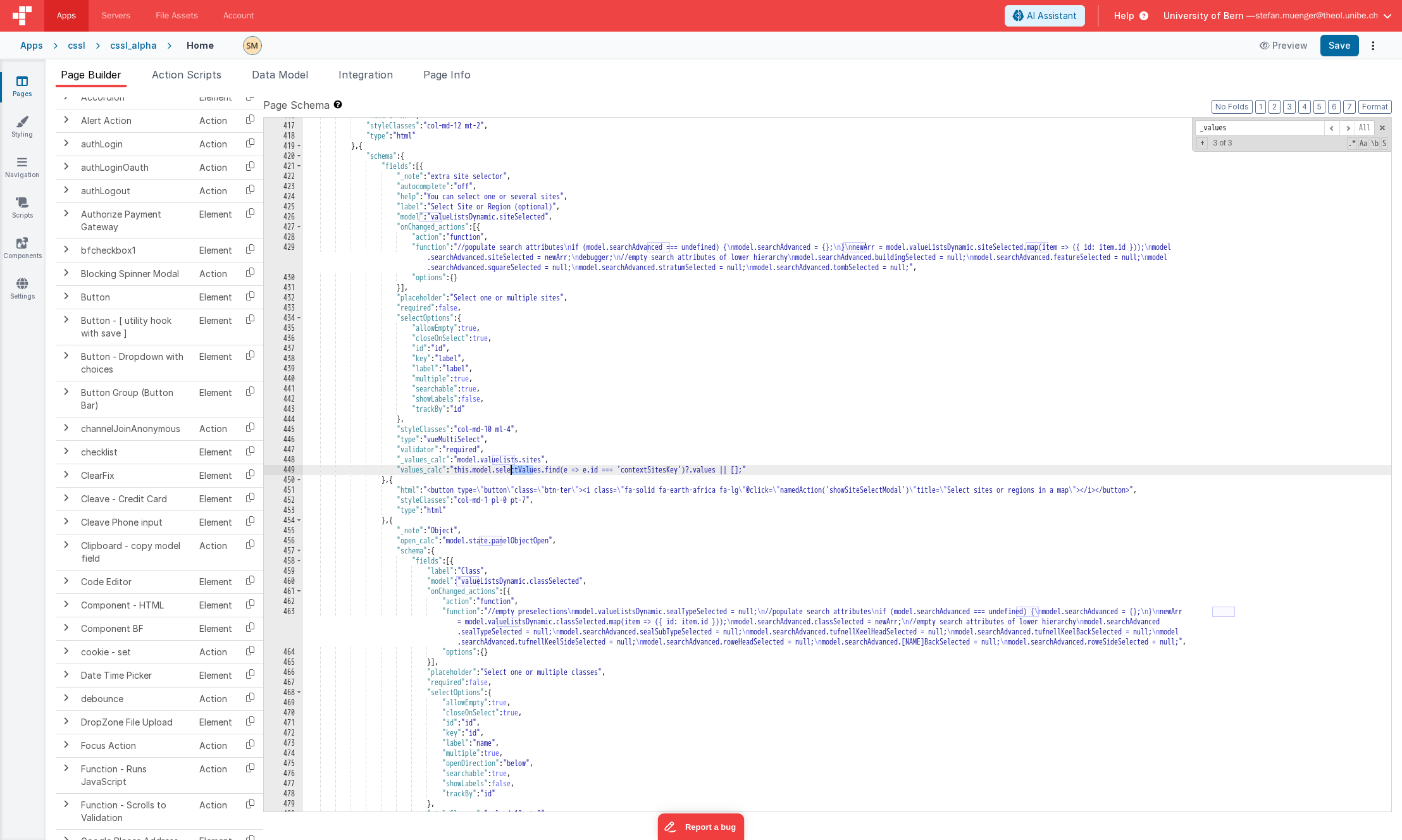 click on ""html" :  "<hr>" ,                     "styleClasses" :  "col-md-12 mt-2" ,                     "type" :  "html"                } ,  {                     "schema" :  {                          "fields" :  [{                               "_note" :  "extra site selector" ,                               "autocomplete" :  "off" ,                               "help" :  "You can select one or several sites" ,                               "label" :  "Select Site or Region (optional)" ,                               "model" :  "valueListsDynamic.siteSelected" ,                               "onChanged_actions" :  [{                                    "action" :  "function" ,                                    "function" :  "//populate search attributes \n if (model.searchAdvanced === undefined) { \n     model.searchAdvanced = {}; \n } \n newArr = model.valueListsDynamic.siteSelected.map(item => ({ id: item.id })); \n model                                  \n \n" at bounding box center (847, 467) 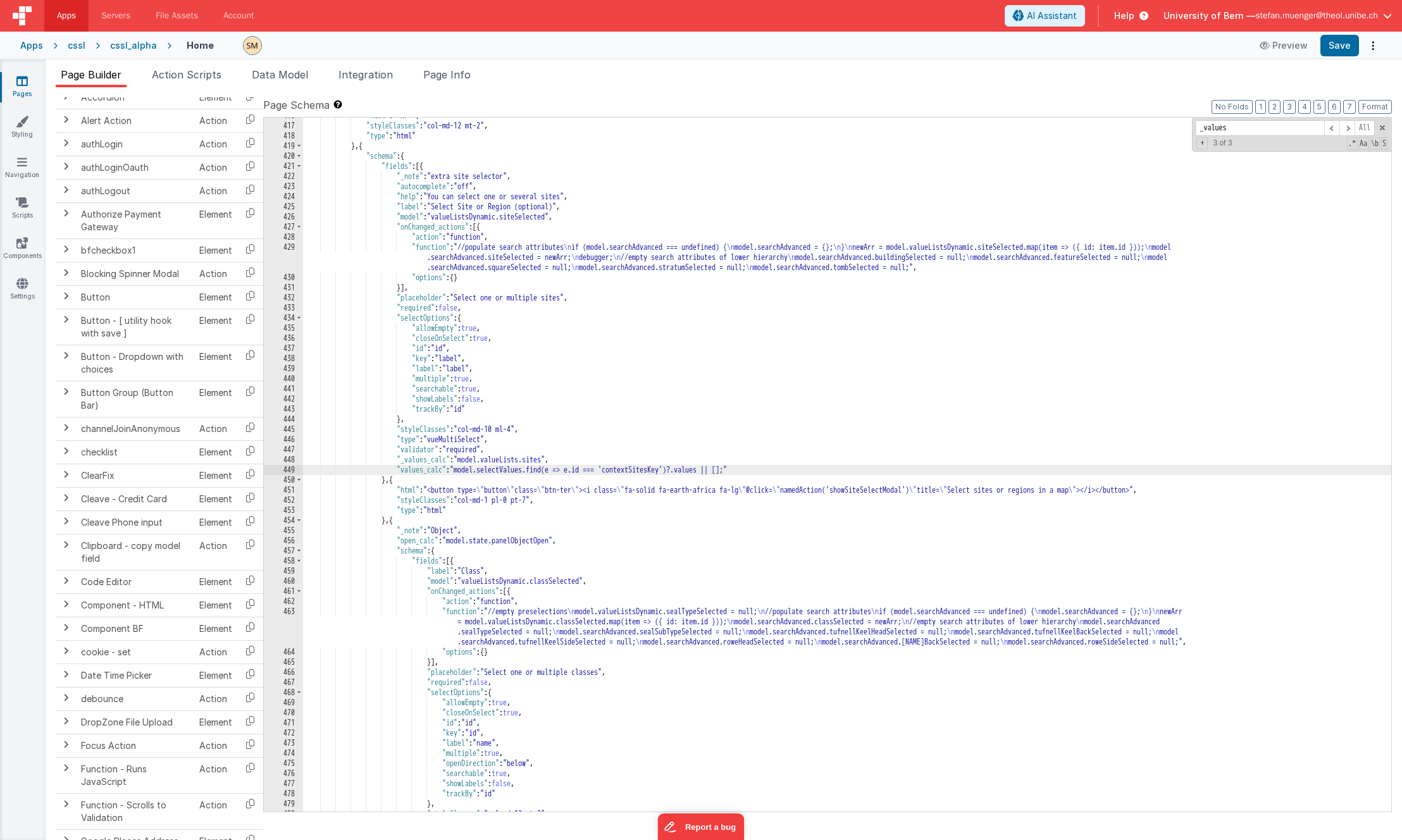 click on ""html" :  "<hr>" ,                     "styleClasses" :  "col-md-12 mt-2" ,                     "type" :  "html"                } ,  {                     "schema" :  {                          "fields" :  [{                               "_note" :  "extra site selector" ,                               "autocomplete" :  "off" ,                               "help" :  "You can select one or several sites" ,                               "label" :  "Select Site or Region (optional)" ,                               "model" :  "valueListsDynamic.siteSelected" ,                               "onChanged_actions" :  [{                                    "action" :  "function" ,                                    "function" :  "//populate search attributes \n if (model.searchAdvanced === undefined) { \n     model.searchAdvanced = {}; \n } \n newArr = model.valueListsDynamic.siteSelected.map(item => ({ id: item.id })); \n model                                  \n \n" at bounding box center [847, 467] 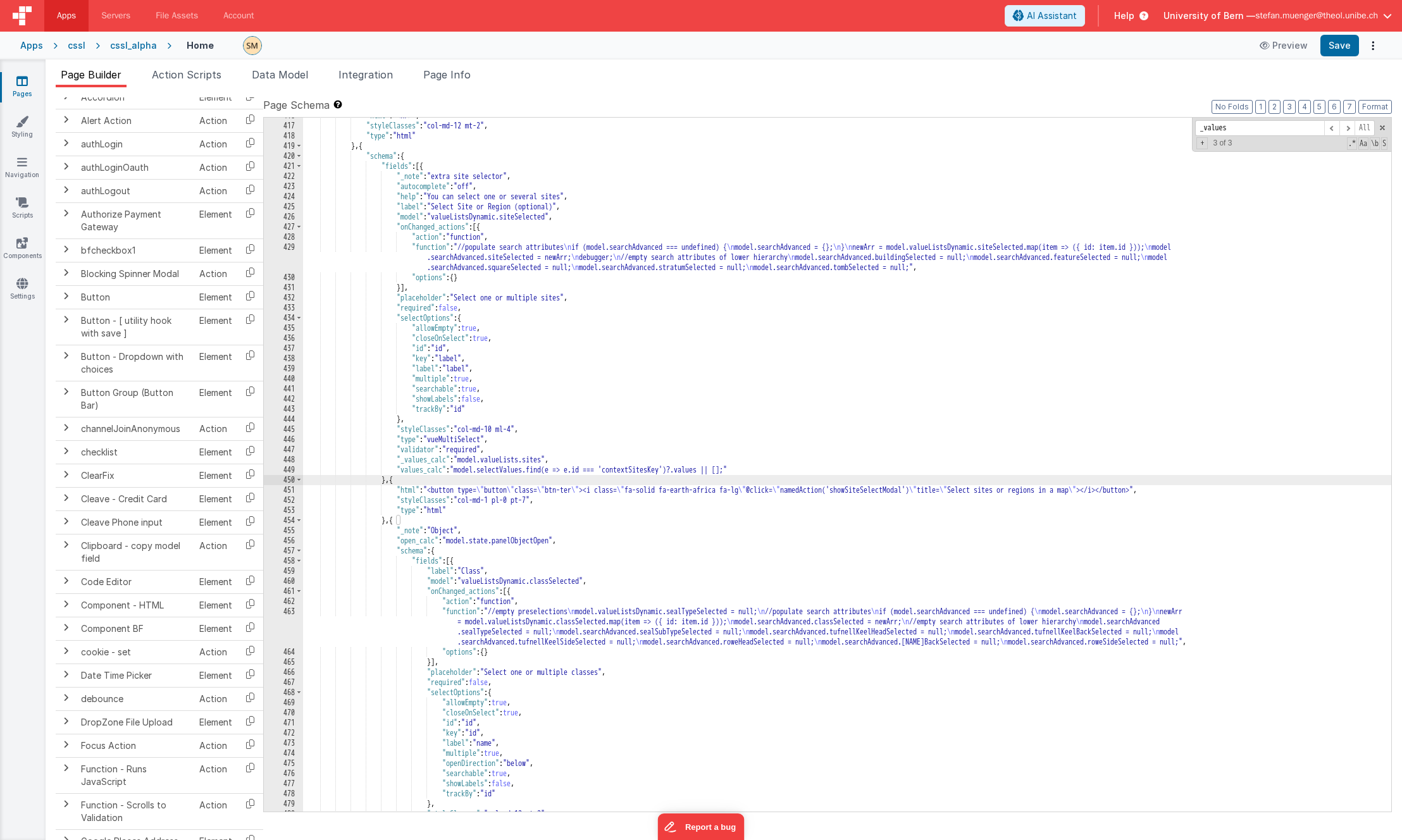 click on ""html" :  "<hr>" ,                     "styleClasses" :  "col-md-12 mt-2" ,                     "type" :  "html"                } ,  {                     "schema" :  {                          "fields" :  [{                               "_note" :  "extra site selector" ,                               "autocomplete" :  "off" ,                               "help" :  "You can select one or several sites" ,                               "label" :  "Select Site or Region (optional)" ,                               "model" :  "valueListsDynamic.siteSelected" ,                               "onChanged_actions" :  [{                                    "action" :  "function" ,                                    "function" :  "//populate search attributes \n if (model.searchAdvanced === undefined) { \n     model.searchAdvanced = {}; \n } \n newArr = model.valueListsDynamic.siteSelected.map(item => ({ id: item.id })); \n model                                  \n \n" at bounding box center (847, 467) 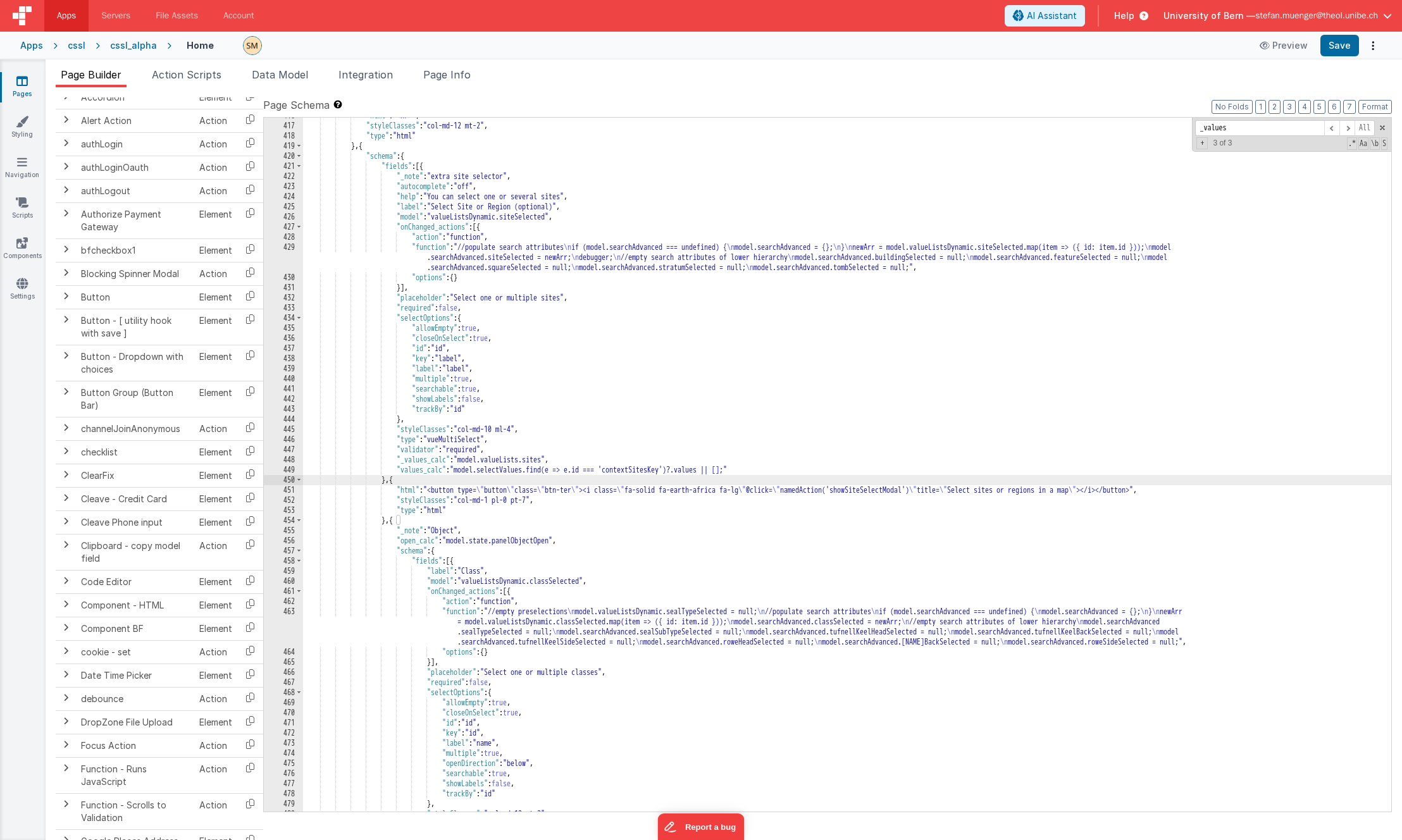 click on ""html" :  "<hr>" ,                     "styleClasses" :  "col-md-12 mt-2" ,                     "type" :  "html"                } ,  {                     "schema" :  {                          "fields" :  [{                               "_note" :  "extra site selector" ,                               "autocomplete" :  "off" ,                               "help" :  "You can select one or several sites" ,                               "label" :  "Select Site or Region (optional)" ,                               "model" :  "valueListsDynamic.siteSelected" ,                               "onChanged_actions" :  [{                                    "action" :  "function" ,                                    "function" :  "//populate search attributes \n if (model.searchAdvanced === undefined) { \n     model.searchAdvanced = {}; \n } \n newArr = model.valueListsDynamic.siteSelected.map(item => ({ id: item.id })); \n model                                  \n \n" at bounding box center [847, 467] 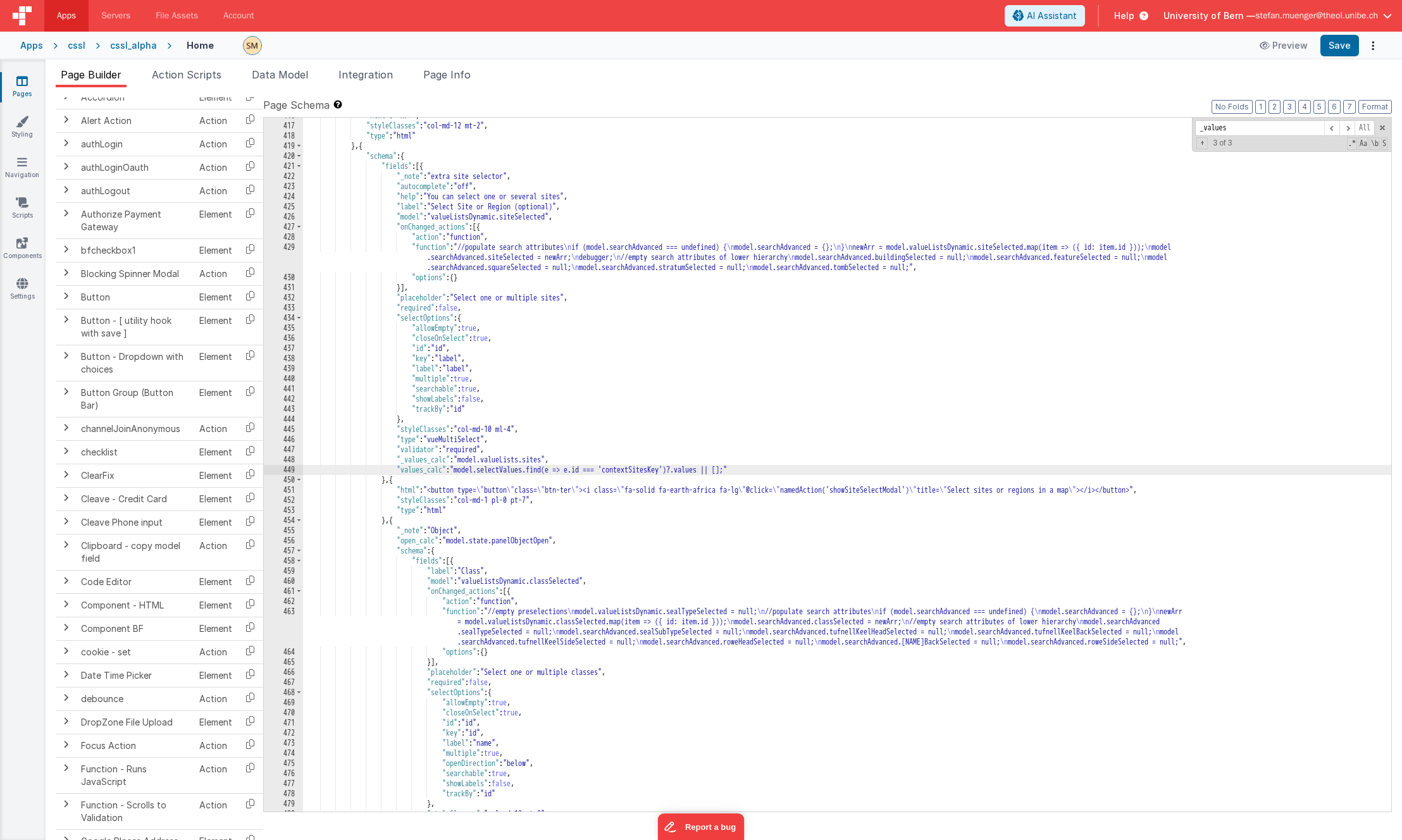 click on ""html" :  "<hr>" ,                     "styleClasses" :  "col-md-12 mt-2" ,                     "type" :  "html"                } ,  {                     "schema" :  {                          "fields" :  [{                               "_note" :  "extra site selector" ,                               "autocomplete" :  "off" ,                               "help" :  "You can select one or several sites" ,                               "label" :  "Select Site or Region (optional)" ,                               "model" :  "valueListsDynamic.siteSelected" ,                               "onChanged_actions" :  [{                                    "action" :  "function" ,                                    "function" :  "//populate search attributes \n if (model.searchAdvanced === undefined) { \n     model.searchAdvanced = {}; \n } \n newArr = model.valueListsDynamic.siteSelected.map(item => ({ id: item.id })); \n model                                  \n \n" at bounding box center [847, 467] 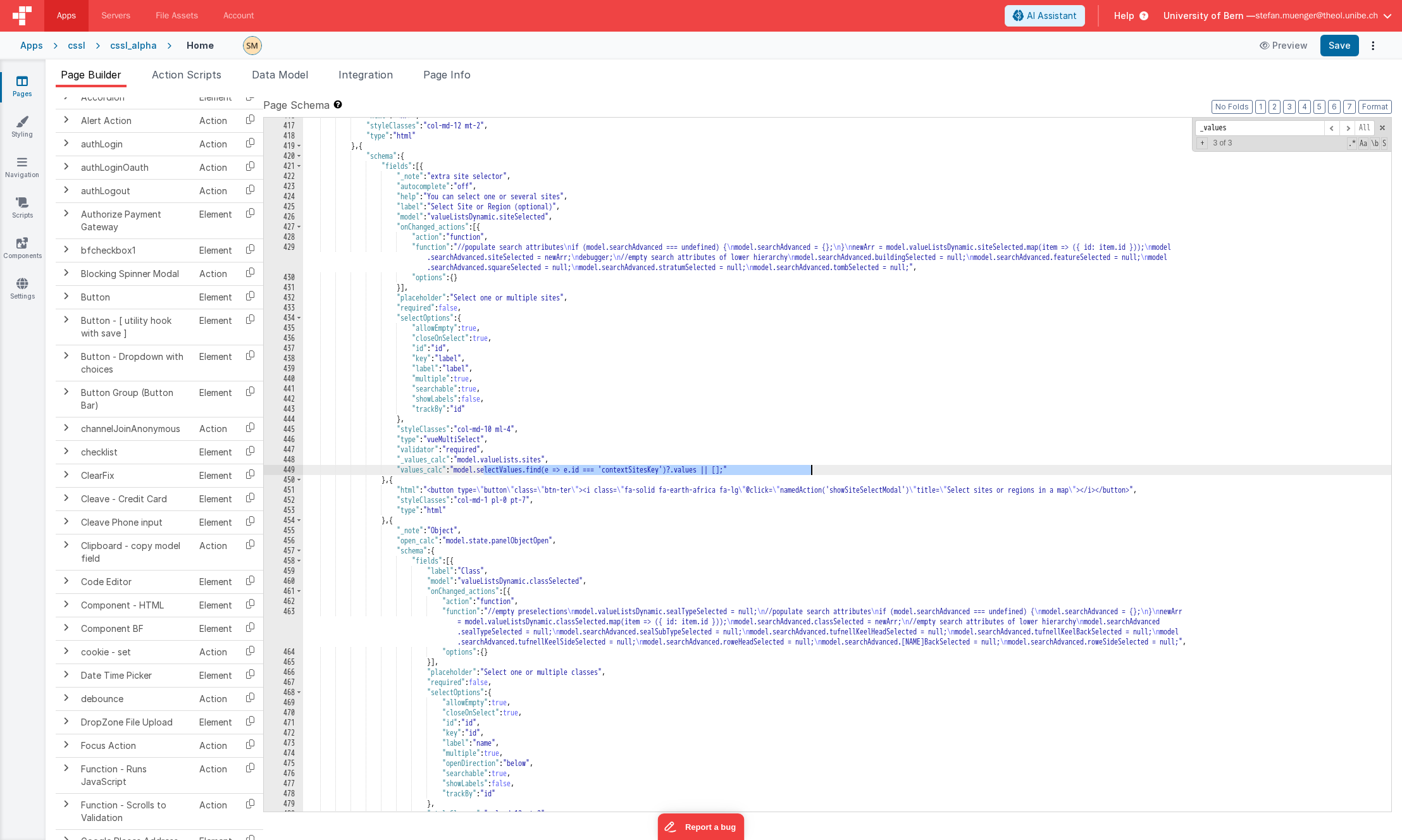 drag, startPoint x: 485, startPoint y: 470, endPoint x: 810, endPoint y: 472, distance: 325.00615 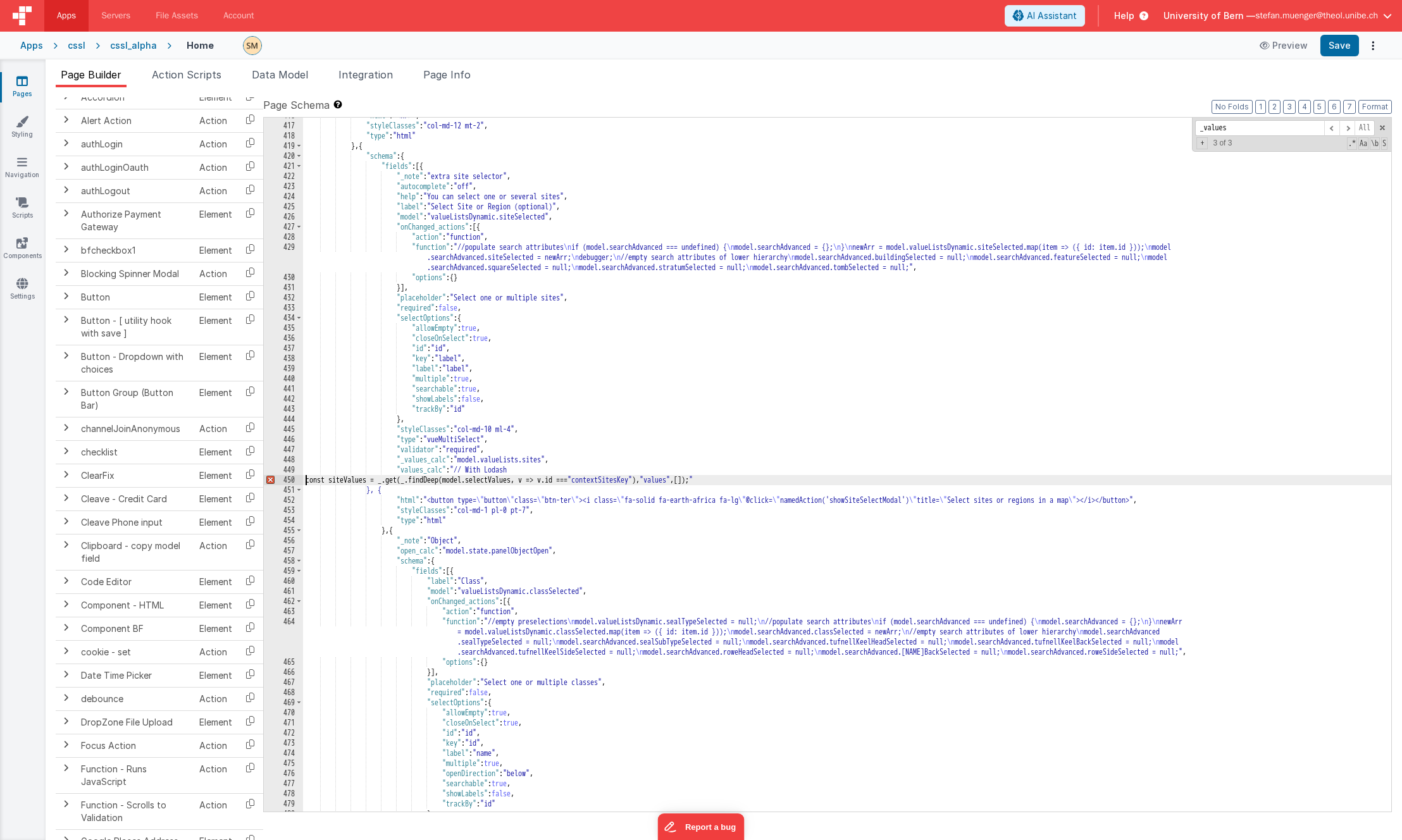 click on ""html" :  "<hr>" ,                     "styleClasses" :  "col-md-12 mt-2" ,                     "type" :  "html"                } ,  {                     "schema" :  {                          "fields" :  [{                               "_note" :  "extra site selector" ,                               "autocomplete" :  "off" ,                               "help" :  "You can select one or several sites" ,                               "label" :  "Select Site or Region (optional)" ,                               "model" :  "valueListsDynamic.siteSelected" ,                               "onChanged_actions" :  [{                                    "action" :  "function" ,                                    "function" :  "//populate search attributes \n if (model.searchAdvanced === undefined) { \n     model.searchAdvanced = {}; \n } \n newArr = model.valueListsDynamic.siteSelected.map(item => ({ id: item.id })); \n model                                  \n \n" at bounding box center (847, 467) 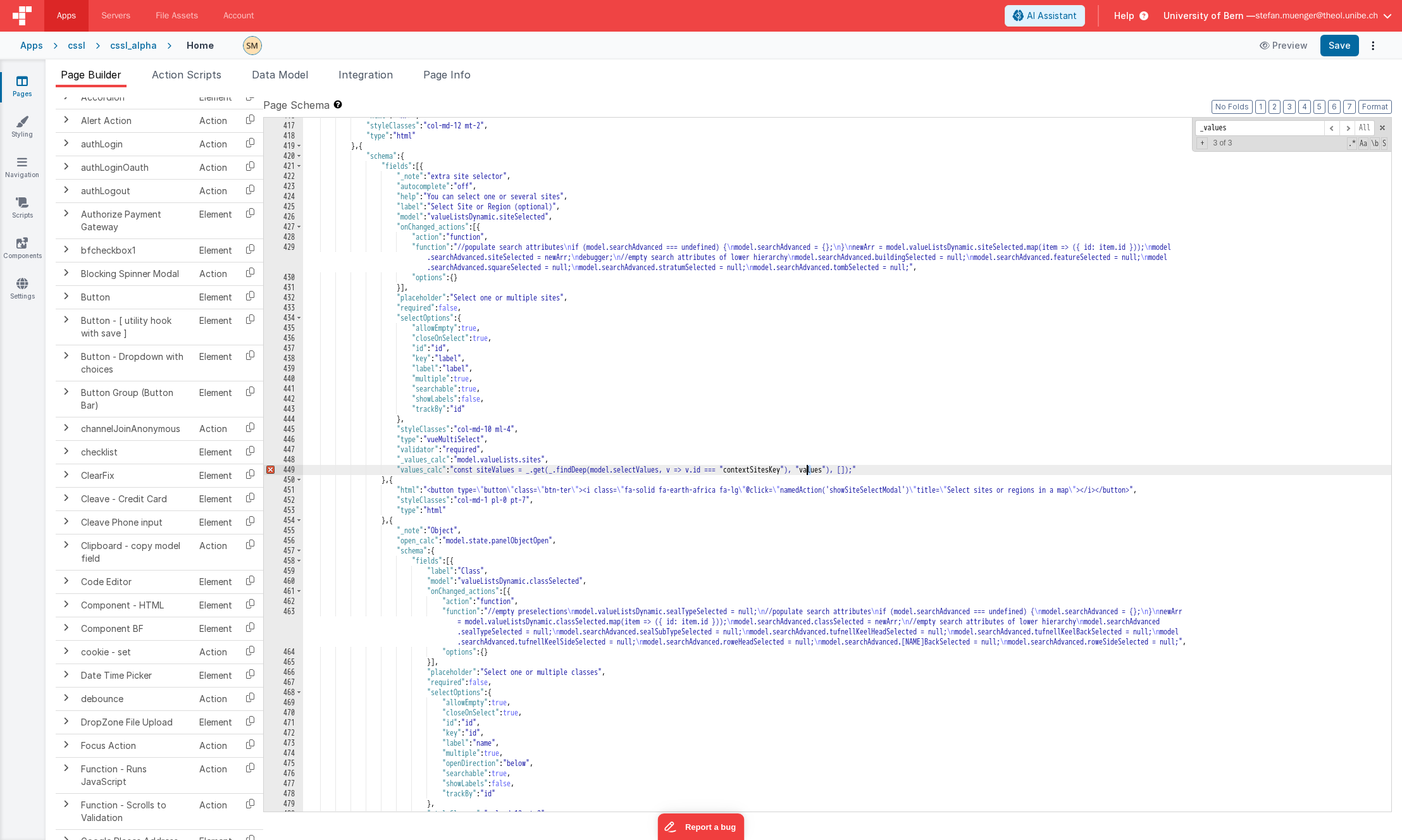 click on ""html" :  "<hr>" ,                     "styleClasses" :  "col-md-12 mt-2" ,                     "type" :  "html"                } ,  {                     "schema" :  {                          "fields" :  [{                               "_note" :  "extra site selector" ,                               "autocomplete" :  "off" ,                               "help" :  "You can select one or several sites" ,                               "label" :  "Select Site or Region (optional)" ,                               "model" :  "valueListsDynamic.siteSelected" ,                               "onChanged_actions" :  [{                                    "action" :  "function" ,                                    "function" :  "//populate search attributes \n if (model.searchAdvanced === undefined) { \n     model.searchAdvanced = {}; \n } \n newArr = model.valueListsDynamic.siteSelected.map(item => ({ id: item.id })); \n model                                  \n \n" at bounding box center [847, 467] 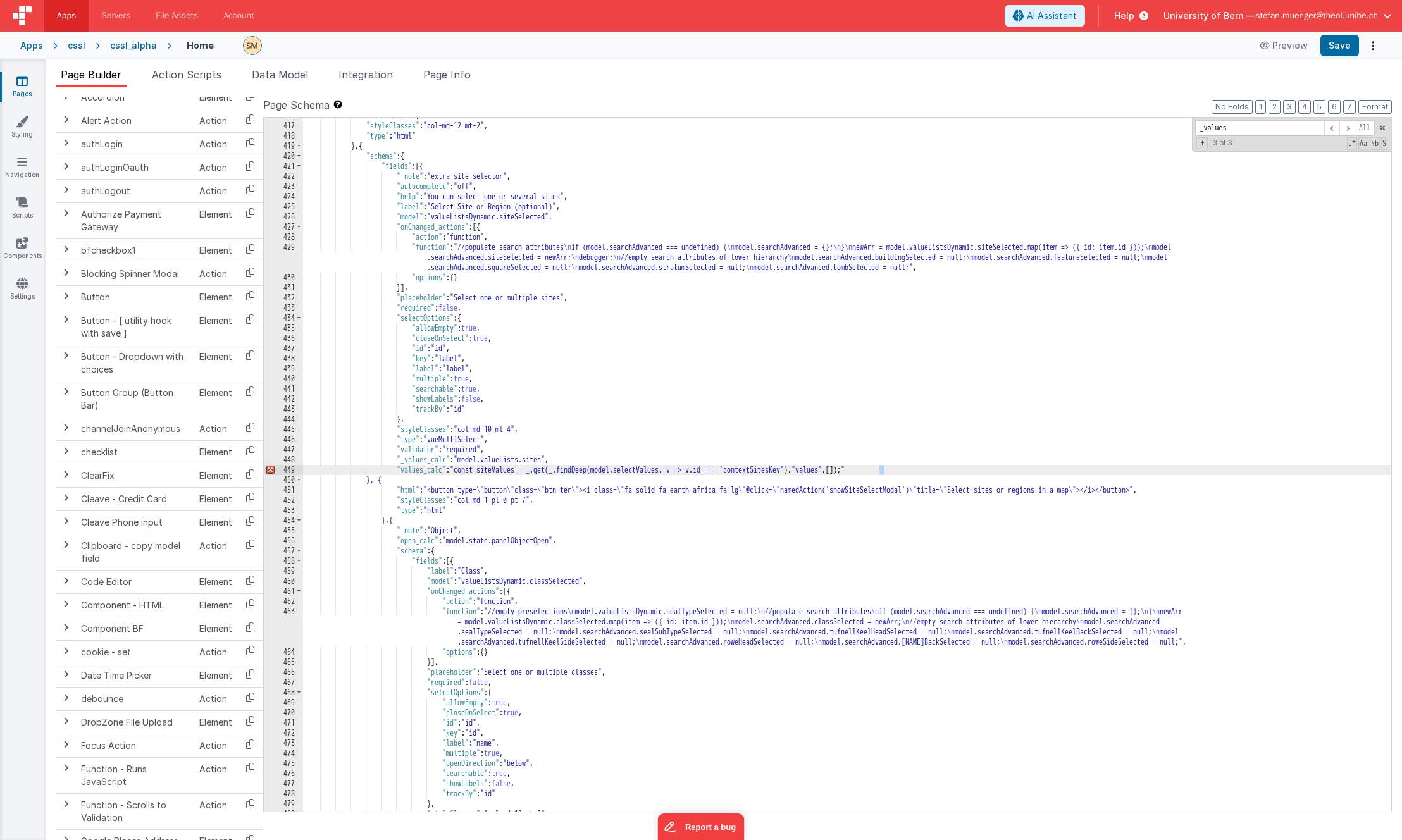 click on ""html" :  "<hr>" ,                     "styleClasses" :  "col-md-12 mt-2" ,                     "type" :  "html"                } ,  {                     "schema" :  {                          "fields" :  [{                               "_note" :  "extra site selector" ,                               "autocomplete" :  "off" ,                               "help" :  "You can select one or several sites" ,                               "label" :  "Select Site or Region (optional)" ,                               "model" :  "valueListsDynamic.siteSelected" ,                               "onChanged_actions" :  [{                                    "action" :  "function" ,                                    "function" :  "//populate search attributes \n if (model.searchAdvanced === undefined) { \n     model.searchAdvanced = {}; \n } \n newArr = model.valueListsDynamic.siteSelected.map(item => ({ id: item.id })); \n model                                  \n \n" at bounding box center (847, 467) 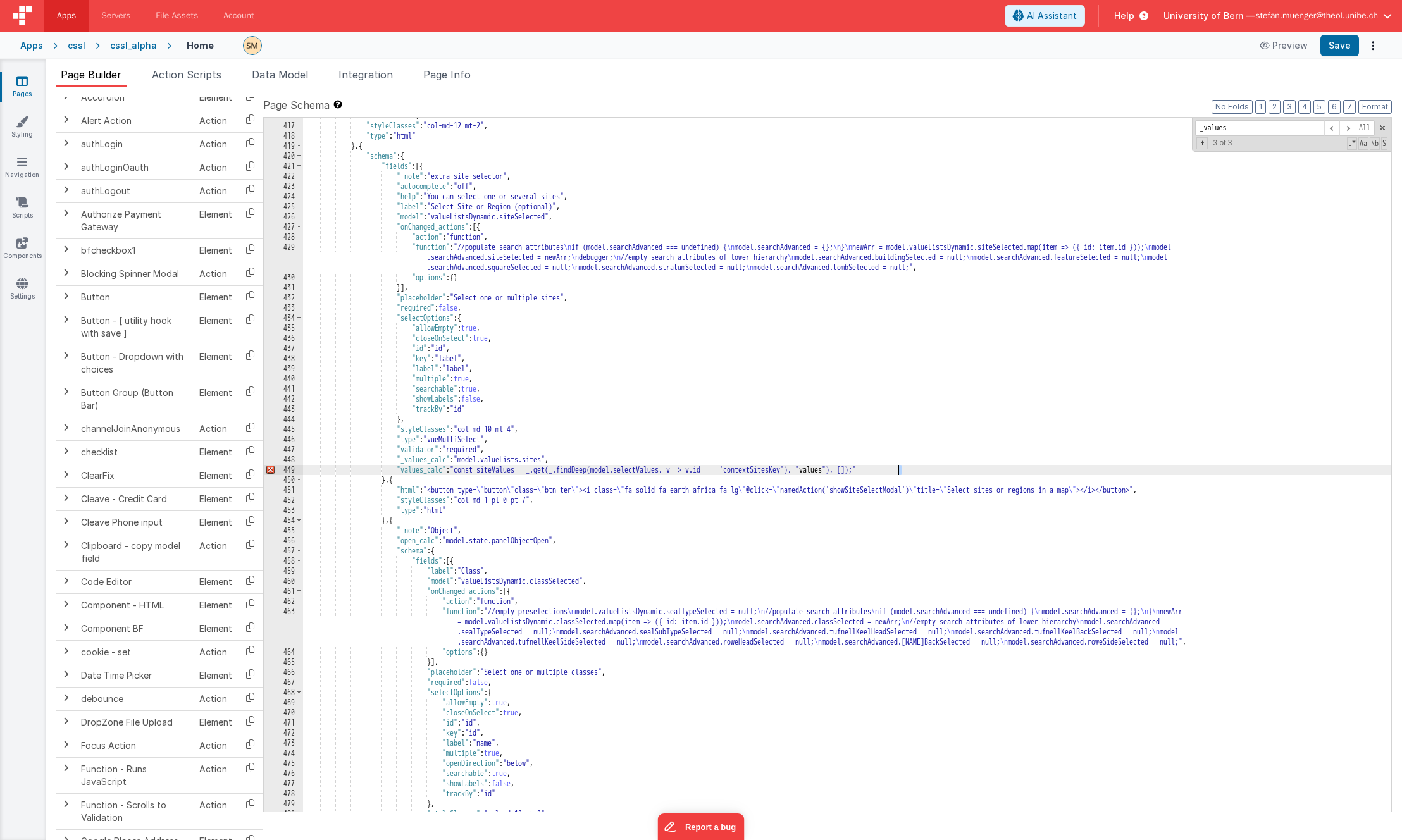 click on ""html" :  "<hr>" ,                     "styleClasses" :  "col-md-12 mt-2" ,                     "type" :  "html"                } ,  {                     "schema" :  {                          "fields" :  [{                               "_note" :  "extra site selector" ,                               "autocomplete" :  "off" ,                               "help" :  "You can select one or several sites" ,                               "label" :  "Select Site or Region (optional)" ,                               "model" :  "valueListsDynamic.siteSelected" ,                               "onChanged_actions" :  [{                                    "action" :  "function" ,                                    "function" :  "//populate search attributes \n if (model.searchAdvanced === undefined) { \n     model.searchAdvanced = {}; \n } \n newArr = model.valueListsDynamic.siteSelected.map(item => ({ id: item.id })); \n model                                  \n \n" at bounding box center [847, 467] 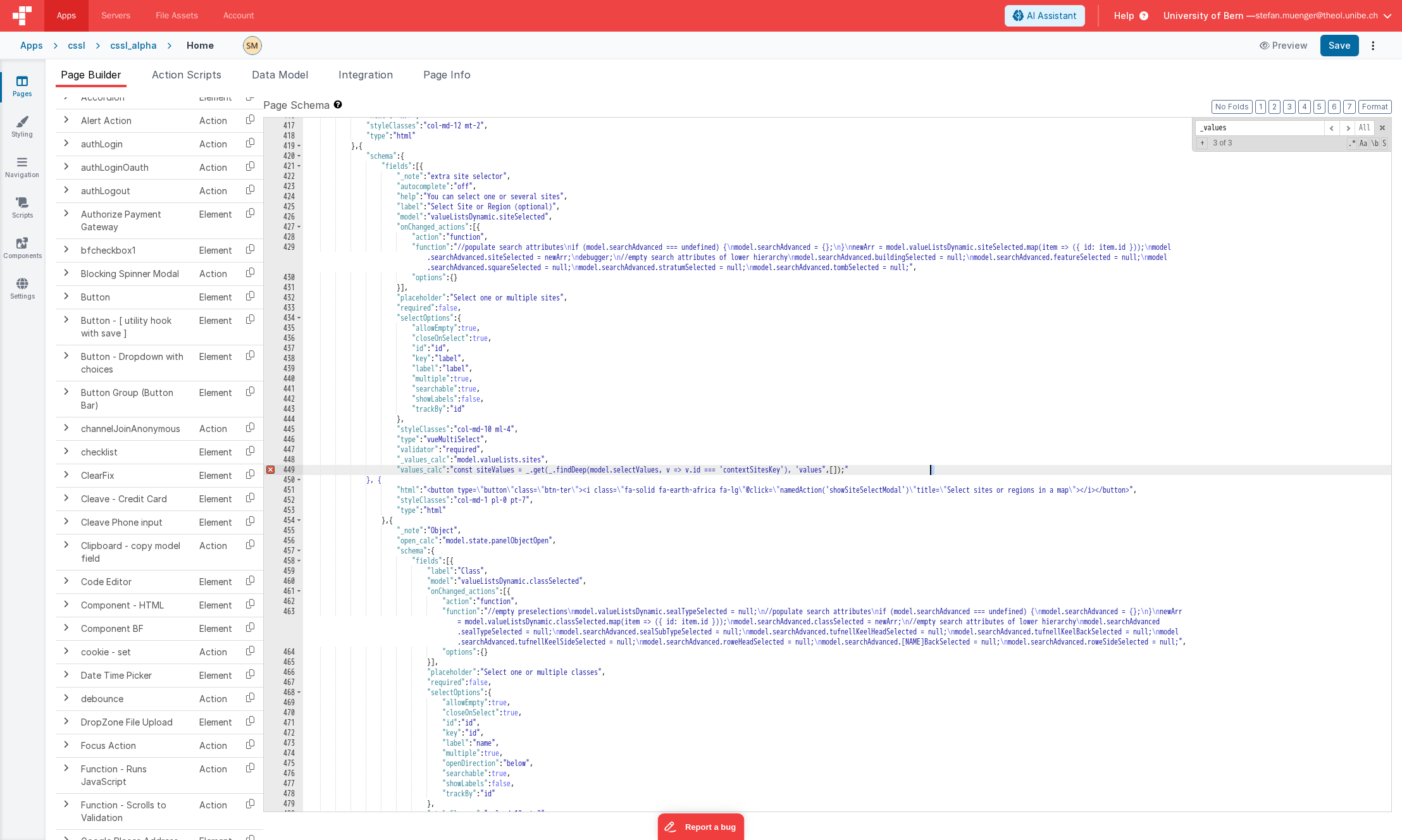 click on ""html" :  "<hr>" ,                     "styleClasses" :  "col-md-12 mt-2" ,                     "type" :  "html"                } ,  {                     "schema" :  {                          "fields" :  [{                               "_note" :  "extra site selector" ,                               "autocomplete" :  "off" ,                               "help" :  "You can select one or several sites" ,                               "label" :  "Select Site or Region (optional)" ,                               "model" :  "valueListsDynamic.siteSelected" ,                               "onChanged_actions" :  [{                                    "action" :  "function" ,                                    "function" :  "//populate search attributes \n if (model.searchAdvanced === undefined) { \n     model.searchAdvanced = {}; \n } \n newArr = model.valueListsDynamic.siteSelected.map(item => ({ id: item.id })); \n model                                  \n \n" at bounding box center (847, 467) 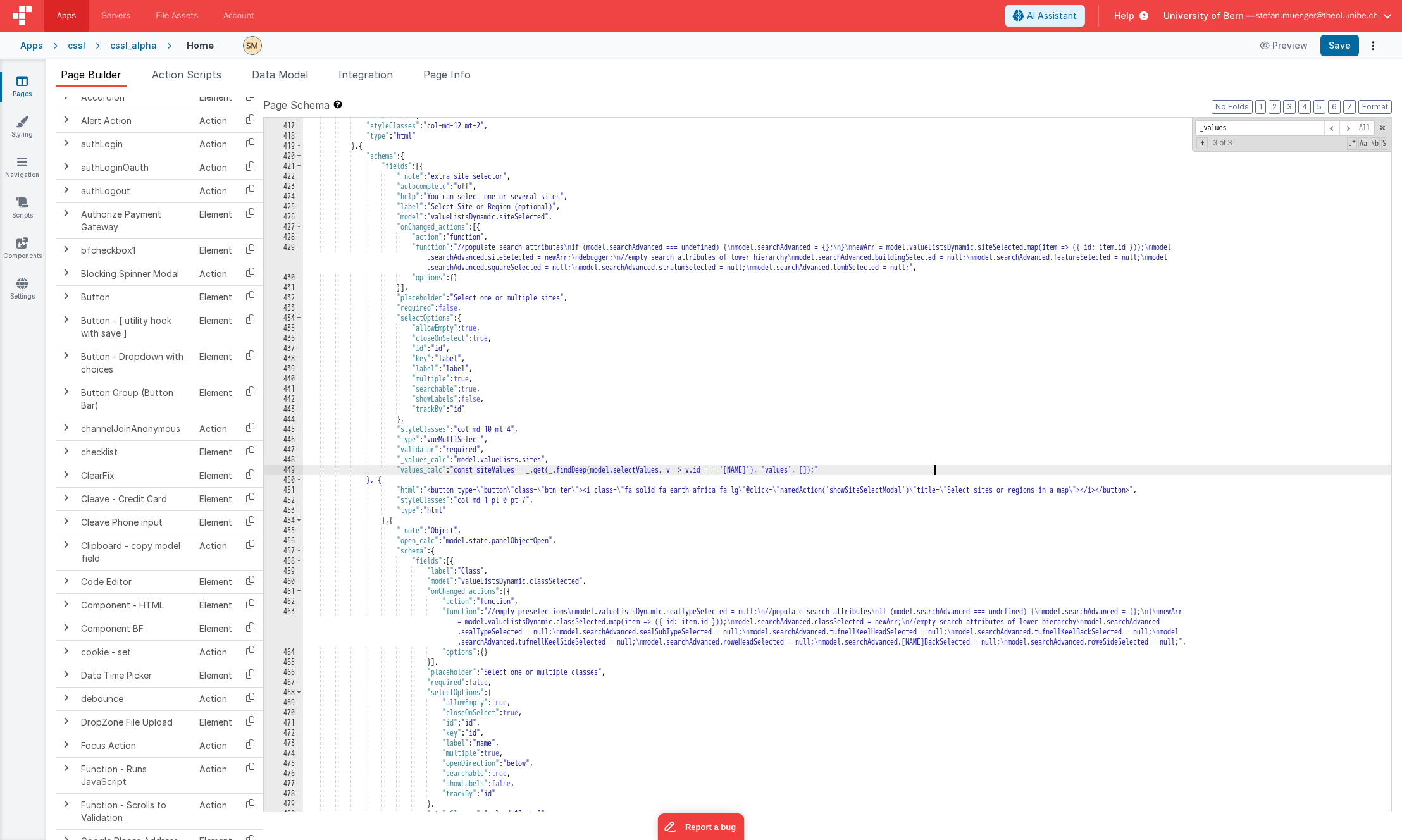 click on ""html" :  "<hr>" ,                     "styleClasses" :  "col-md-12 mt-2" ,                     "type" :  "html"                } ,  {                     "schema" :  {                          "fields" :  [{                               "_note" :  "extra site selector" ,                               "autocomplete" :  "off" ,                               "help" :  "You can select one or several sites" ,                               "label" :  "Select Site or Region (optional)" ,                               "model" :  "valueListsDynamic.siteSelected" ,                               "onChanged_actions" :  [{                                    "action" :  "function" ,                                    "function" :  "//populate search attributes \n if (model.searchAdvanced === undefined) { \n     model.searchAdvanced = {}; \n } \n newArr = model.valueListsDynamic.siteSelected.map(item => ({ id: item.id })); \n model                                  \n \n" at bounding box center (847, 467) 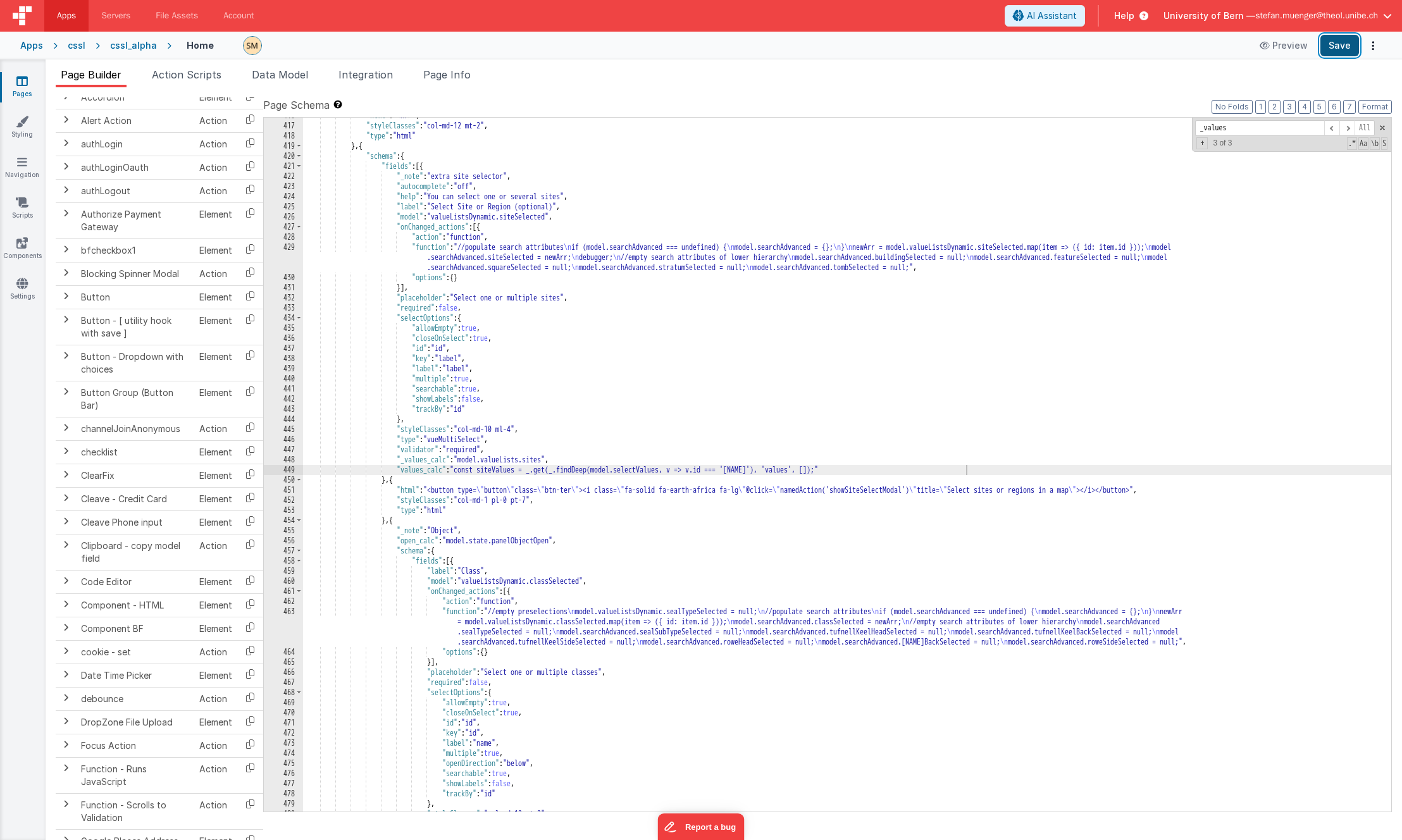 click on "Save" at bounding box center [1339, 46] 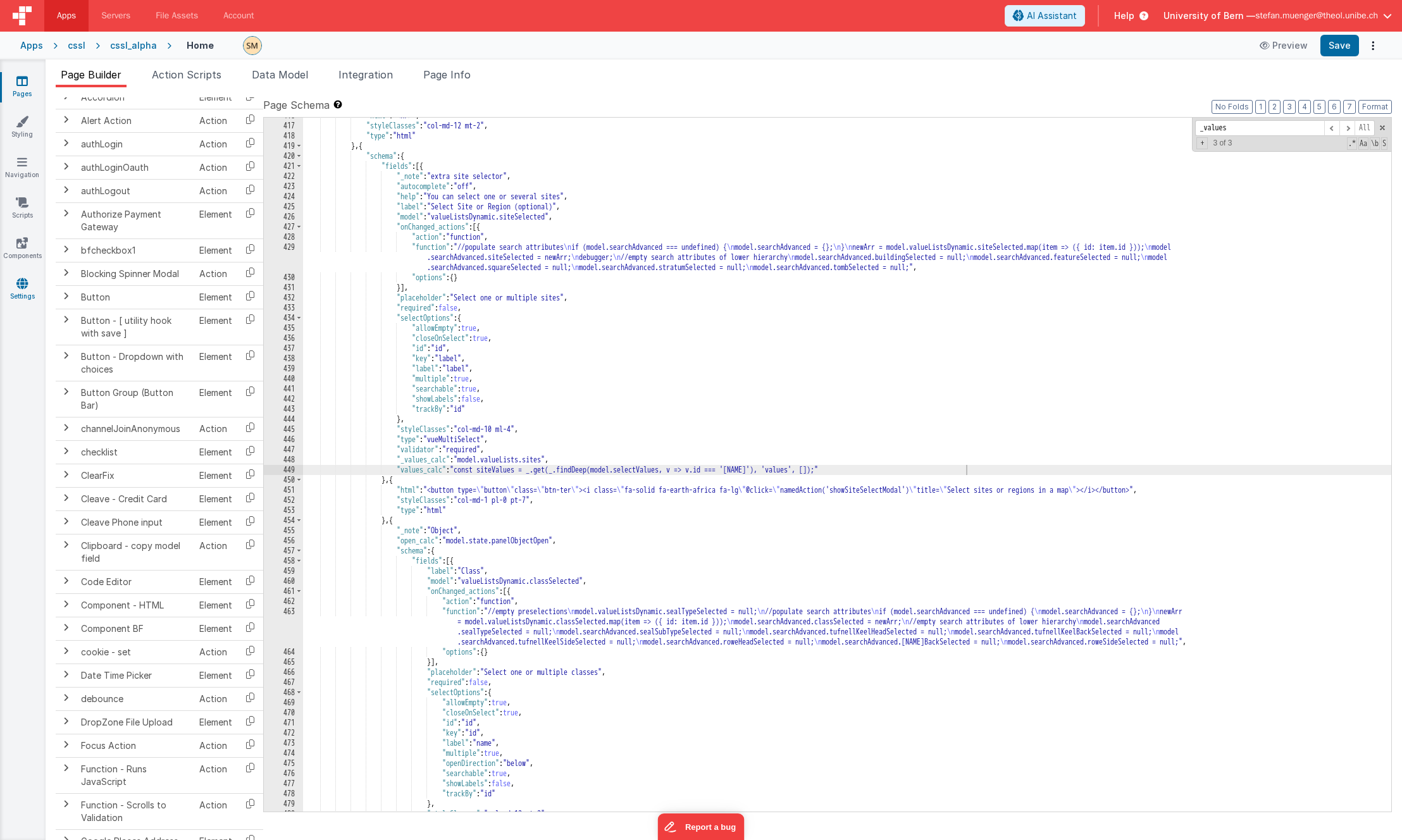 click at bounding box center (22, 283) 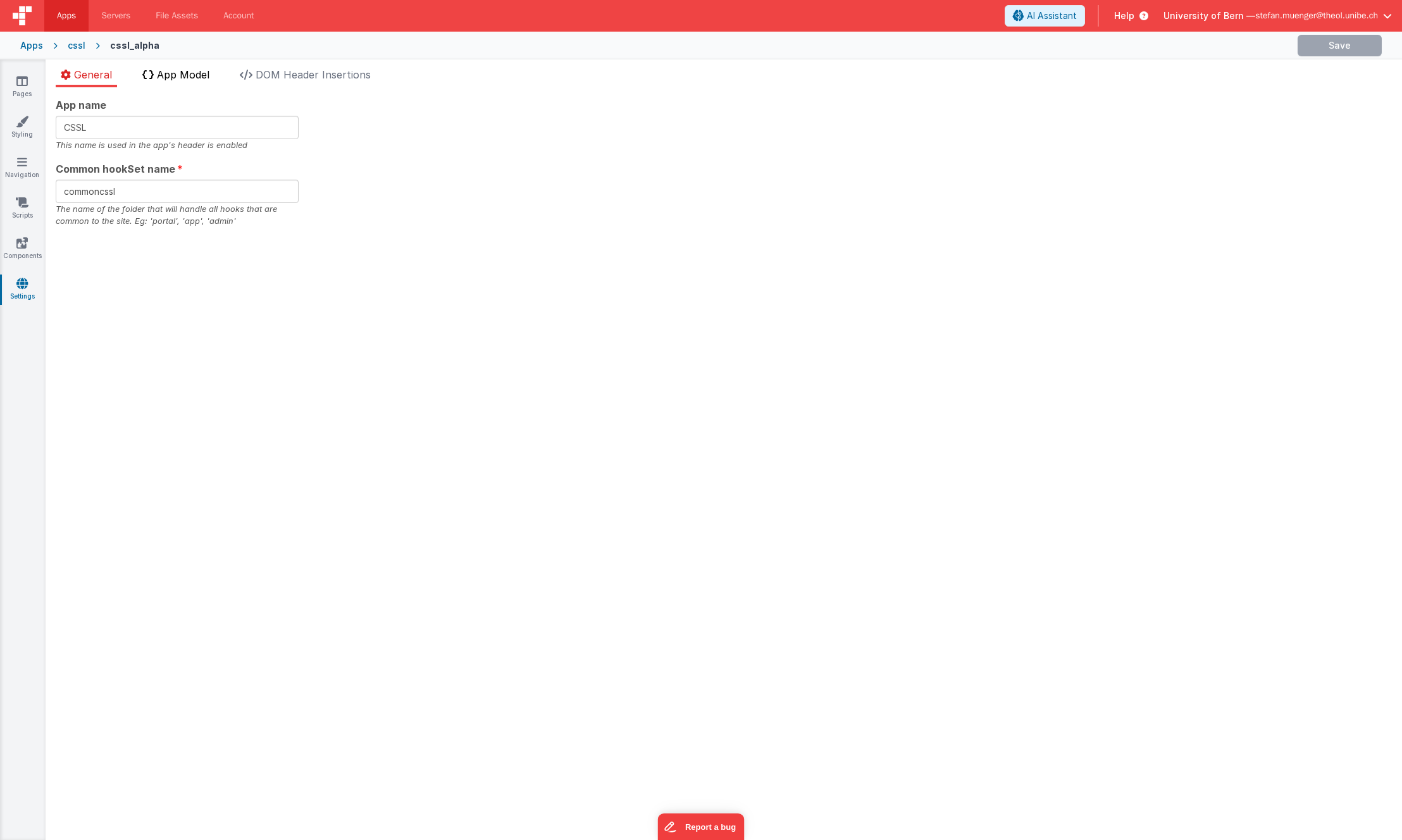 click on "App Model" at bounding box center (176, 77) 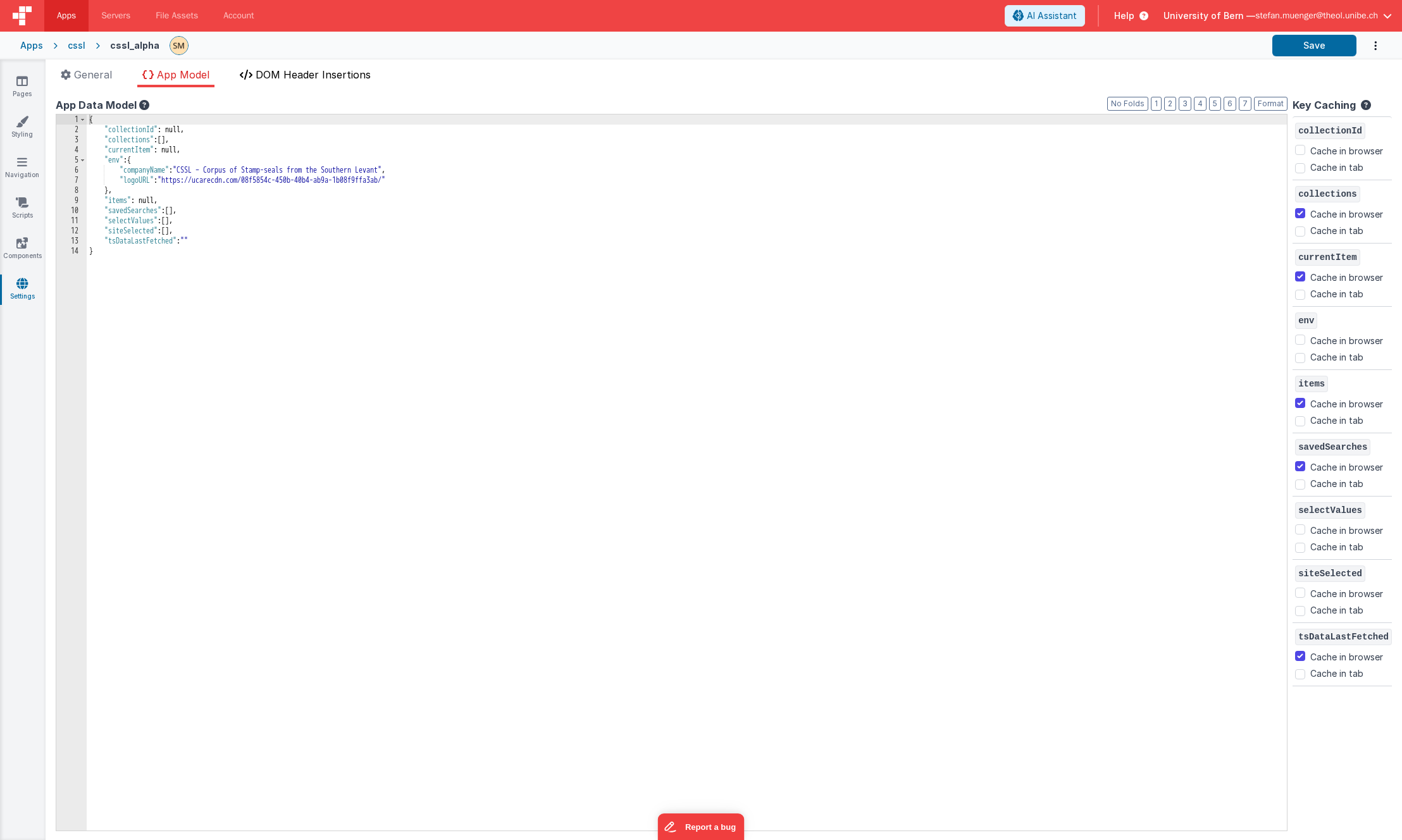 click on "DOM Header Insertions" at bounding box center (313, 75) 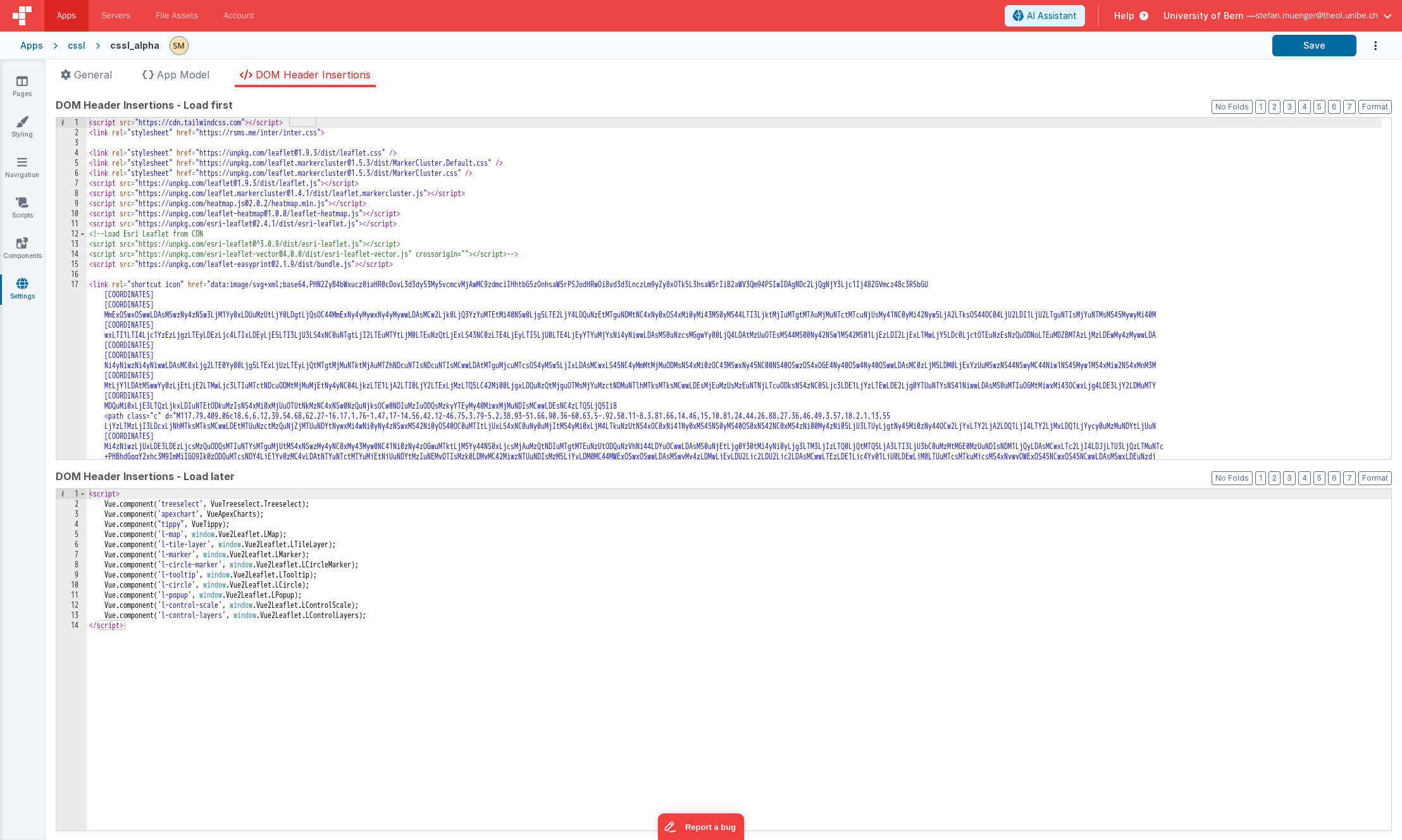 click on "< script   src = "https://cdn.tailwindcss.com" > < / script > < link   rel = "stylesheet"   href = "https://rsms.me/inter/inter.css" > < link   rel = "stylesheet"   href = "https://unpkg.com/leaflet@1.9.3/dist/leaflet.css"   / > < link   rel = "stylesheet"   href = "https://unpkg.com/leaflet.markercluster@1.5.3/dist/MarkerCluster.Default.css"   / > < link   rel = "stylesheet"   href = "https://unpkg.com/leaflet.markercluster@1.5.3/dist/MarkerCluster.css"   / > < script   src = "https://unpkg.com/leaflet@1.9.3/dist/leaflet.js" > < / script > < script   src = "https://unpkg.com/leaflet.markercluster@1.4.1/dist/leaflet.markercluster.js" > < / script > < script   src = "https://unpkg.com/heatmap.js@2.0.2/heatmap.min.js" > < / script > < script   src = "https://unpkg.com/leaflet-heatmap@1.0.0/leaflet-heatmap.js" > < / script > < script   src = "https://unpkg.com/esri-leaflet@2.4.1/dist/esri-leaflet.js" > < / script > <!--  Load Esri Leaflet from CDN --> < script   src = > < / script > < link   rel = "shortcut icon"   href =" at bounding box center [734, 435] 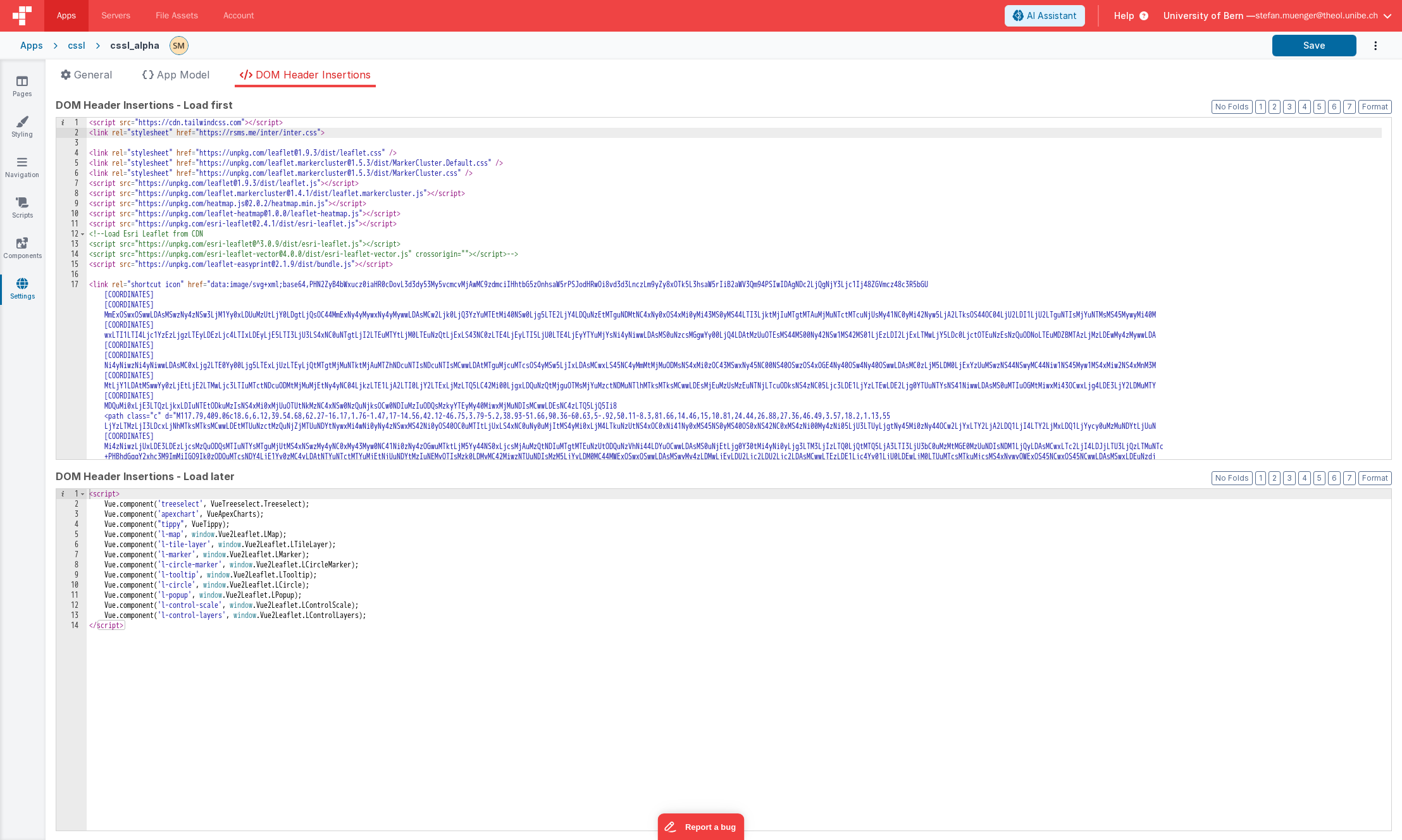 click on "< script   src = "https://cdn.tailwindcss.com" > < / script > < link   rel = "stylesheet"   href = "https://rsms.me/inter/inter.css" > < link   rel = "stylesheet"   href = "https://unpkg.com/leaflet@1.9.3/dist/leaflet.css"   / > < link   rel = "stylesheet"   href = "https://unpkg.com/leaflet.markercluster@1.5.3/dist/MarkerCluster.Default.css"   / > < link   rel = "stylesheet"   href = "https://unpkg.com/leaflet.markercluster@1.5.3/dist/MarkerCluster.css"   / > < script   src = "https://unpkg.com/leaflet@1.9.3/dist/leaflet.js" > < / script > < script   src = "https://unpkg.com/leaflet.markercluster@1.4.1/dist/leaflet.markercluster.js" > < / script > < script   src = "https://unpkg.com/heatmap.js@2.0.2/heatmap.min.js" > < / script > < script   src = "https://unpkg.com/leaflet-heatmap@1.0.0/leaflet-heatmap.js" > < / script > < script   src = "https://unpkg.com/esri-leaflet@2.4.1/dist/esri-leaflet.js" > < / script > <!--  Load Esri Leaflet from CDN --> < script   src = > < / script > < link   rel = "shortcut icon"   href =" at bounding box center [734, 435] 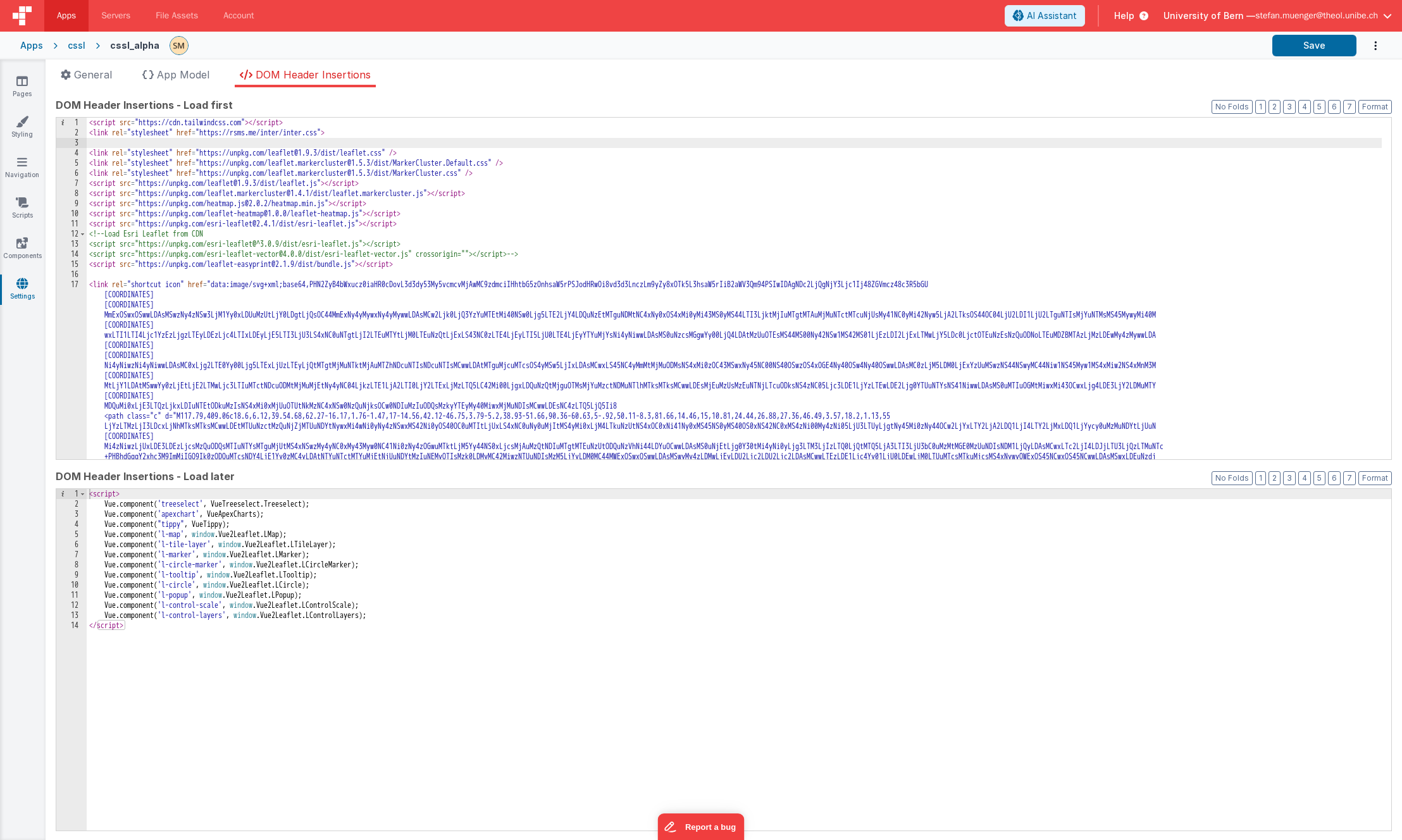 type 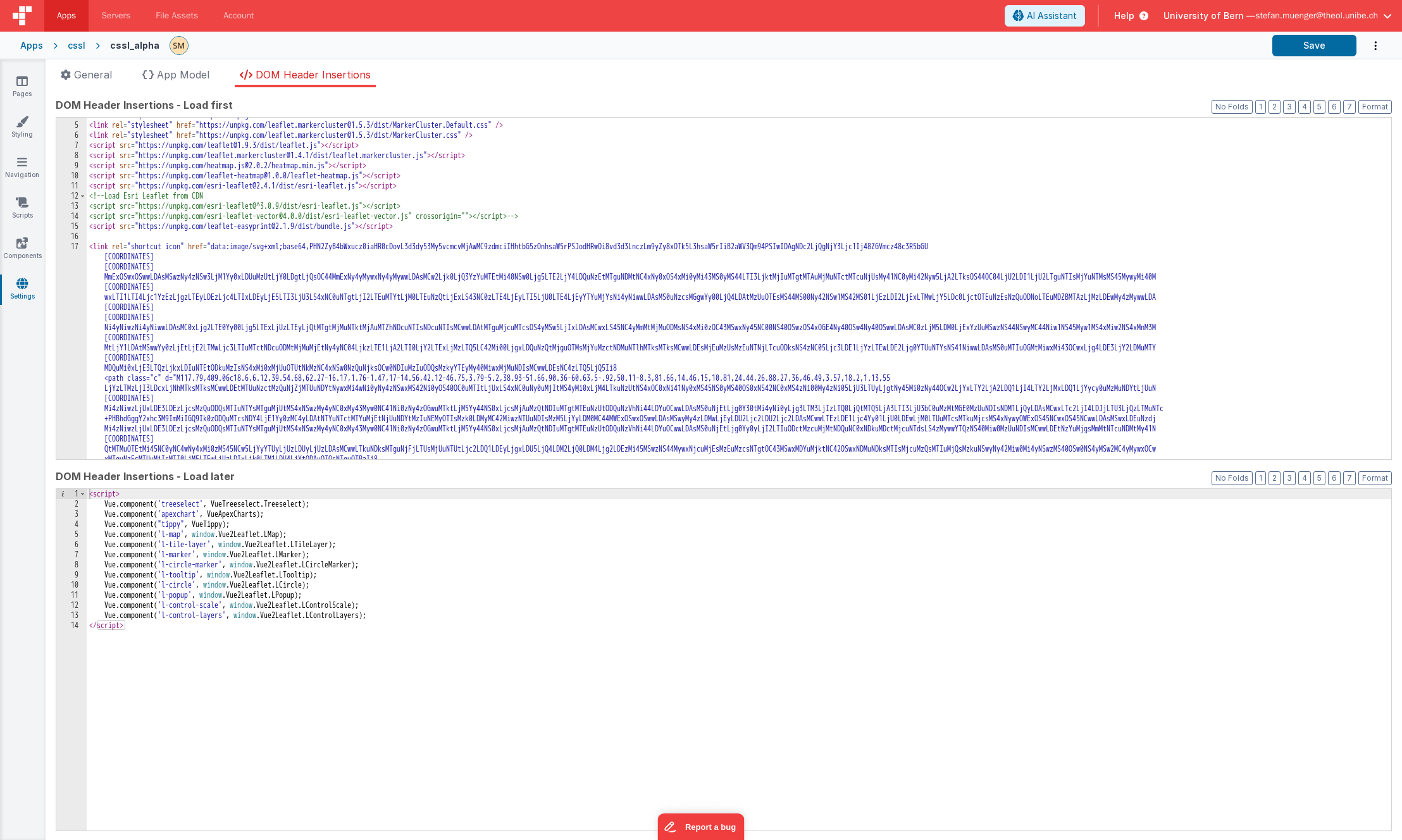scroll, scrollTop: 0, scrollLeft: 0, axis: both 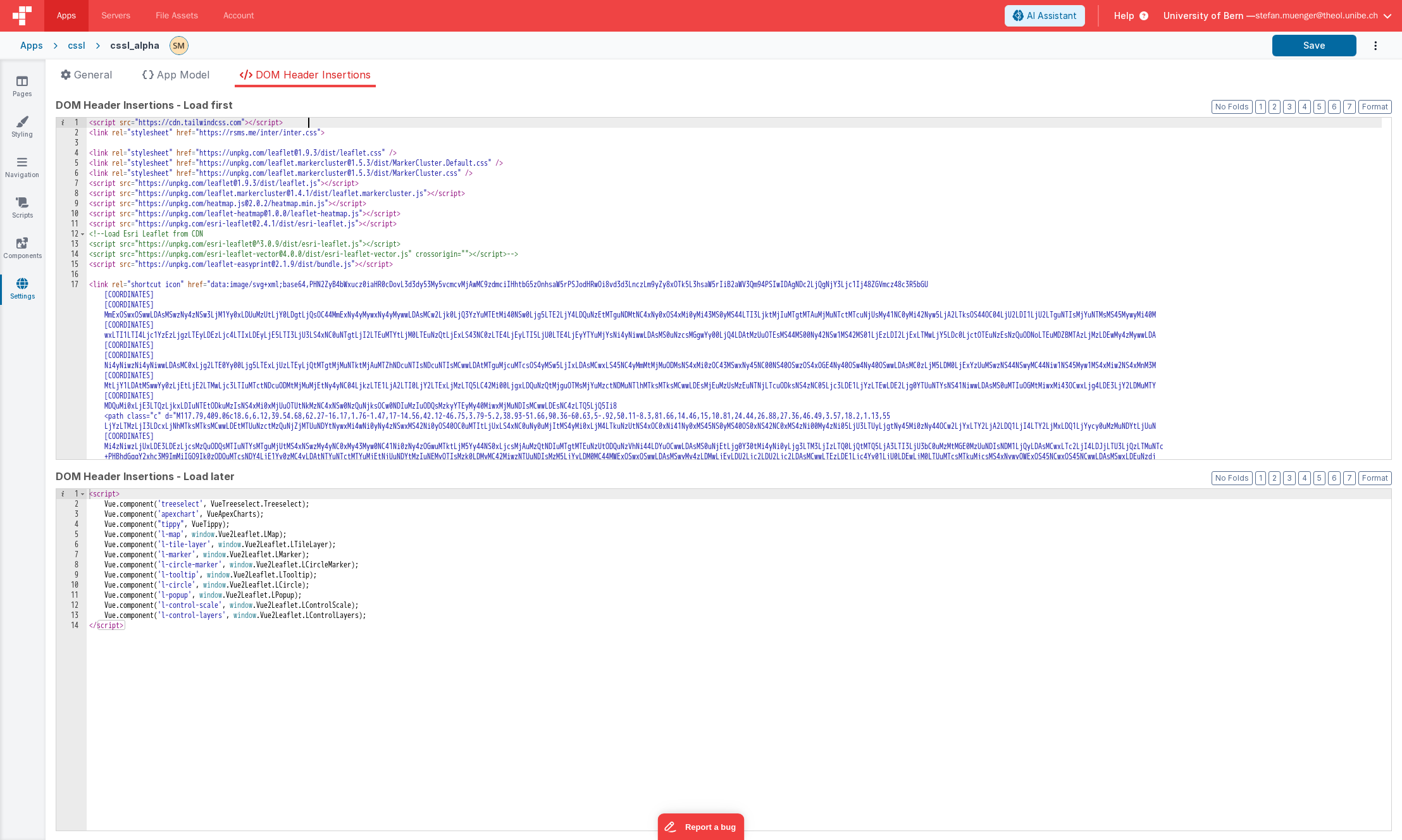 click on "< script   src = "https://cdn.tailwindcss.com" > < / script > < link   rel = "stylesheet"   href = "https://rsms.me/inter/inter.css" > < link   rel = "stylesheet"   href = "https://unpkg.com/leaflet@1.9.3/dist/leaflet.css"   / > < link   rel = "stylesheet"   href = "https://unpkg.com/leaflet.markercluster@1.5.3/dist/MarkerCluster.Default.css"   / > < link   rel = "stylesheet"   href = "https://unpkg.com/leaflet.markercluster@1.5.3/dist/MarkerCluster.css"   / > < script   src = "https://unpkg.com/leaflet@1.9.3/dist/leaflet.js" > < / script > < script   src = "https://unpkg.com/leaflet.markercluster@1.4.1/dist/leaflet.markercluster.js" > < / script > < script   src = "https://unpkg.com/heatmap.js@2.0.2/heatmap.min.js" > < / script > < script   src = "https://unpkg.com/leaflet-heatmap@1.0.0/leaflet-heatmap.js" > < / script > < script   src = "https://unpkg.com/esri-leaflet@2.4.1/dist/esri-leaflet.js" > < / script > <!--  Load Esri Leaflet from CDN --> < script   src = > < / script > < link   rel = "shortcut icon"   href =" at bounding box center [734, 435] 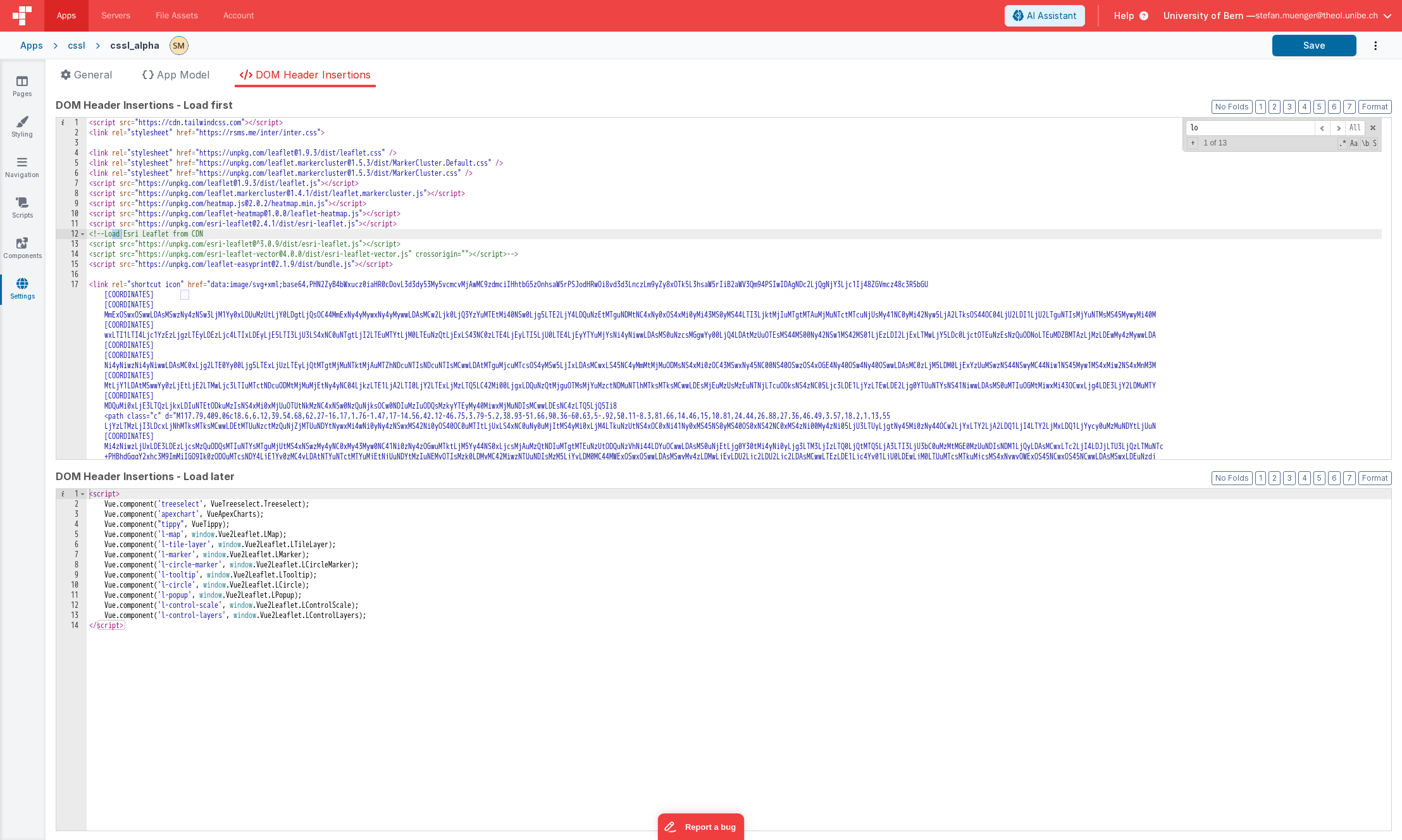 type on "l" 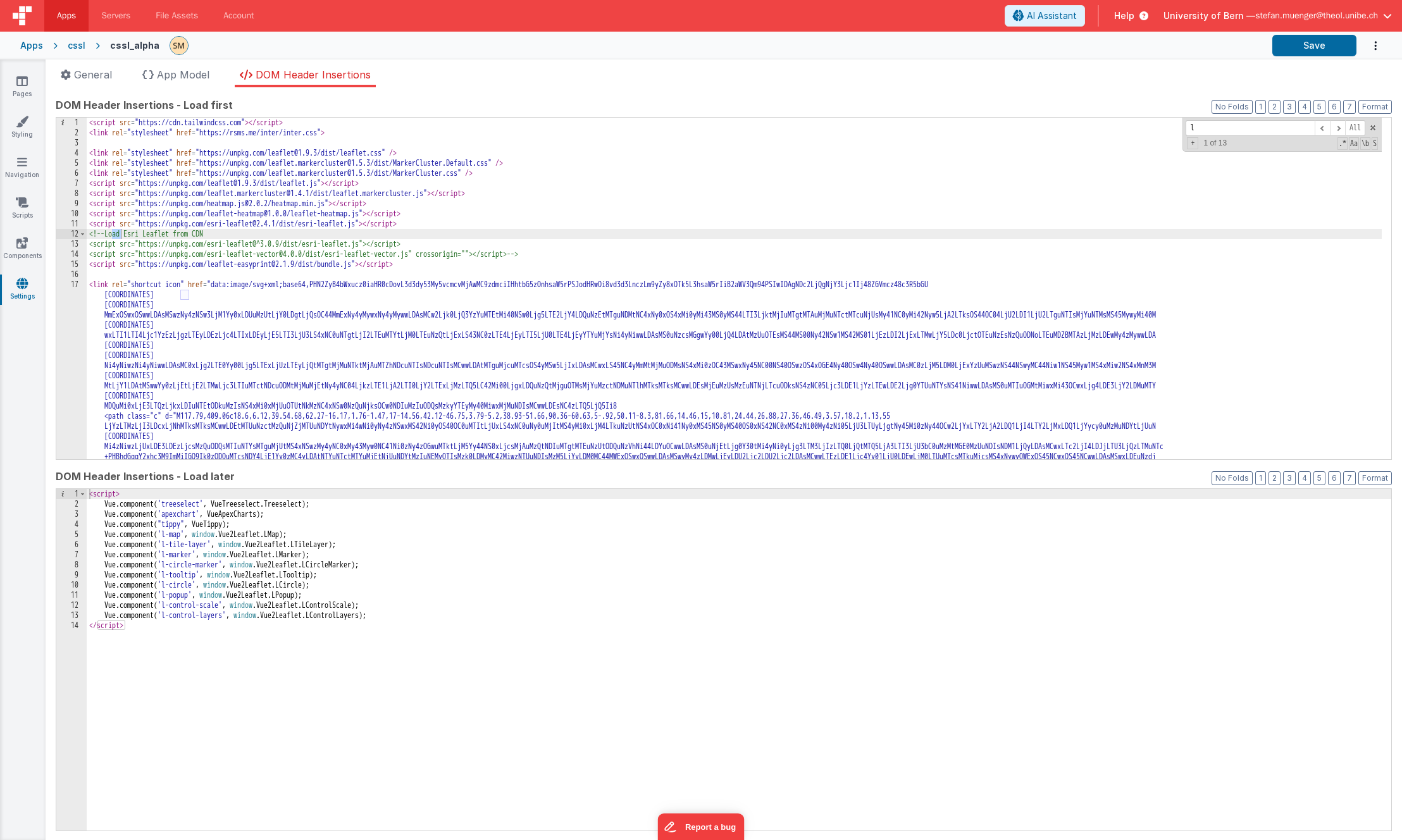 type 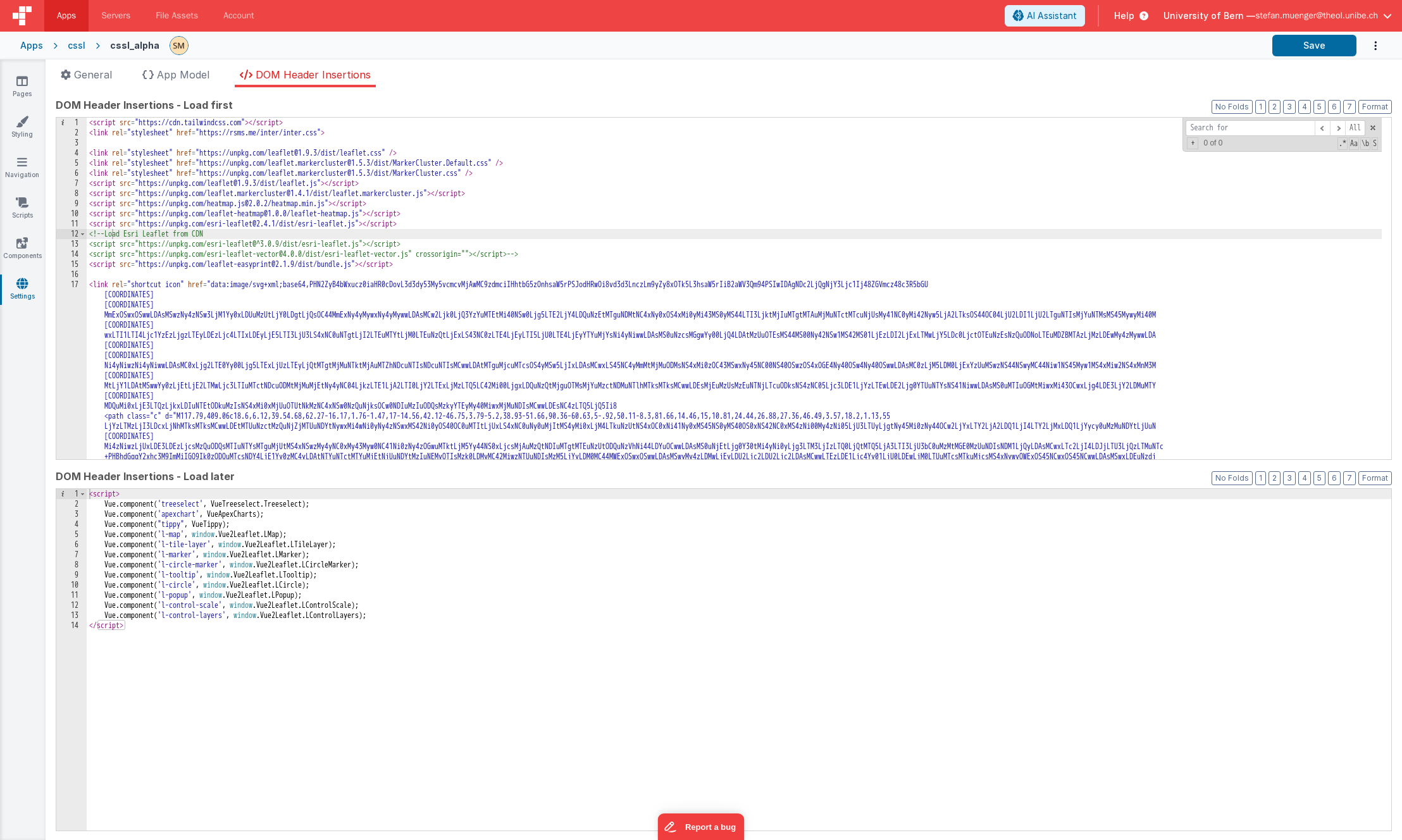click on "< script   src = "https://cdn.tailwindcss.com" > < / script > < link   rel = "stylesheet"   href = "https://rsms.me/inter/inter.css" > < link   rel = "stylesheet"   href = "https://unpkg.com/leaflet@1.9.3/dist/leaflet.css"   / > < link   rel = "stylesheet"   href = "https://unpkg.com/leaflet.markercluster@1.5.3/dist/MarkerCluster.Default.css"   / > < link   rel = "stylesheet"   href = "https://unpkg.com/leaflet.markercluster@1.5.3/dist/MarkerCluster.css"   / > < script   src = "https://unpkg.com/leaflet@1.9.3/dist/leaflet.js" > < / script > < script   src = "https://unpkg.com/leaflet.markercluster@1.4.1/dist/leaflet.markercluster.js" > < / script > < script   src = "https://unpkg.com/heatmap.js@2.0.2/heatmap.min.js" > < / script > < script   src = "https://unpkg.com/leaflet-heatmap@1.0.0/leaflet-heatmap.js" > < / script > < script   src = "https://unpkg.com/esri-leaflet@2.4.1/dist/esri-leaflet.js" > < / script > <!--  Load Esri Leaflet from CDN --> < script   src = > < / script > < link   rel = "shortcut icon"   href =" at bounding box center [734, 435] 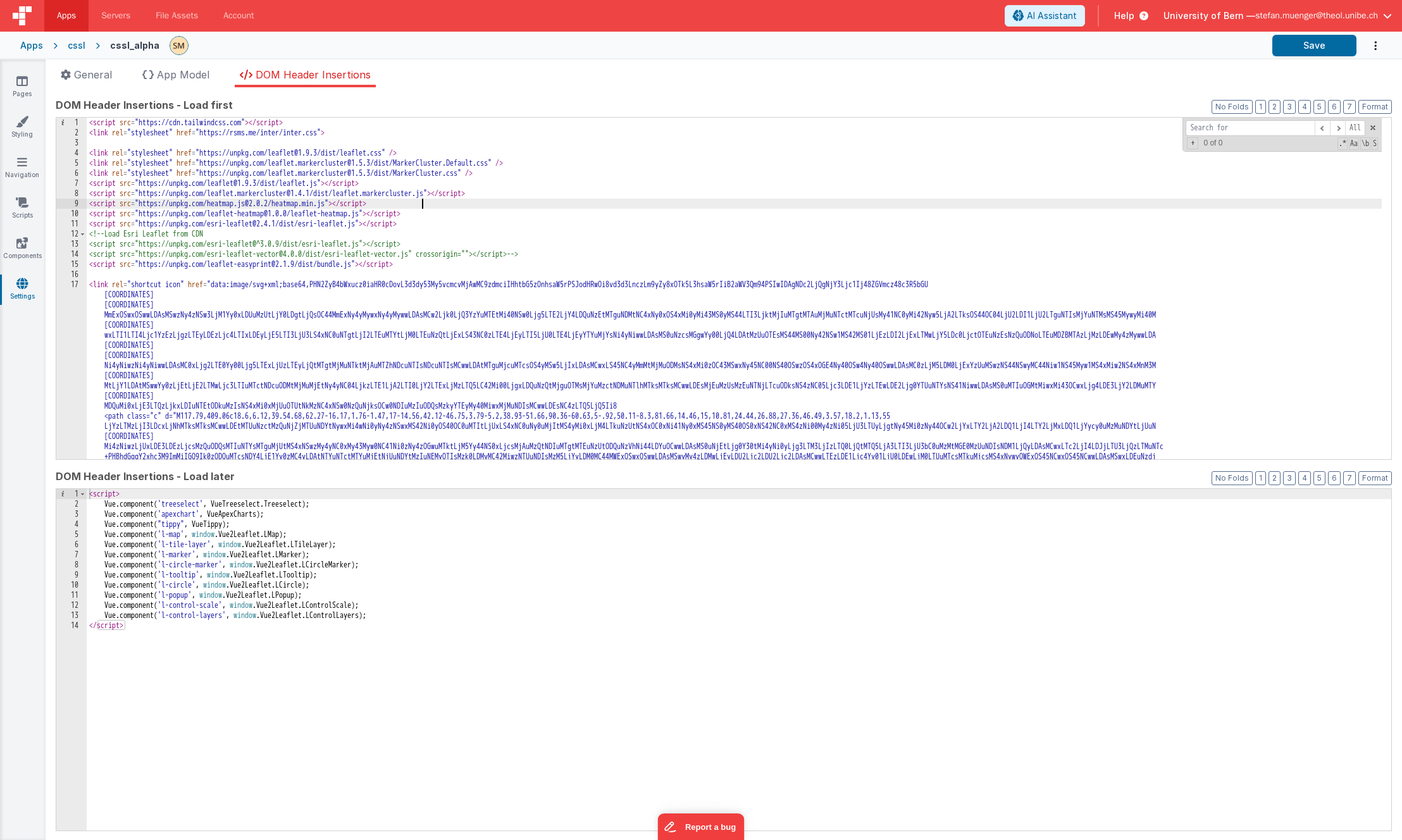 click on "< script   src = "https://cdn.tailwindcss.com" > < / script > < link   rel = "stylesheet"   href = "https://rsms.me/inter/inter.css" > < link   rel = "stylesheet"   href = "https://unpkg.com/leaflet@1.9.3/dist/leaflet.css"   / > < link   rel = "stylesheet"   href = "https://unpkg.com/leaflet.markercluster@1.5.3/dist/MarkerCluster.Default.css"   / > < link   rel = "stylesheet"   href = "https://unpkg.com/leaflet.markercluster@1.5.3/dist/MarkerCluster.css"   / > < script   src = "https://unpkg.com/leaflet@1.9.3/dist/leaflet.js" > < / script > < script   src = "https://unpkg.com/leaflet.markercluster@1.4.1/dist/leaflet.markercluster.js" > < / script > < script   src = "https://unpkg.com/heatmap.js@2.0.2/heatmap.min.js" > < / script > < script   src = "https://unpkg.com/leaflet-heatmap@1.0.0/leaflet-heatmap.js" > < / script > < script   src = "https://unpkg.com/esri-leaflet@2.4.1/dist/esri-leaflet.js" > < / script > <!--  Load Esri Leaflet from CDN --> < script   src = > < / script > < link   rel = "shortcut icon"   href =" at bounding box center (734, 435) 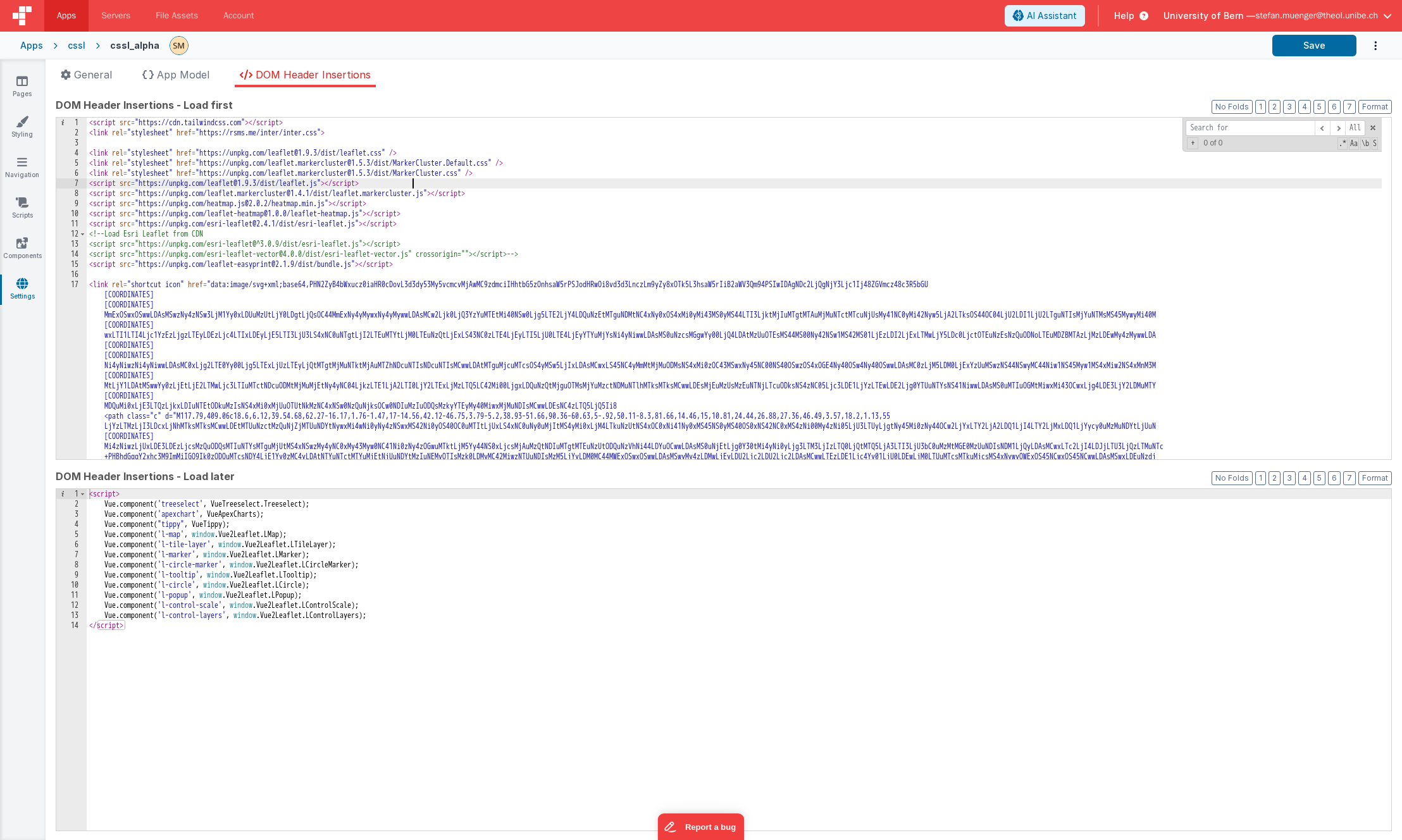 click on "< script   src = "https://cdn.tailwindcss.com" > < / script > < link   rel = "stylesheet"   href = "https://rsms.me/inter/inter.css" > < link   rel = "stylesheet"   href = "https://unpkg.com/leaflet@1.9.3/dist/leaflet.css"   / > < link   rel = "stylesheet"   href = "https://unpkg.com/leaflet.markercluster@1.5.3/dist/MarkerCluster.Default.css"   / > < link   rel = "stylesheet"   href = "https://unpkg.com/leaflet.markercluster@1.5.3/dist/MarkerCluster.css"   / > < script   src = "https://unpkg.com/leaflet@1.9.3/dist/leaflet.js" > < / script > < script   src = "https://unpkg.com/leaflet.markercluster@1.4.1/dist/leaflet.markercluster.js" > < / script > < script   src = "https://unpkg.com/heatmap.js@2.0.2/heatmap.min.js" > < / script > < script   src = "https://unpkg.com/leaflet-heatmap@1.0.0/leaflet-heatmap.js" > < / script > < script   src = "https://unpkg.com/esri-leaflet@2.4.1/dist/esri-leaflet.js" > < / script > <!--  Load Esri Leaflet from CDN --> < script   src = > < / script > < link   rel = "shortcut icon"   href =" at bounding box center (734, 435) 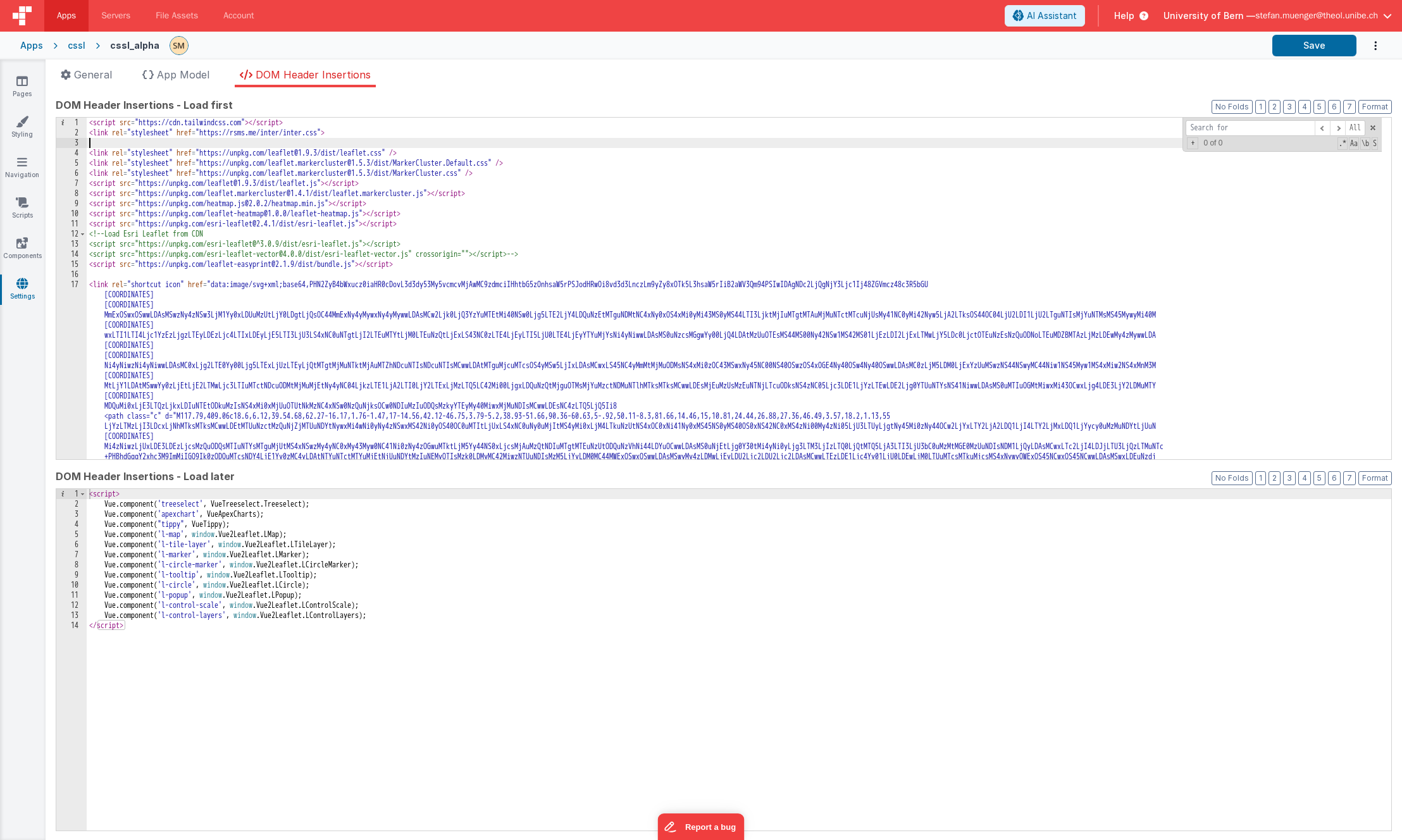 click on "< script   src = "https://cdn.tailwindcss.com" > < / script > < link   rel = "stylesheet"   href = "https://rsms.me/inter/inter.css" > < link   rel = "stylesheet"   href = "https://unpkg.com/leaflet@1.9.3/dist/leaflet.css"   / > < link   rel = "stylesheet"   href = "https://unpkg.com/leaflet.markercluster@1.5.3/dist/MarkerCluster.Default.css"   / > < link   rel = "stylesheet"   href = "https://unpkg.com/leaflet.markercluster@1.5.3/dist/MarkerCluster.css"   / > < script   src = "https://unpkg.com/leaflet@1.9.3/dist/leaflet.js" > < / script > < script   src = "https://unpkg.com/leaflet.markercluster@1.4.1/dist/leaflet.markercluster.js" > < / script > < script   src = "https://unpkg.com/heatmap.js@2.0.2/heatmap.min.js" > < / script > < script   src = "https://unpkg.com/leaflet-heatmap@1.0.0/leaflet-heatmap.js" > < / script > < script   src = "https://unpkg.com/esri-leaflet@2.4.1/dist/esri-leaflet.js" > < / script > <!--  Load Esri Leaflet from CDN --> < script   src = > < / script > < link   rel = "shortcut icon"   href =" at bounding box center (734, 435) 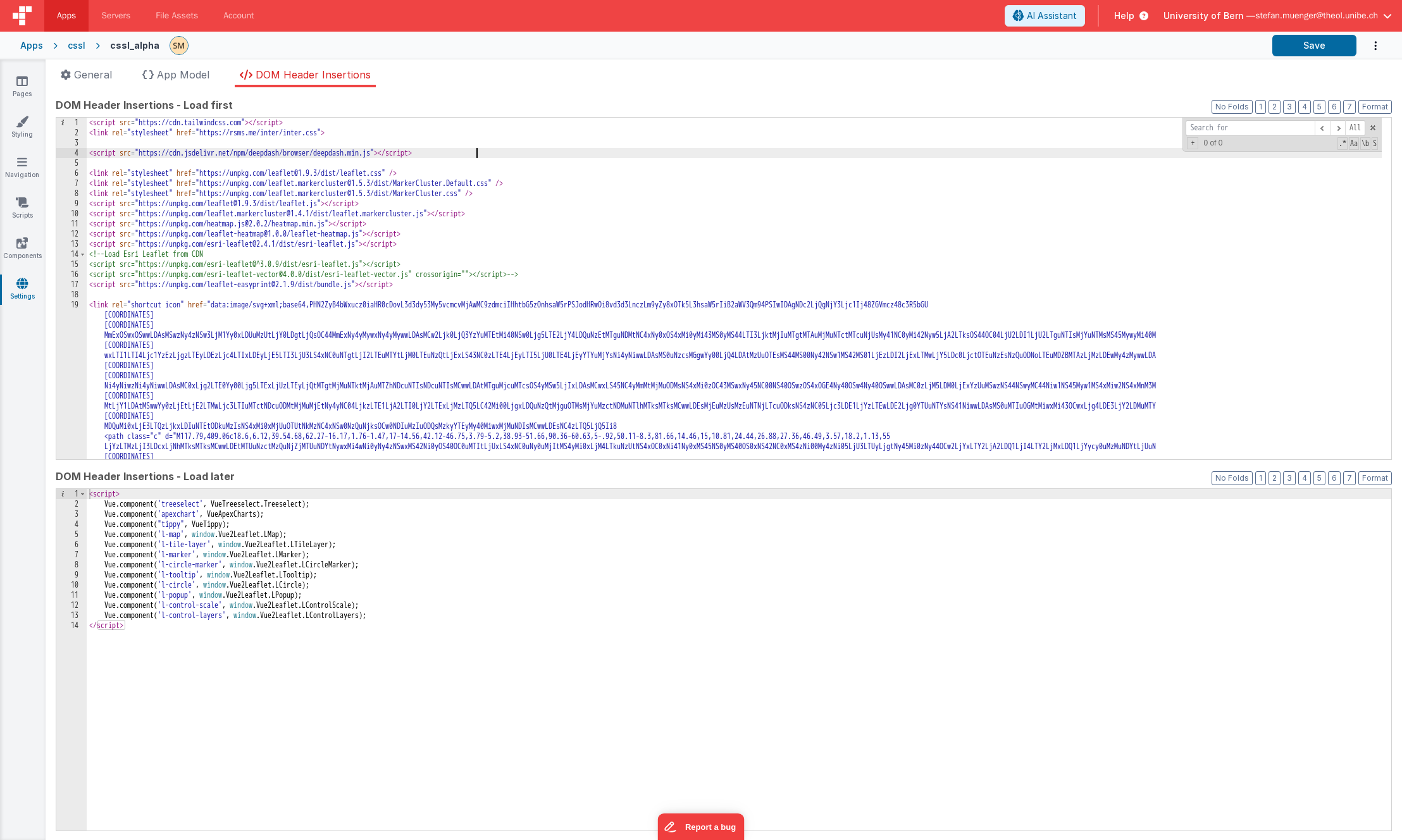 scroll, scrollTop: 0, scrollLeft: 0, axis: both 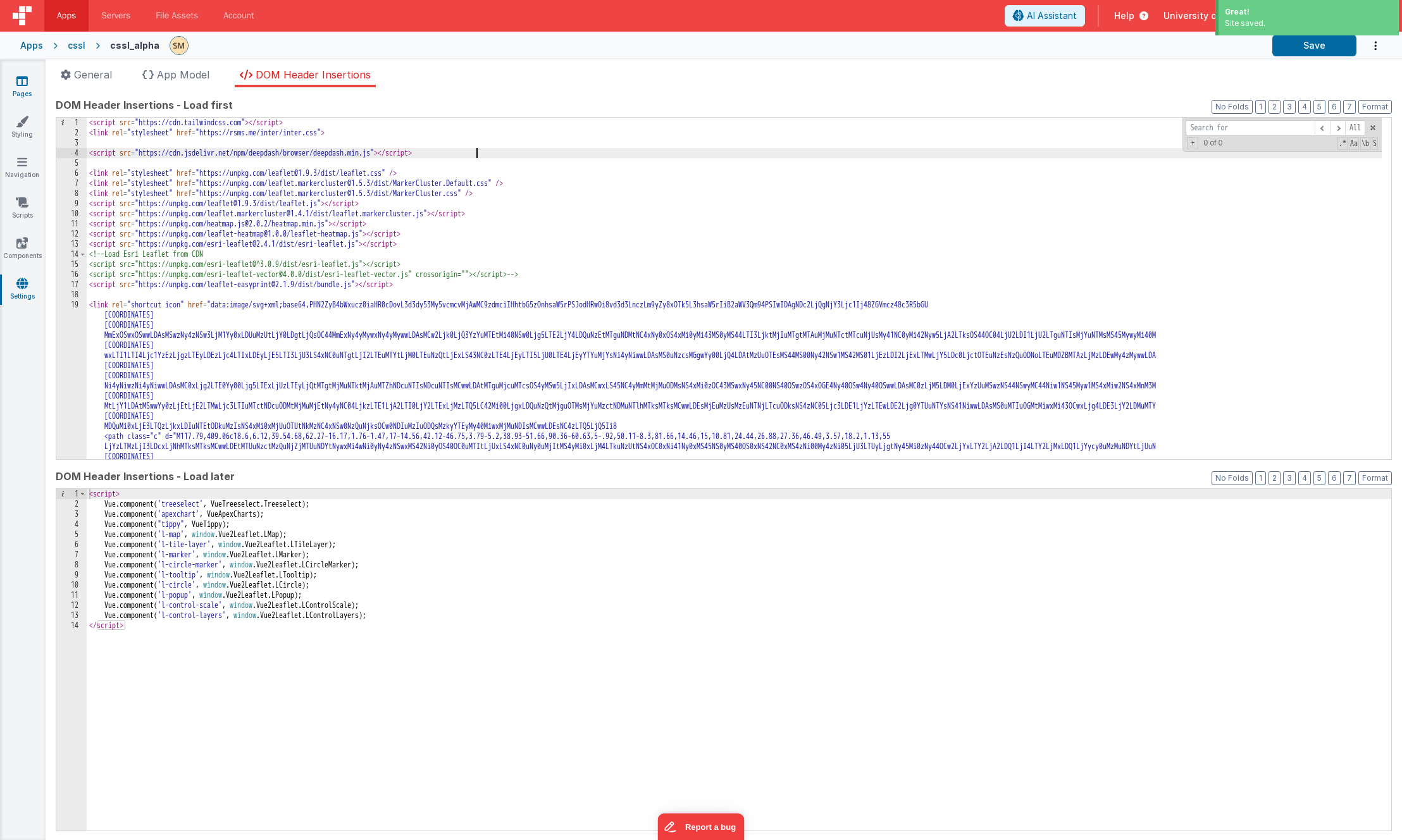 click on "Pages" at bounding box center [22, 87] 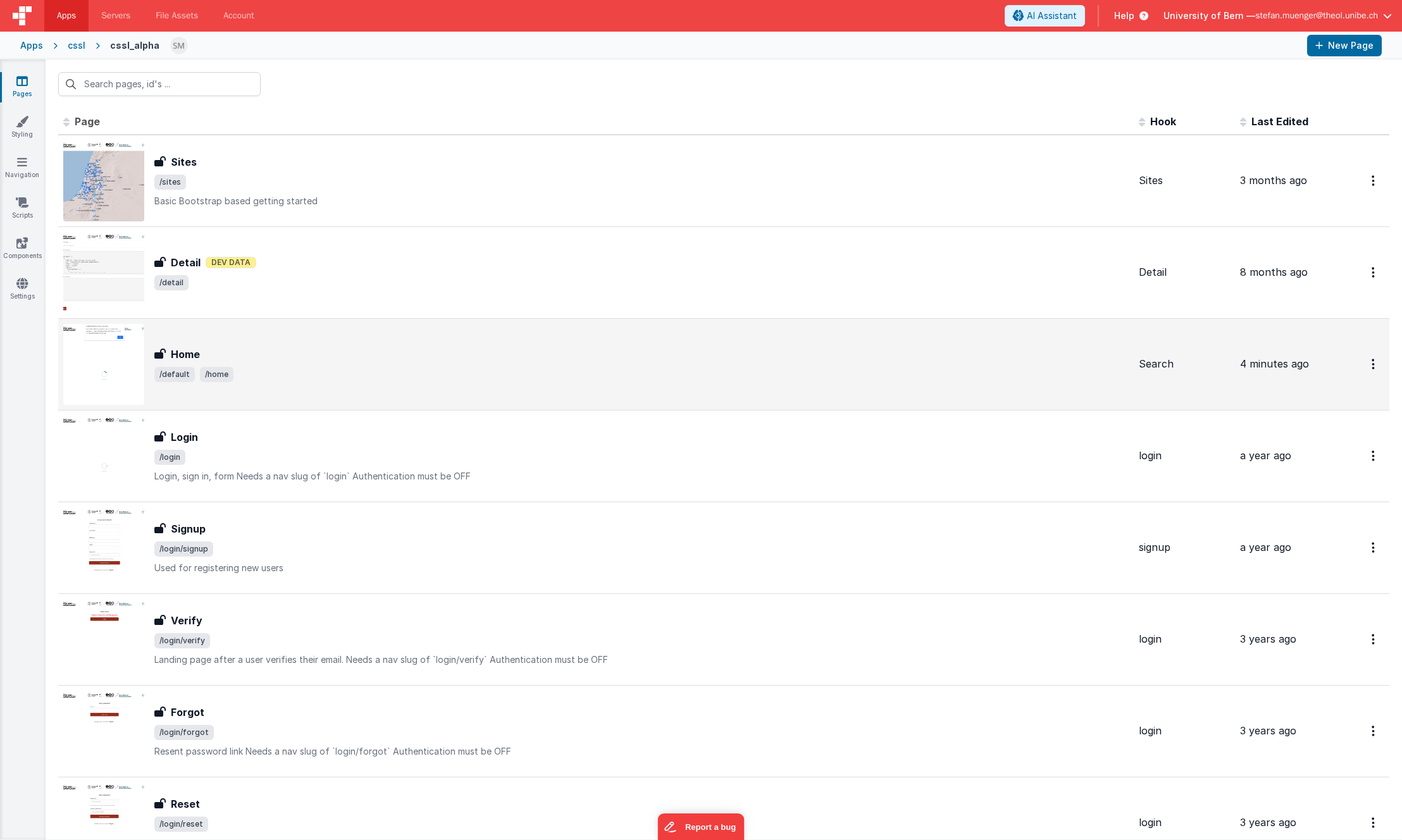 click on "Home" at bounding box center (185, 354) 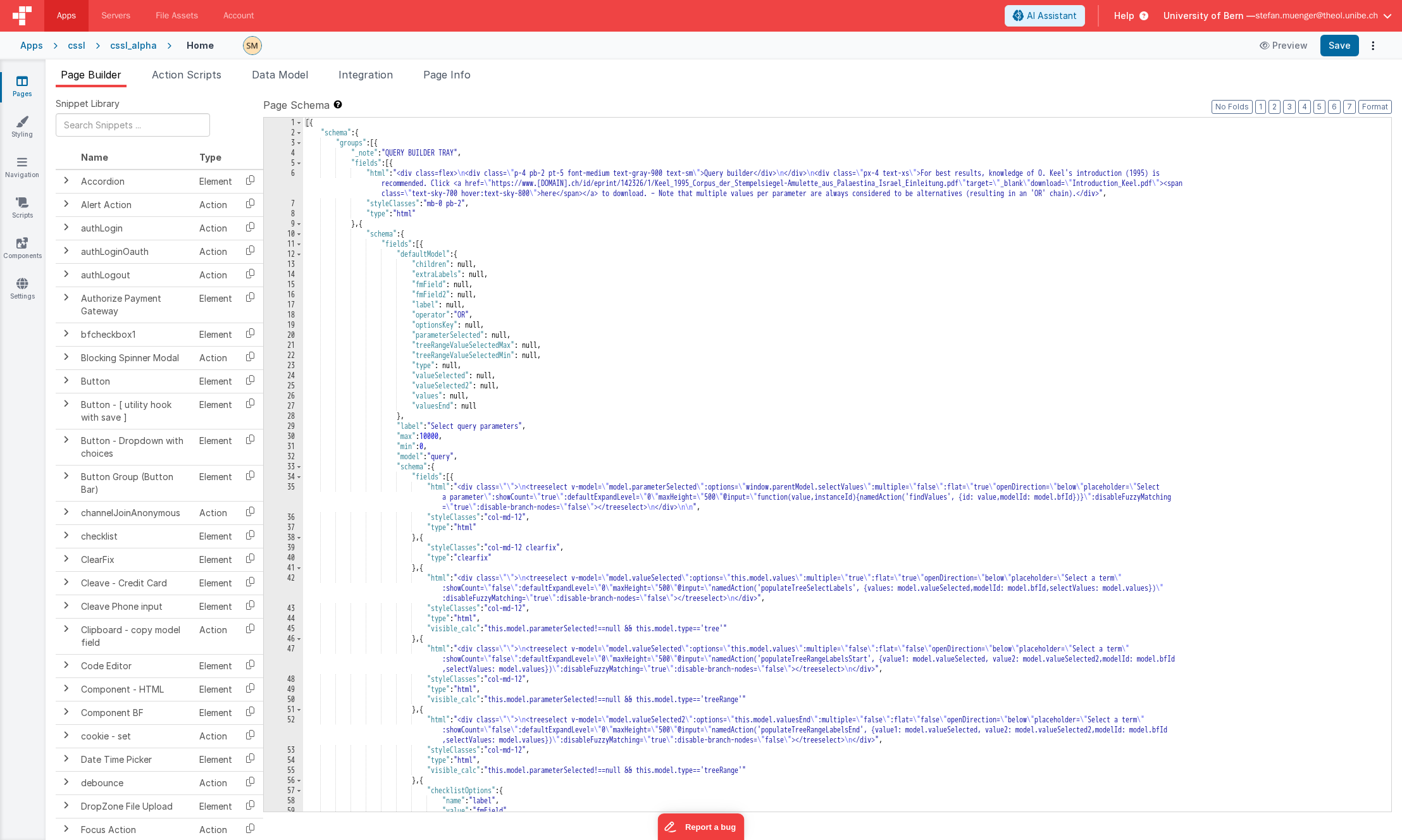 click on "[{      "schema" :  {           "groups" :  [{                "_note" :  "QUERY BUILDER TRAY" ,                "fields" :  [{                     "html" :  "<div class=flex> \n     <div class= \" p-4 pb-2 pt-5 font-medium text-gray-900 text-sm \" >Query builder</div> \n < /div> \n <div class= \" px-4 text-xs \" >For best results, knowledge of O. Keel's introduction (1995) is                                                 recommended. Click <a><span                                                  class= \" text-sky-700 hover:text-sky-800 \" >here</span></a> to download. – Note that multiple values per parameter are always considered to be alternatives (resulting in an 'OR' chain).</div>" ,                     "styleClasses" :  "mb-0 pb-2" ,                     "type" :  "html"                } ,  {                     :  { :" at bounding box center (842, 474) 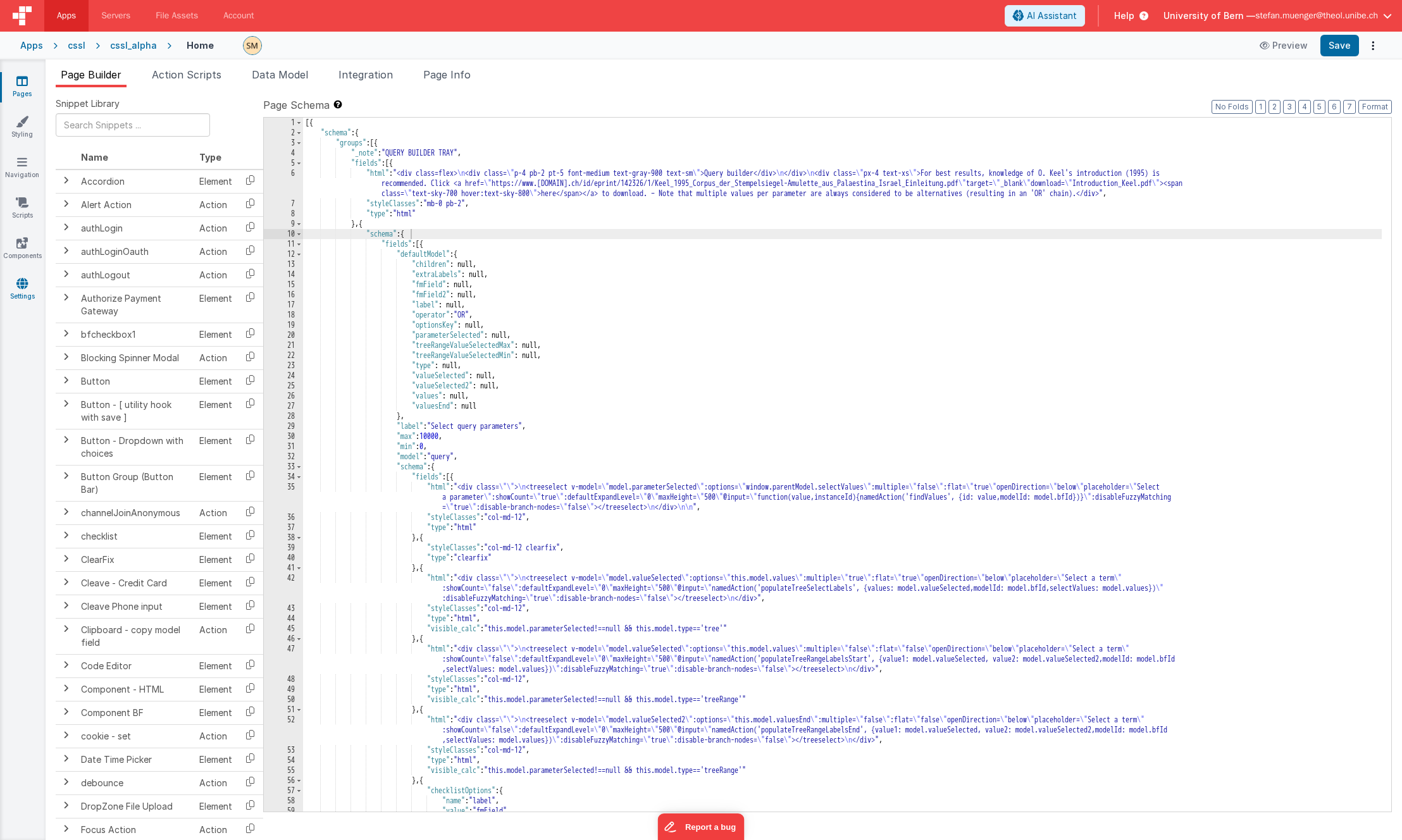 click at bounding box center [22, 283] 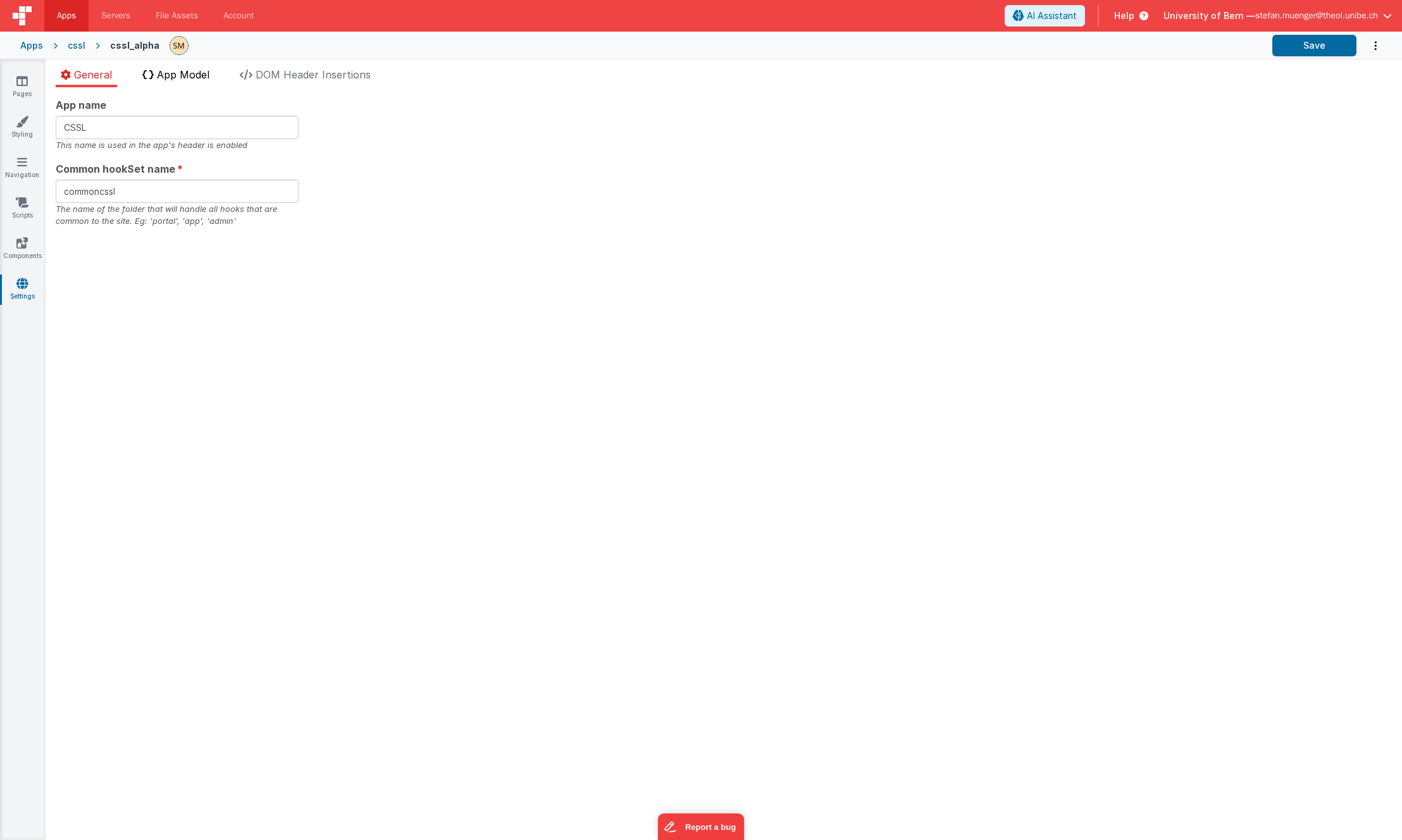 click on "App Model" at bounding box center (183, 75) 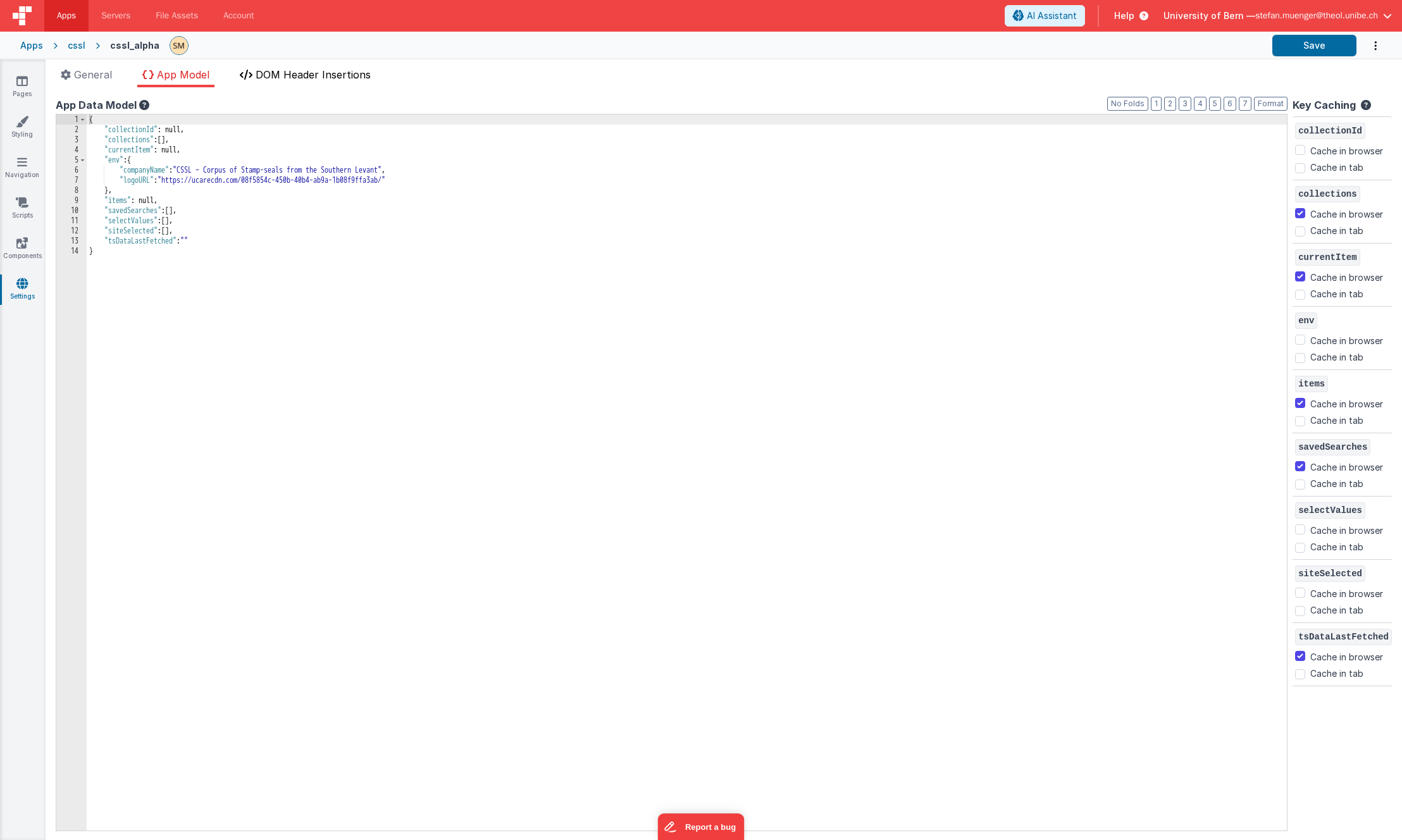 click on "DOM Header Insertions" at bounding box center (313, 75) 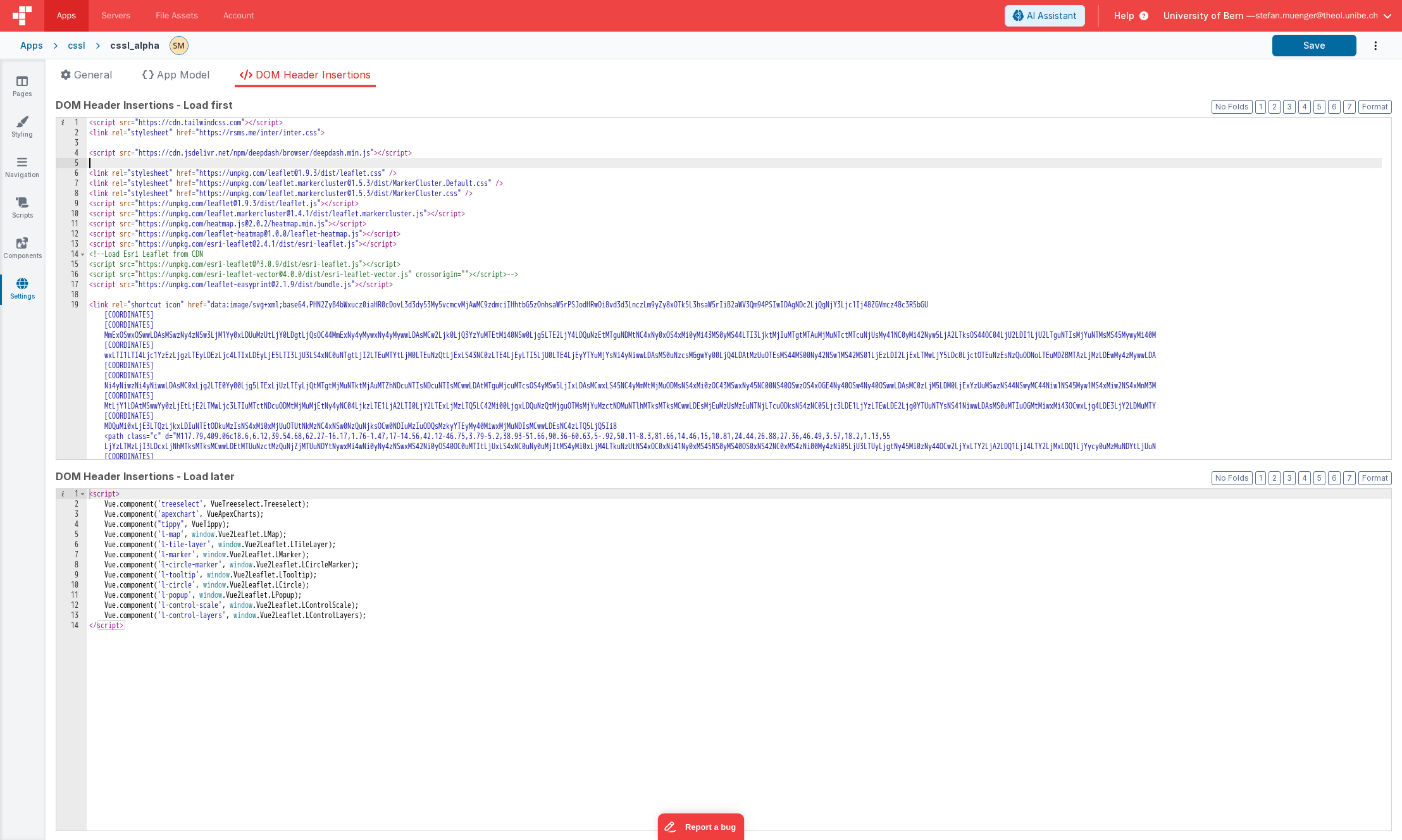 click on "< script   src = "https://cdn.tailwindcss.com" > < / script > < link   rel = "stylesheet"   href = "https://rsms.me/inter/inter.css" > < script   src = "https://cdn.jsdelivr.net/npm/deepdash/browser/deepdash.min.js" > < / script > < link   rel = "stylesheet"   href = "https://unpkg.com/leaflet@1.9.3/dist/leaflet.css"   /> < link   rel = "stylesheet"   href = "https://unpkg.com/leaflet.markercluster@1.5.3/dist/MarkerCluster.Default.css"   /> < link   rel = "stylesheet"   href = "https://unpkg.com/leaflet.markercluster@1.5.3/dist/MarkerCluster.css"   /> < script   src = "https://unpkg.com/leaflet@1.9.3/dist/leaflet.js" > < / script > < script   src = "https://unpkg.com/leaflet.markercluster@1.4.1/dist/leaflet.markercluster.js" > < / script > < script   src = "https://unpkg.com/heatmap.js@2.0.2/heatmap.min.js" > < / script > < script   src = "https://unpkg.com/leaflet-heatmap@1.0.0/leaflet-heatmap.js" > < / script > < script   src = "https://unpkg.com/esri-leaflet@2.4.1/dist/esri-leaflet.js" > < / script > <!-- --/> <" at bounding box center [734, 435] 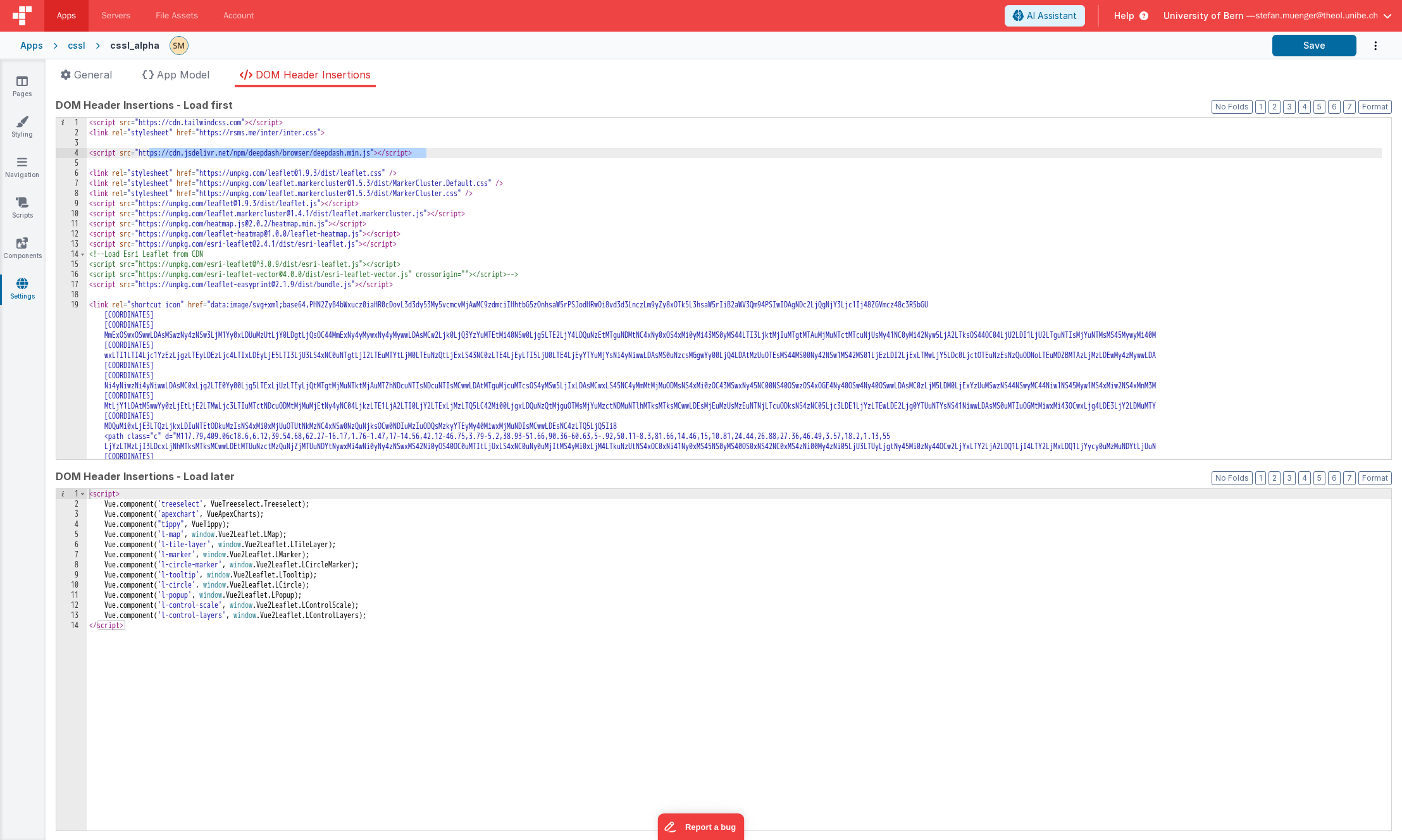 drag, startPoint x: 427, startPoint y: 154, endPoint x: 148, endPoint y: 156, distance: 279.0072 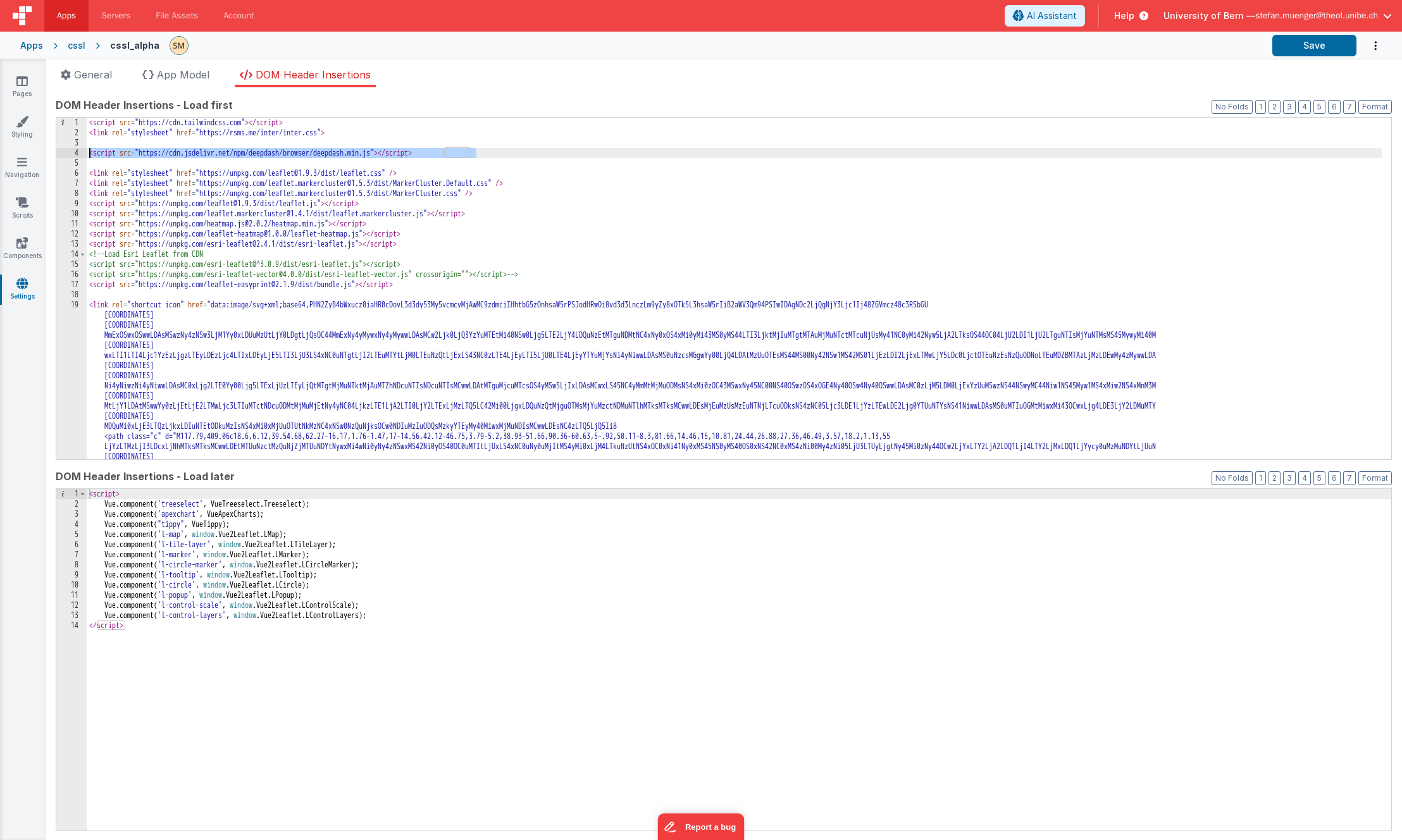 drag, startPoint x: 499, startPoint y: 151, endPoint x: 59, endPoint y: 156, distance: 440.0284 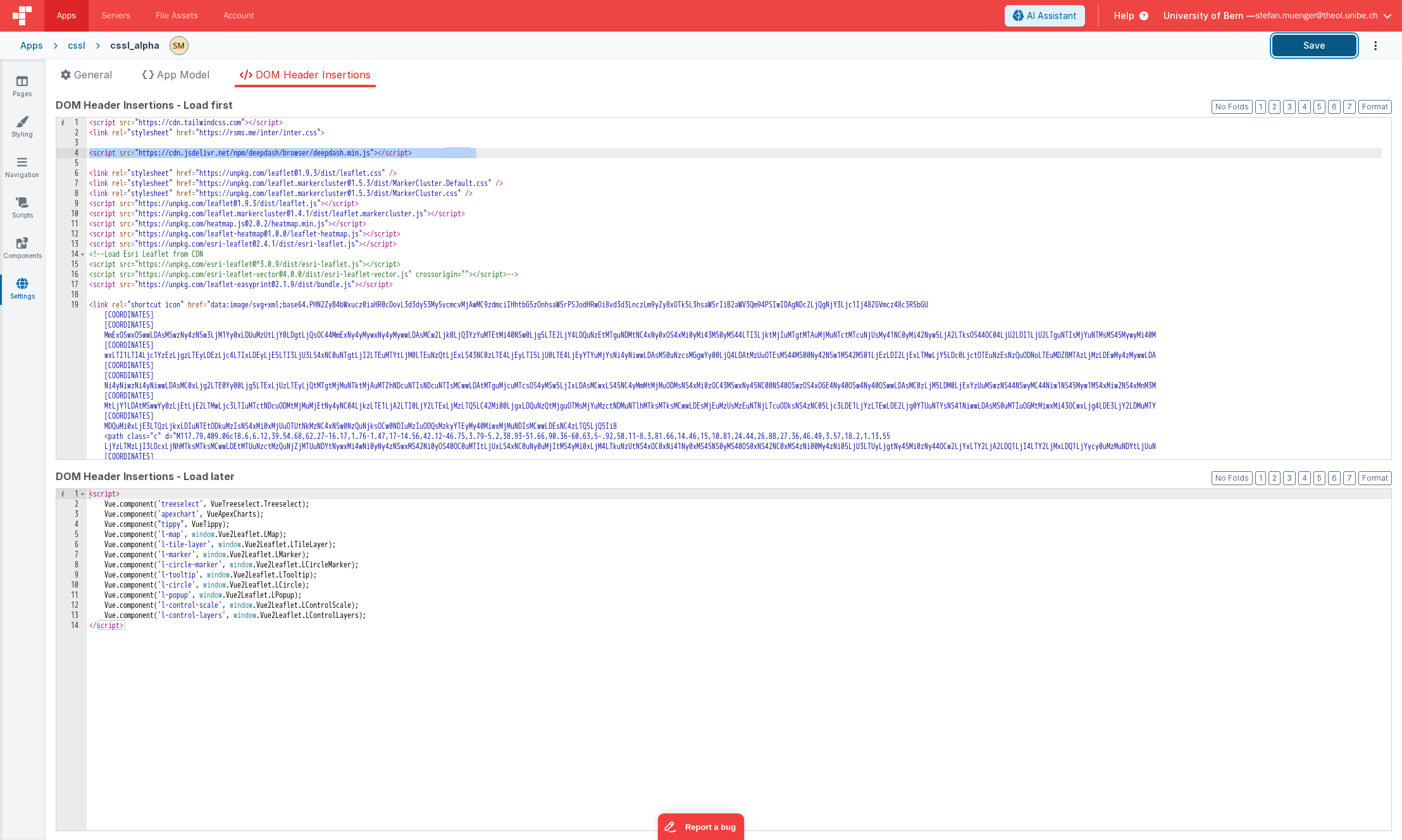 click on "Save" at bounding box center (1314, 46) 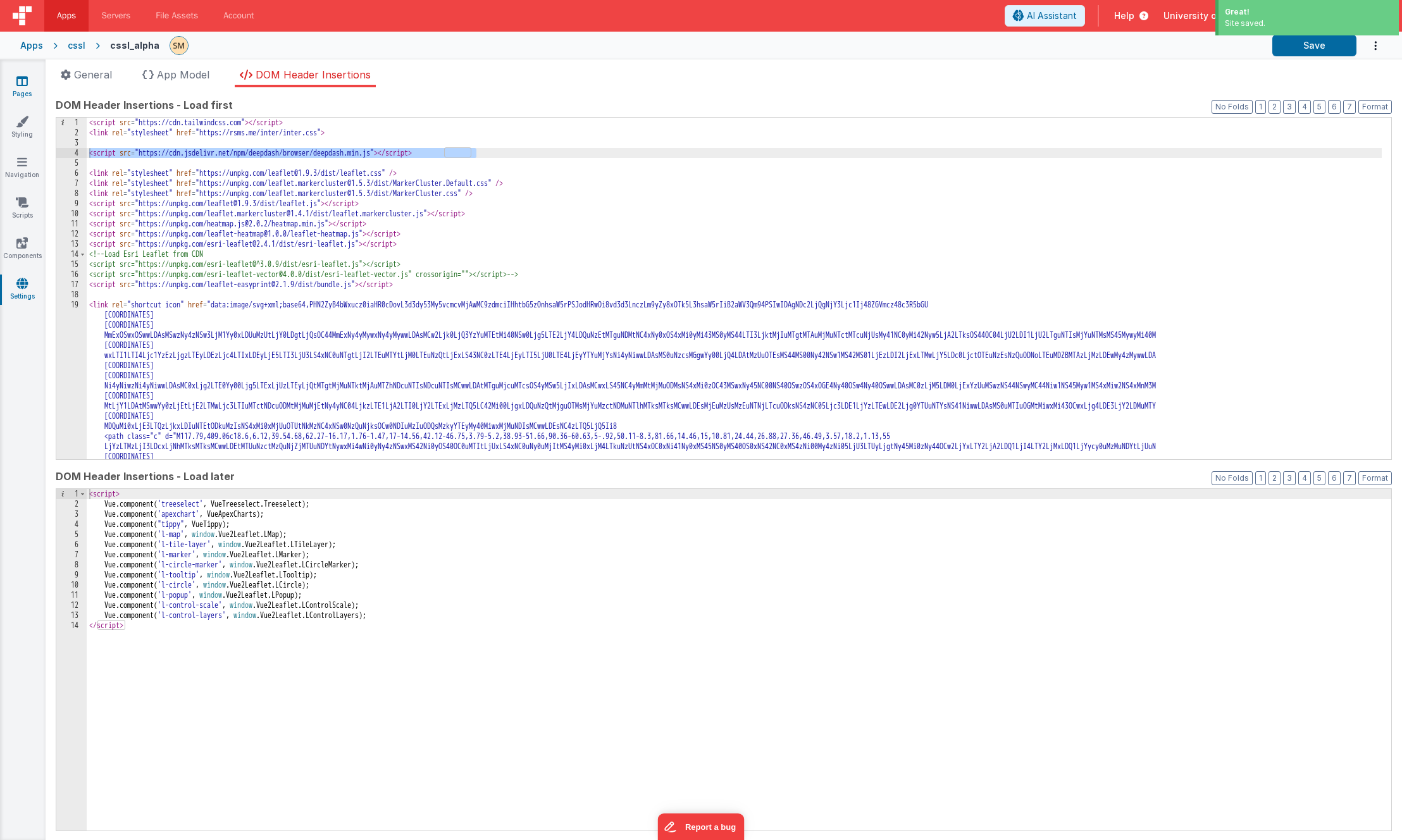 click at bounding box center (22, 81) 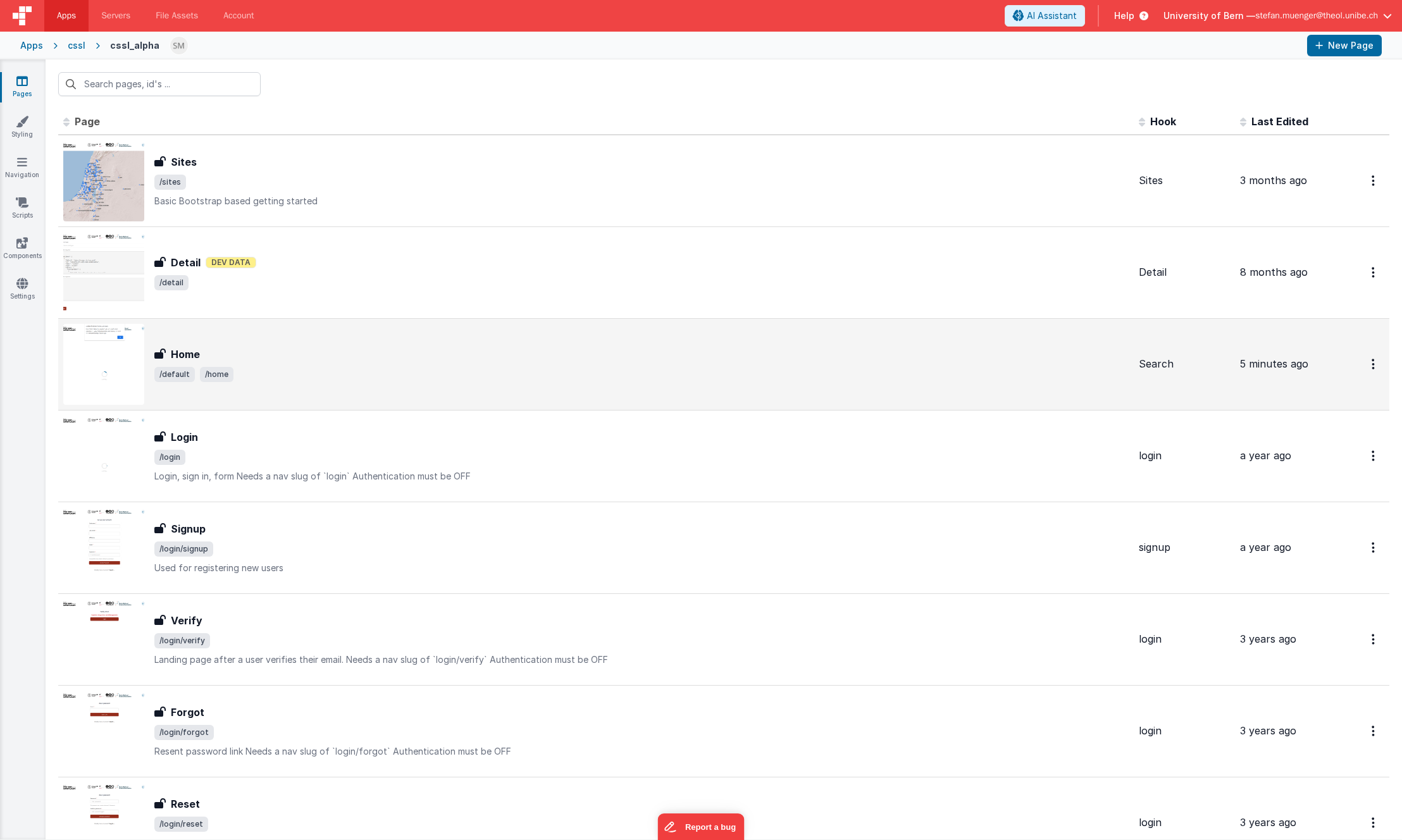 click on "Home" at bounding box center [642, 354] 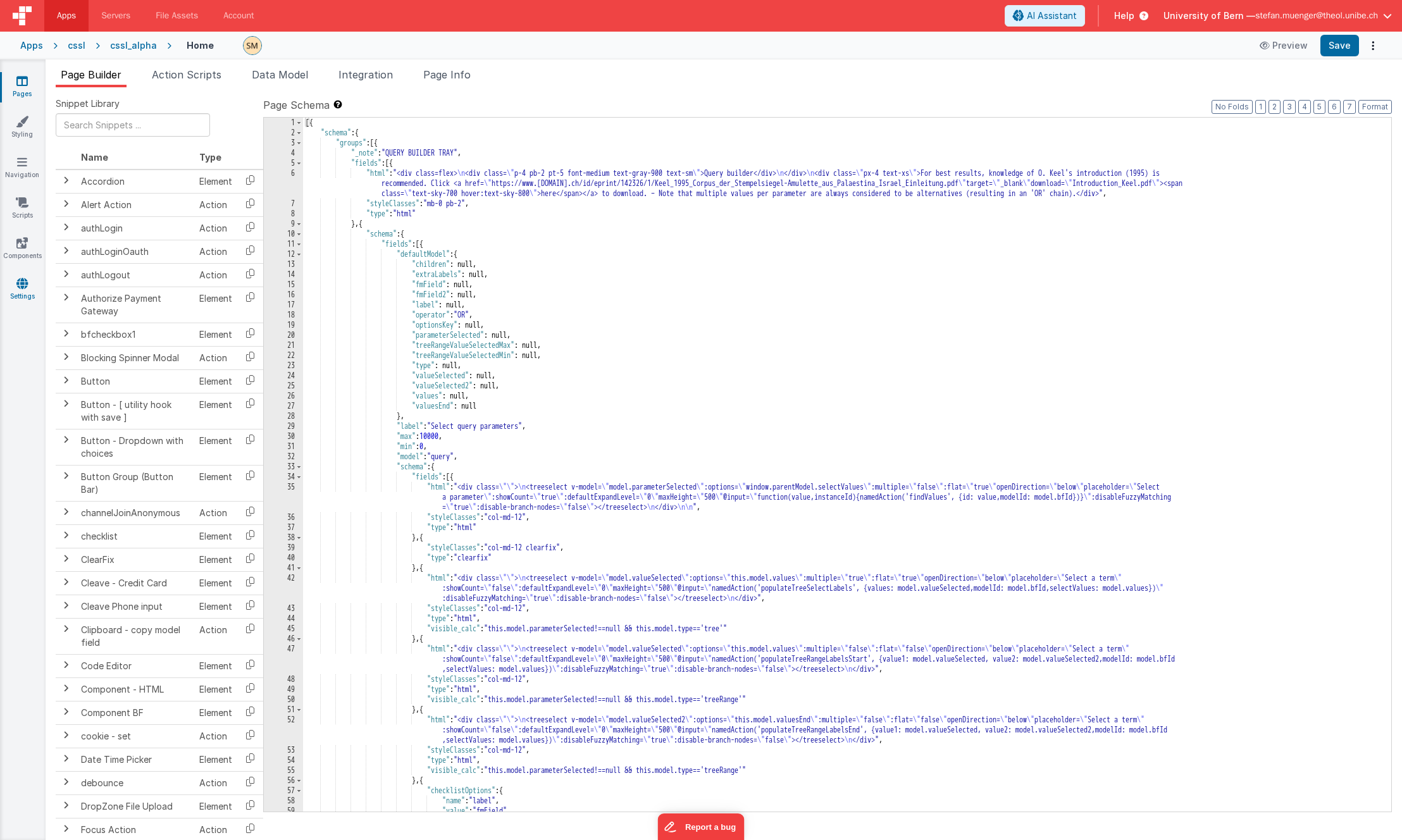 click at bounding box center [22, 283] 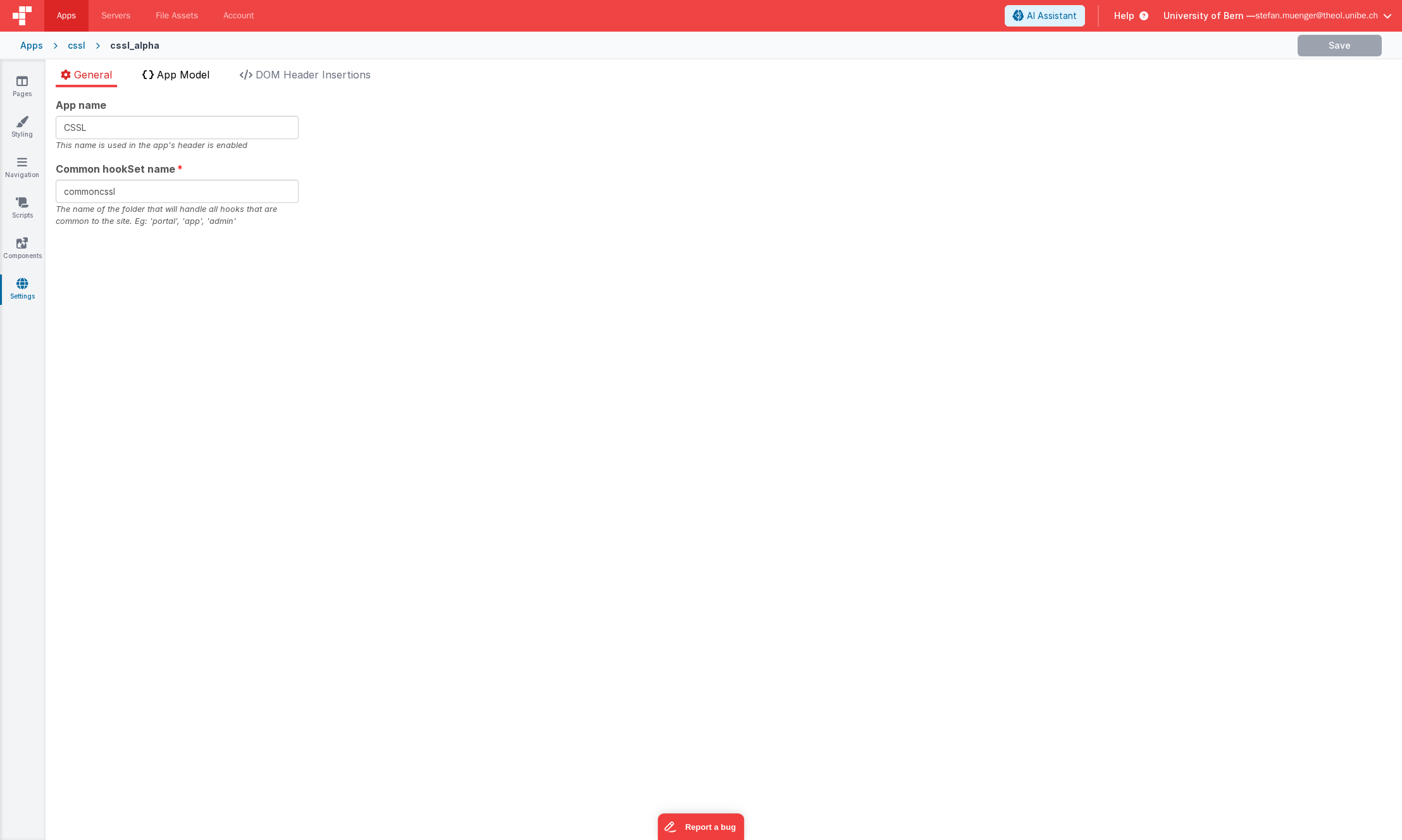 click on "App Model" at bounding box center [183, 75] 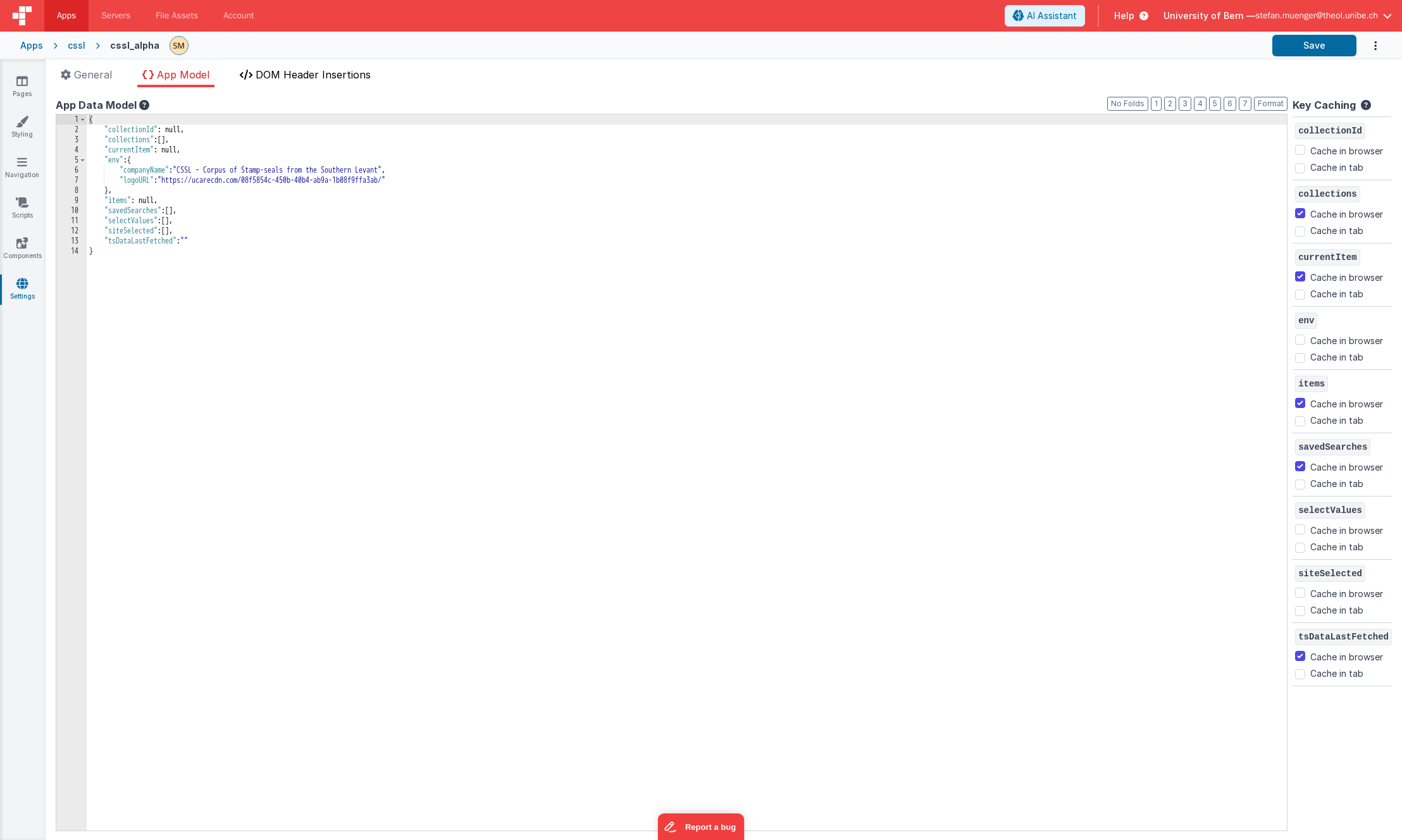 click on "DOM Header Insertions" at bounding box center [313, 75] 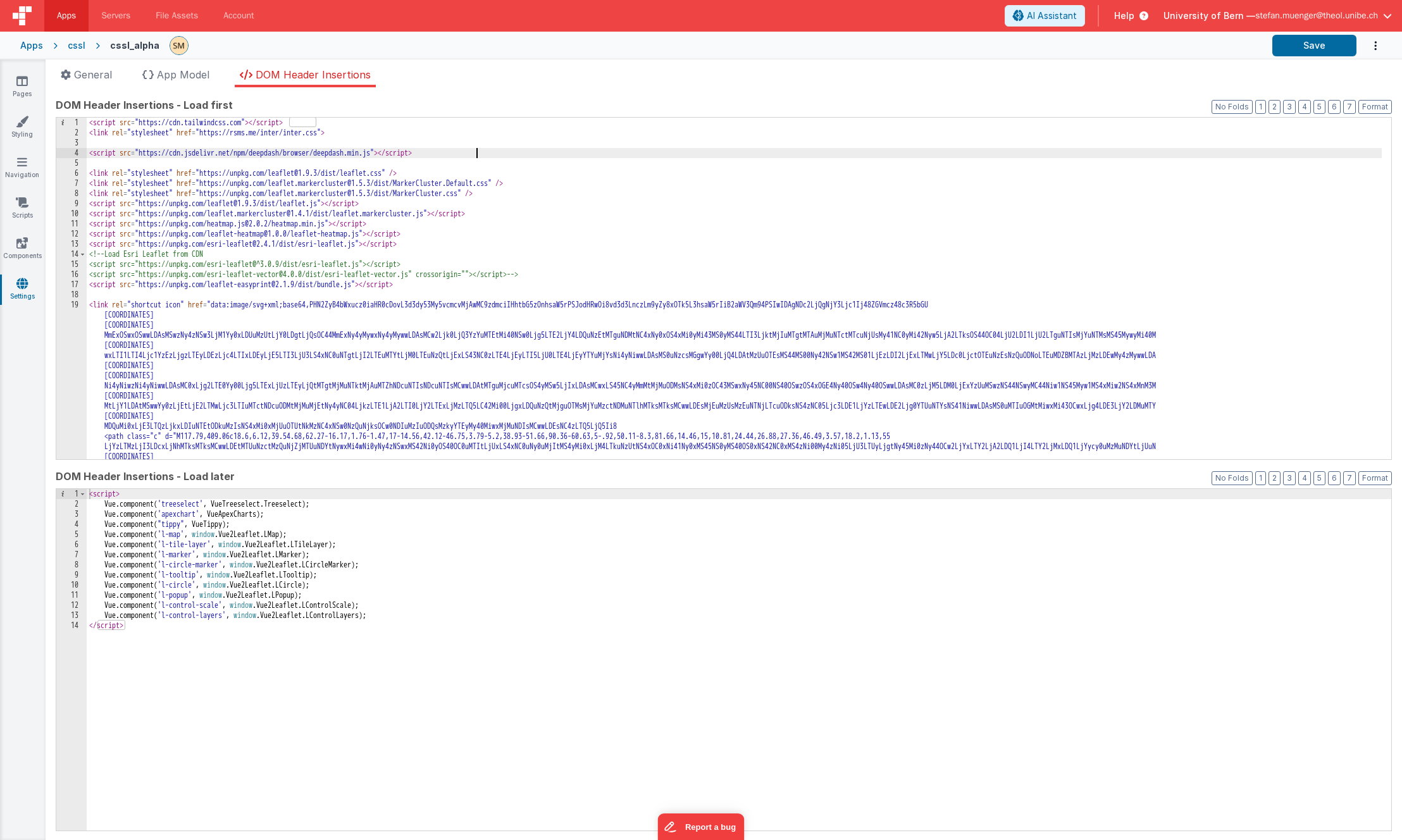 click on "< script   src = "https://cdn.tailwindcss.com" > < / script > < link   rel = "stylesheet"   href = "https://rsms.me/inter/inter.css" > < script   src = "https://cdn.jsdelivr.net/npm/deepdash/browser/deepdash.min.js" > < / script > < link   rel = "stylesheet"   href = "https://unpkg.com/leaflet@1.9.3/dist/leaflet.css"   /> < link   rel = "stylesheet"   href = "https://unpkg.com/leaflet.markercluster@1.5.3/dist/MarkerCluster.Default.css"   /> < link   rel = "stylesheet"   href = "https://unpkg.com/leaflet.markercluster@1.5.3/dist/MarkerCluster.css"   /> < script   src = "https://unpkg.com/leaflet@1.9.3/dist/leaflet.js" > < / script > < script   src = "https://unpkg.com/leaflet.markercluster@1.4.1/dist/leaflet.markercluster.js" > < / script > < script   src = "https://unpkg.com/heatmap.js@2.0.2/heatmap.min.js" > < / script > < script   src = "https://unpkg.com/leaflet-heatmap@1.0.0/leaflet-heatmap.js" > < / script > < script   src = "https://unpkg.com/esri-leaflet@2.4.1/dist/esri-leaflet.js" > < / script > <!-- --/> <" at bounding box center [734, 435] 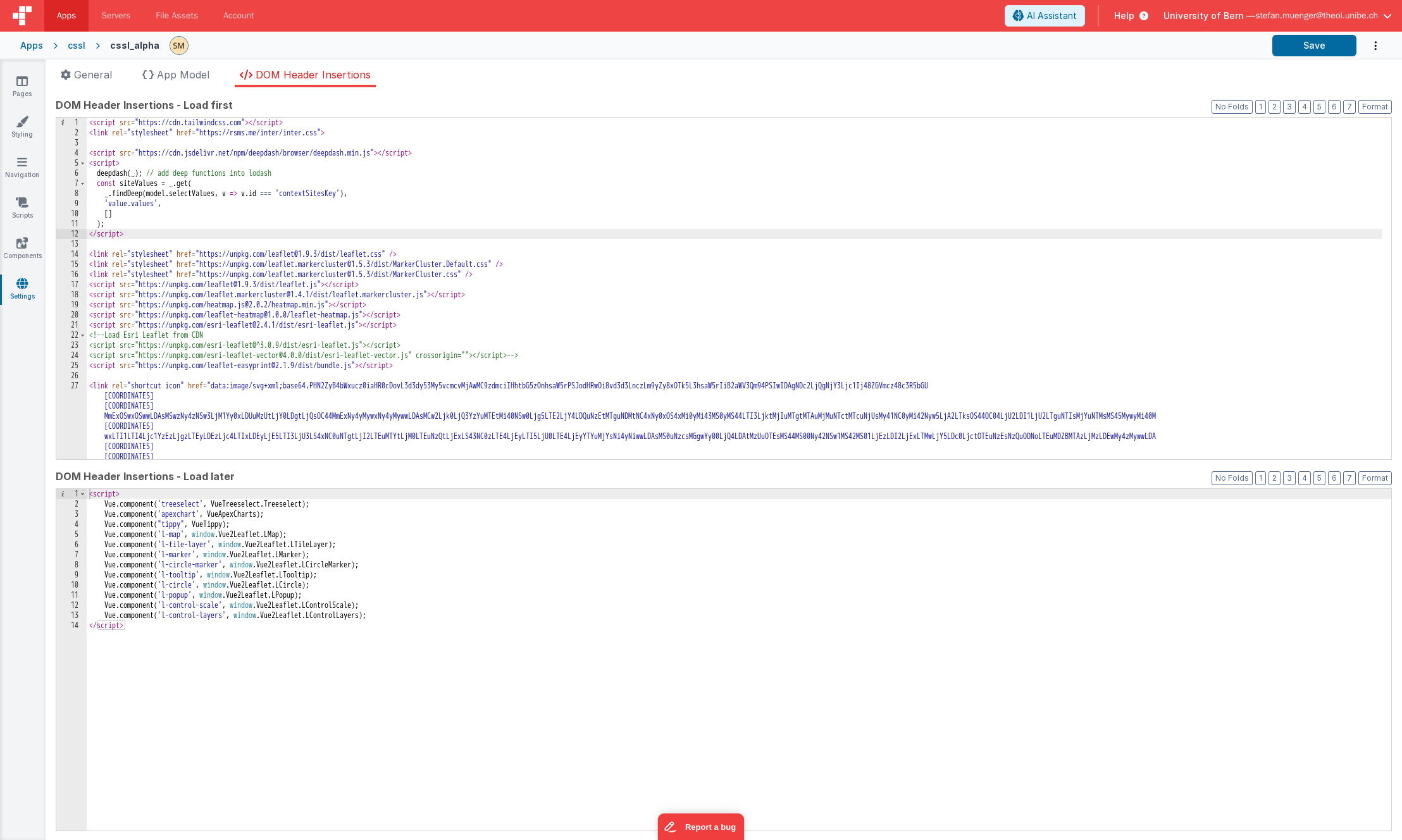 click on "< script   src = "https://cdn.tailwindcss.com" > </ script > < link   rel = "stylesheet"   href = "https://rsms.me/inter/inter.css" > < script   src = "https://cdn.jsdelivr.net/npm/deepdash/browser/deepdash.min.js" > </ script > <!--  Load deepDash to retrieve deeply nested values in model --> < script >    deepdash ( _ ) ;   // add deep functions into lodash    const   siteValues   =   _ . get (      _ . findDeep ( model . selectValues ,   v   =>   v . id   ===   'contextSitesKey' ) ,      'value.values' ,      [ ]    ) ; </ script > < link   rel = "stylesheet"   href = "https://unpkg.com/leaflet@1.9.3/dist/leaflet.css"   /> < link   rel = "stylesheet"   href = "https://unpkg.com/leaflet.markercluster@1.5.3/dist/MarkerCluster.Default.css"   /> < link   rel = "stylesheet"   href = "https://unpkg.com/leaflet.markercluster@1.5.3/dist/MarkerCluster.css"   /> < script   src = "https://unpkg.com/leaflet@1.9.3/dist/leaflet.js" > </ script > < script   src = "https://unpkg.com/leaflet.markercluster@1.4.1/dist/leaflet.markercluster.js" > </ script > < script   src = > </ script > <" at bounding box center [734, 435] 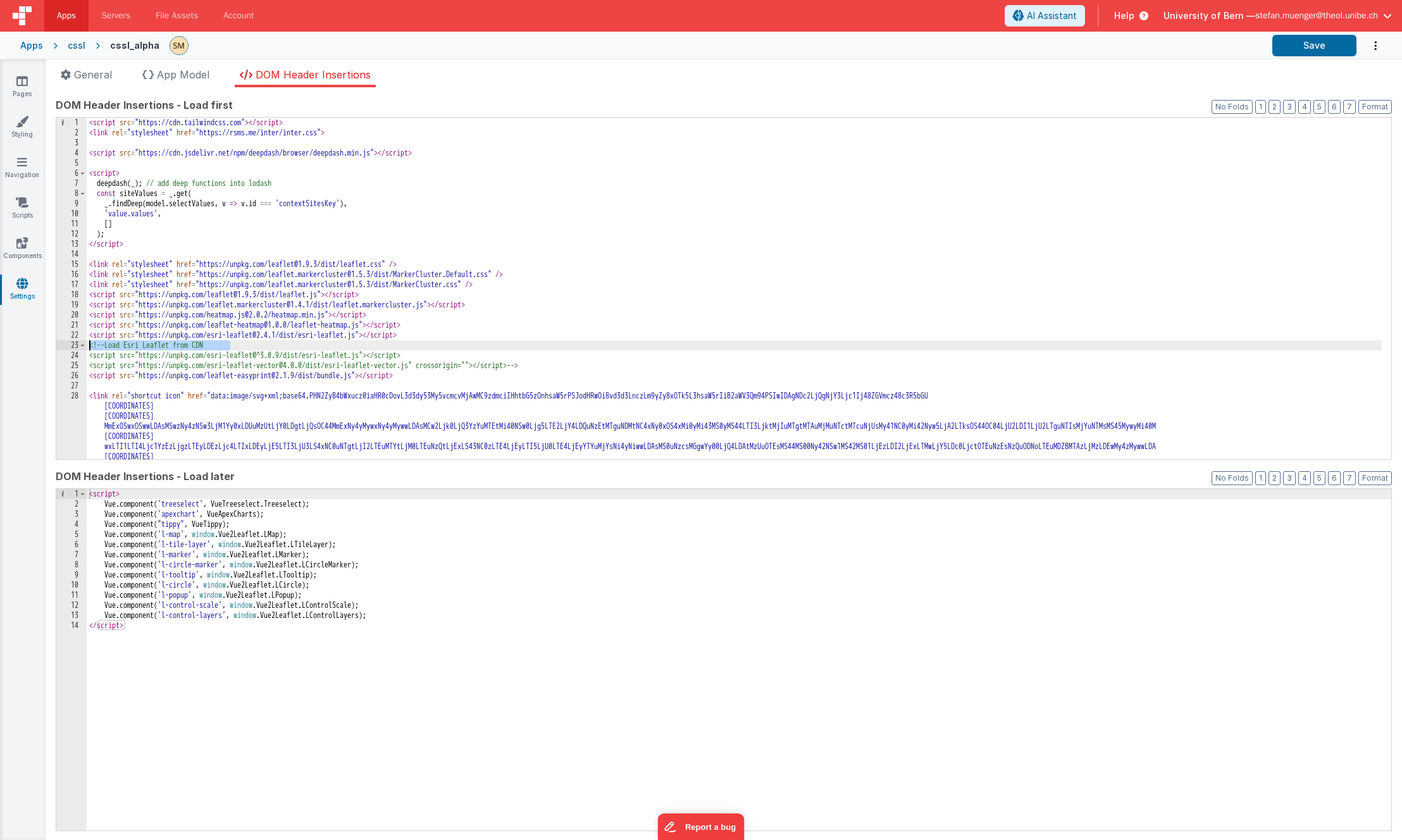 drag, startPoint x: 233, startPoint y: 347, endPoint x: 76, endPoint y: 342, distance: 157.0796 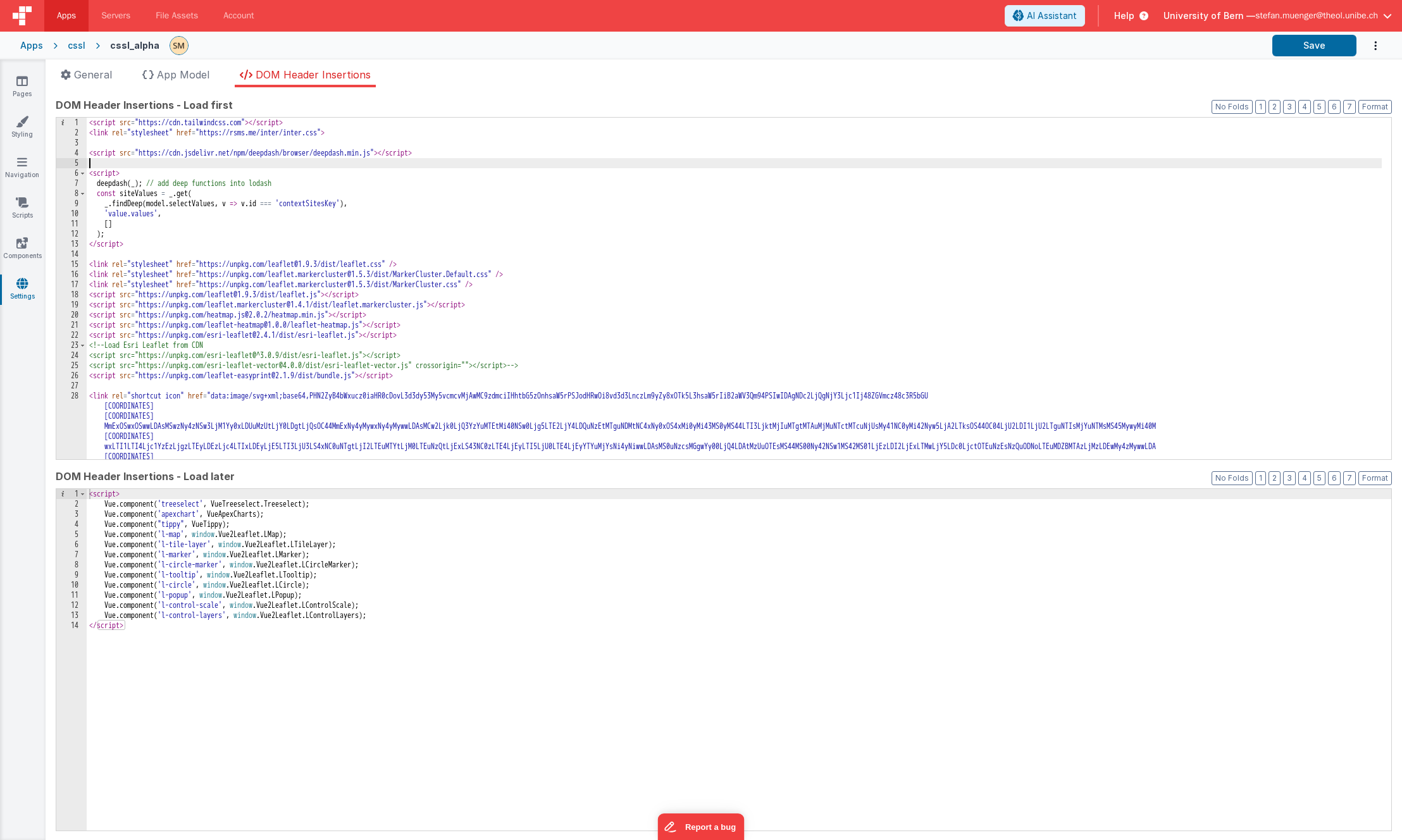 click on "< script   src = "https://cdn.tailwindcss.com" > </ script > < link   rel = "stylesheet"   href = "https://rsms.me/inter/inter.css" > < script   src = "https://cdn.jsdelivr.net/npm/deepdash/browser/deepdash.min.js" > </ script > <!--  Load deepDash to retrieve deeply nested values in model --> < script >    deepdash ( _ ) ;   // add deep functions into lodash    const   siteValues   =   _ . get (      _ . findDeep ( model . selectValues ,   v   =>   v . id   ===   'contextSitesKey' ) ,      'value.values' ,      [ ]    ) ; </ script > < link   rel = "stylesheet"   href = "https://unpkg.com/leaflet@1.9.3/dist/leaflet.css"   /> < link   rel = "stylesheet"   href = "https://unpkg.com/leaflet.markercluster@1.5.3/dist/MarkerCluster.Default.css"   /> < link   rel = "stylesheet"   href = "https://unpkg.com/leaflet.markercluster@1.5.3/dist/MarkerCluster.css"   /> < script   src = "https://unpkg.com/leaflet@1.9.3/dist/leaflet.js" > </ script > < script   src = "https://unpkg.com/leaflet.markercluster@1.4.1/dist/leaflet.markercluster.js" > </ script > < script   src = > </ script > <" at bounding box center (734, 435) 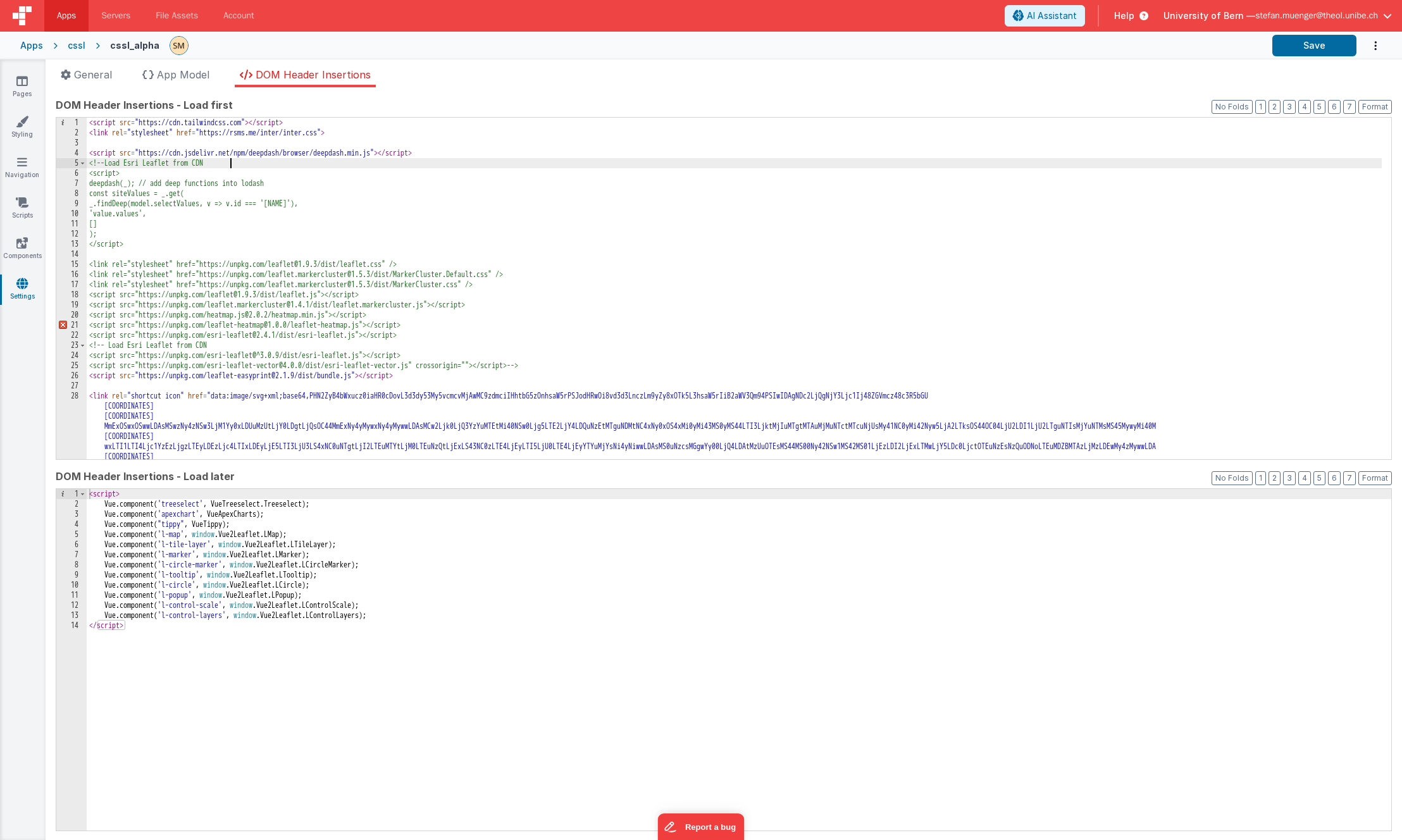 click on "< script   src = "https://cdn.tailwindcss.com" > </ script > < link   rel = "stylesheet"   href = "https://rsms.me/inter/inter.css" > < script   src = "https://cdn.jsdelivr.net/npm/deepdash/browser/deepdash.min.js" > </ script > <!--  Load Esri Leaflet from CDN <script>   deepdash(_); // add deep functions into lodash   const siteValues = _.get(     _.findDeep(model.selectValues, v => v.id === 'contextSitesKey'),     'value.values',     []   ); </script> <link rel="stylesheet" href="https://unpkg.com/leaflet@1.9.3/dist/leaflet.css" /> <link rel="stylesheet" href="https://unpkg.com/leaflet.markercluster@1.5.3/dist/MarkerCluster.Default.css" /> <link rel="stylesheet" href="https://unpkg.com/leaflet.markercluster@1.5.3/dist/MarkerCluster.css" /> <script src="https://unpkg.com/leaflet@1.9.3/dist/leaflet.js"></script> <script src="https://unpkg.com/leaflet.markercluster@1.4.1/dist/leaflet.markercluster.js"></script> <script src="https://unpkg.com/heatmap.js@2.0.2/heatmap.min.js"></script> --> < script   src = > </" at bounding box center (734, 435) 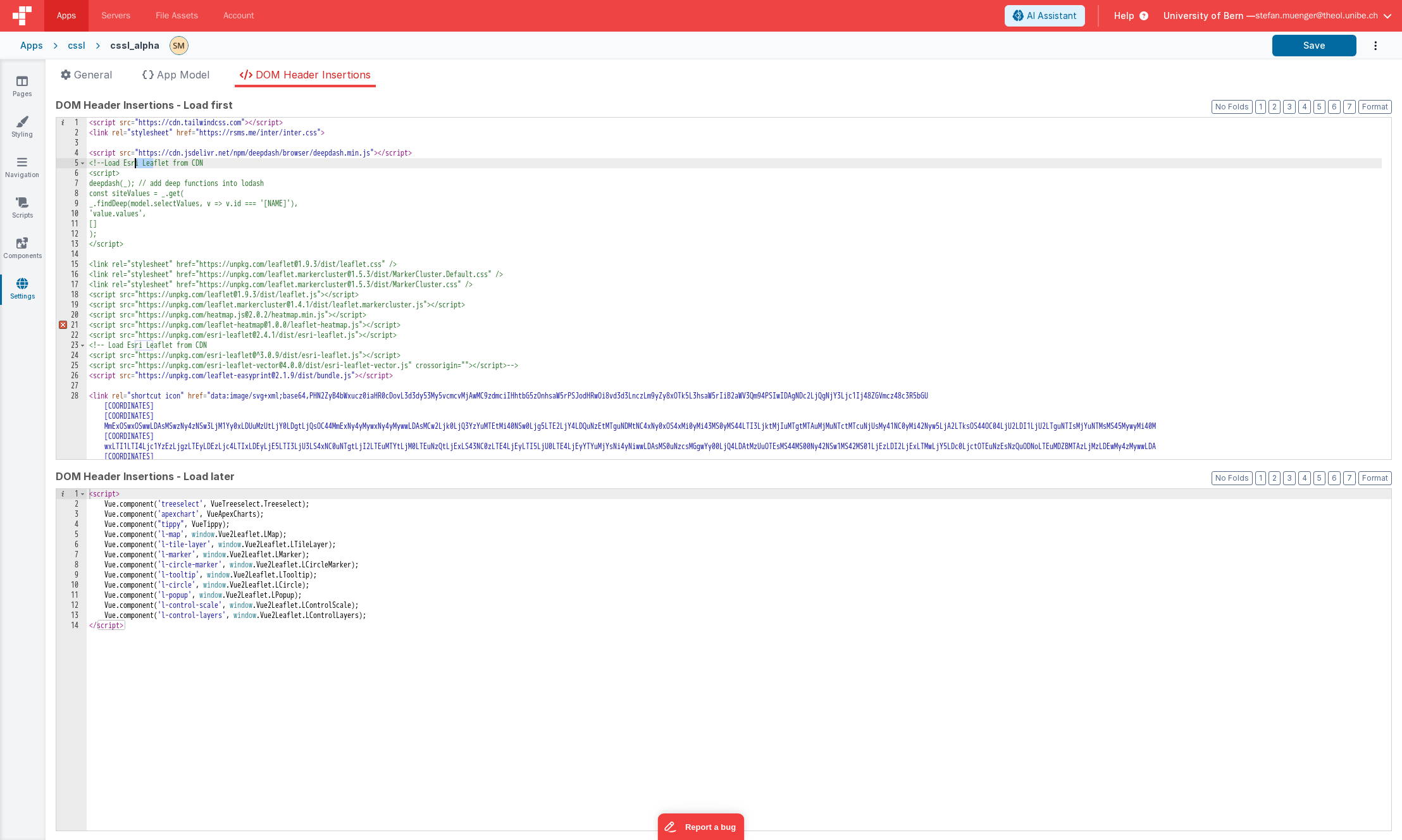 click on "< script   src = "https://cdn.tailwindcss.com" > </ script > < link   rel = "stylesheet"   href = "https://rsms.me/inter/inter.css" > < script   src = "https://cdn.jsdelivr.net/npm/deepdash/browser/deepdash.min.js" > </ script > <!--  Load Esri Leaflet from CDN <script>   deepdash(_); // add deep functions into lodash   const siteValues = _.get(     _.findDeep(model.selectValues, v => v.id === 'contextSitesKey'),     'value.values',     []   ); </script> <link rel="stylesheet" href="https://unpkg.com/leaflet@1.9.3/dist/leaflet.css" /> <link rel="stylesheet" href="https://unpkg.com/leaflet.markercluster@1.5.3/dist/MarkerCluster.Default.css" /> <link rel="stylesheet" href="https://unpkg.com/leaflet.markercluster@1.5.3/dist/MarkerCluster.css" /> <script src="https://unpkg.com/leaflet@1.9.3/dist/leaflet.js"></script> <script src="https://unpkg.com/leaflet.markercluster@1.4.1/dist/leaflet.markercluster.js"></script> <script src="https://unpkg.com/heatmap.js@2.0.2/heatmap.min.js"></script> --> < script   src = > </" at bounding box center (734, 435) 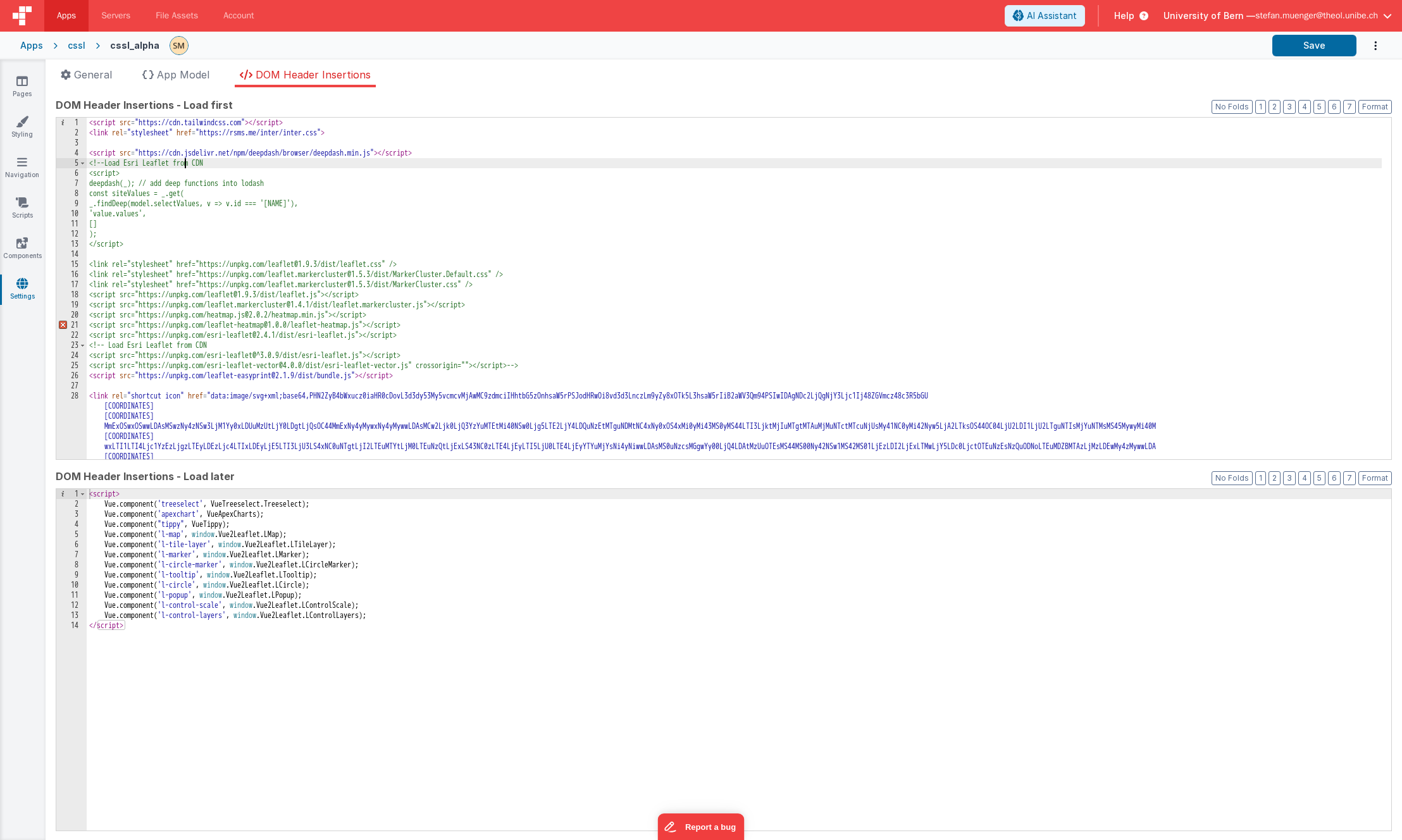 click on "< script   src = "https://cdn.tailwindcss.com" > </ script > < link   rel = "stylesheet"   href = "https://rsms.me/inter/inter.css" > < script   src = "https://cdn.jsdelivr.net/npm/deepdash/browser/deepdash.min.js" > </ script > <!--  Load Esri Leaflet from CDN <script>   deepdash(_); // add deep functions into lodash   const siteValues = _.get(     _.findDeep(model.selectValues, v => v.id === 'contextSitesKey'),     'value.values',     []   ); </script> <link rel="stylesheet" href="https://unpkg.com/leaflet@1.9.3/dist/leaflet.css" /> <link rel="stylesheet" href="https://unpkg.com/leaflet.markercluster@1.5.3/dist/MarkerCluster.Default.css" /> <link rel="stylesheet" href="https://unpkg.com/leaflet.markercluster@1.5.3/dist/MarkerCluster.css" /> <script src="https://unpkg.com/leaflet@1.9.3/dist/leaflet.js"></script> <script src="https://unpkg.com/leaflet.markercluster@1.4.1/dist/leaflet.markercluster.js"></script> <script src="https://unpkg.com/heatmap.js@2.0.2/heatmap.min.js"></script> --> < script   src = > </" at bounding box center [734, 435] 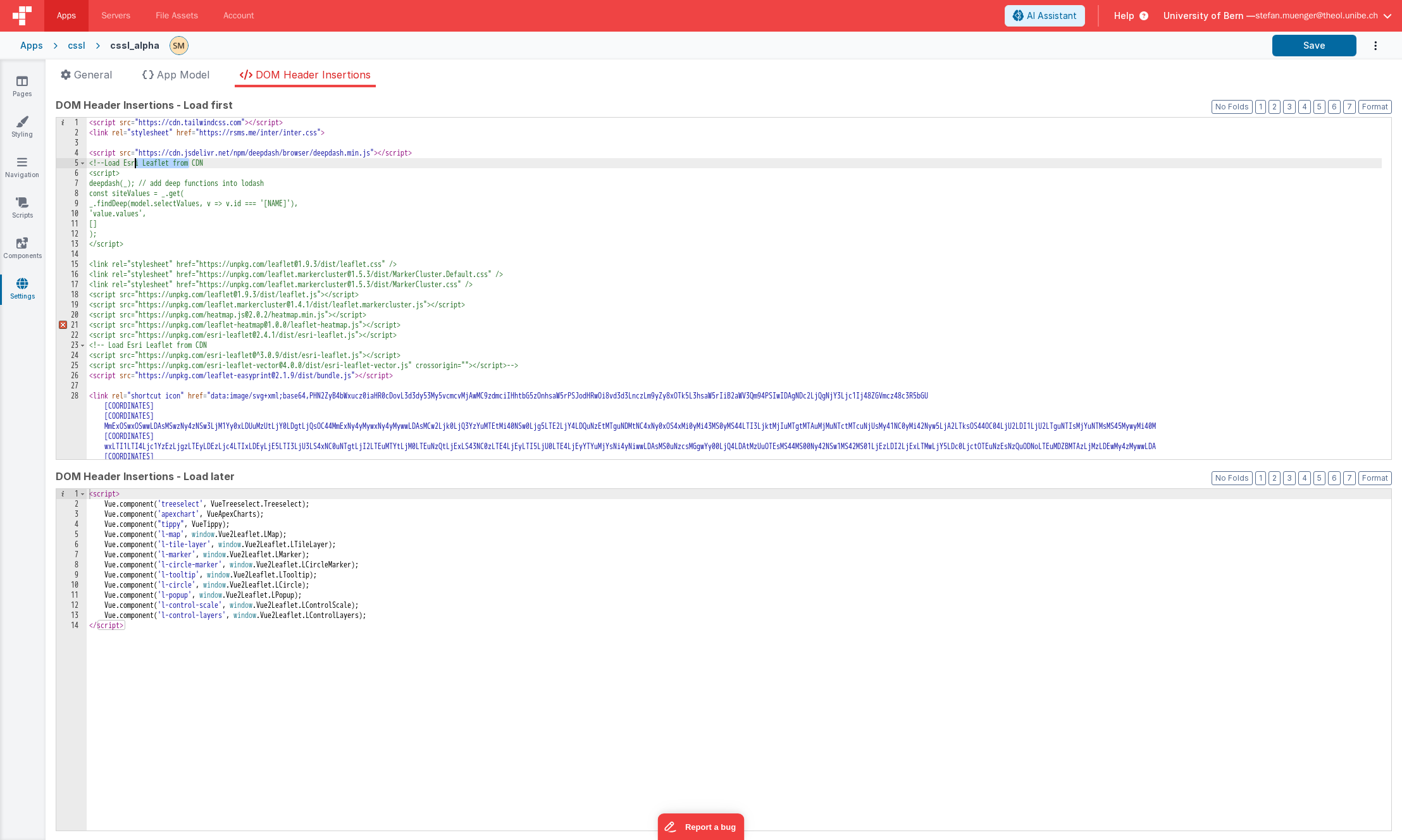 drag, startPoint x: 190, startPoint y: 164, endPoint x: 137, endPoint y: 164, distance: 53 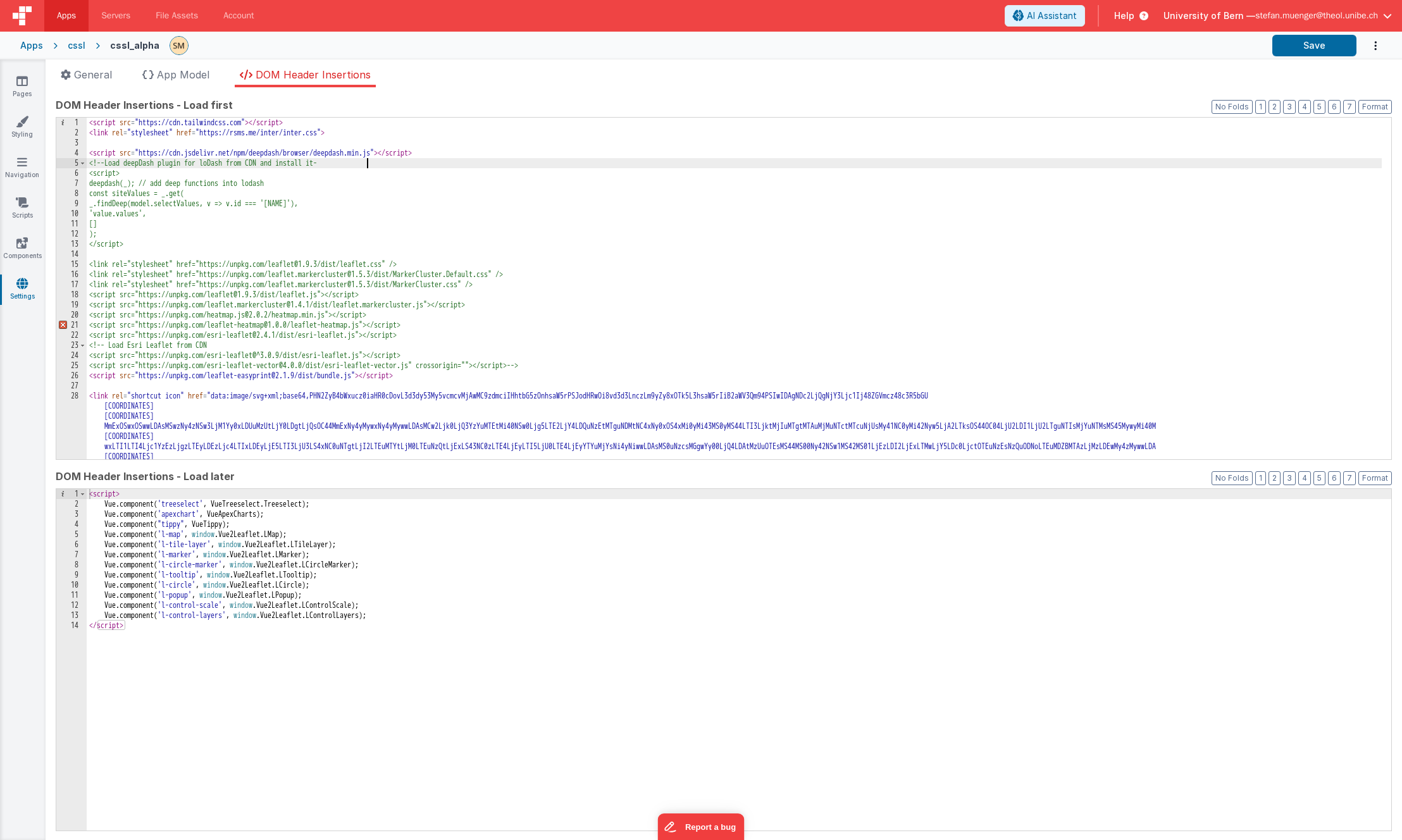 type 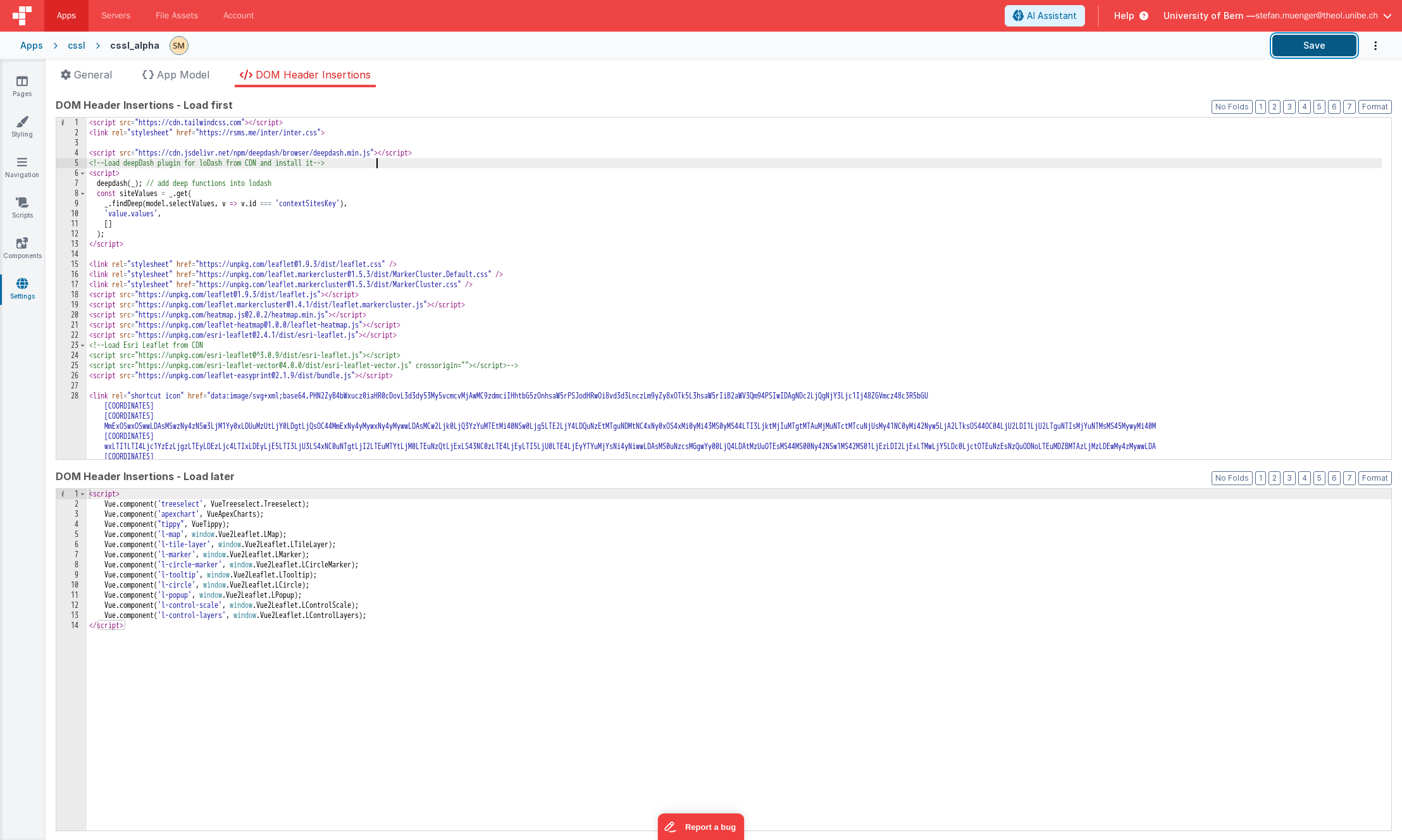 click on "Save" at bounding box center (1314, 46) 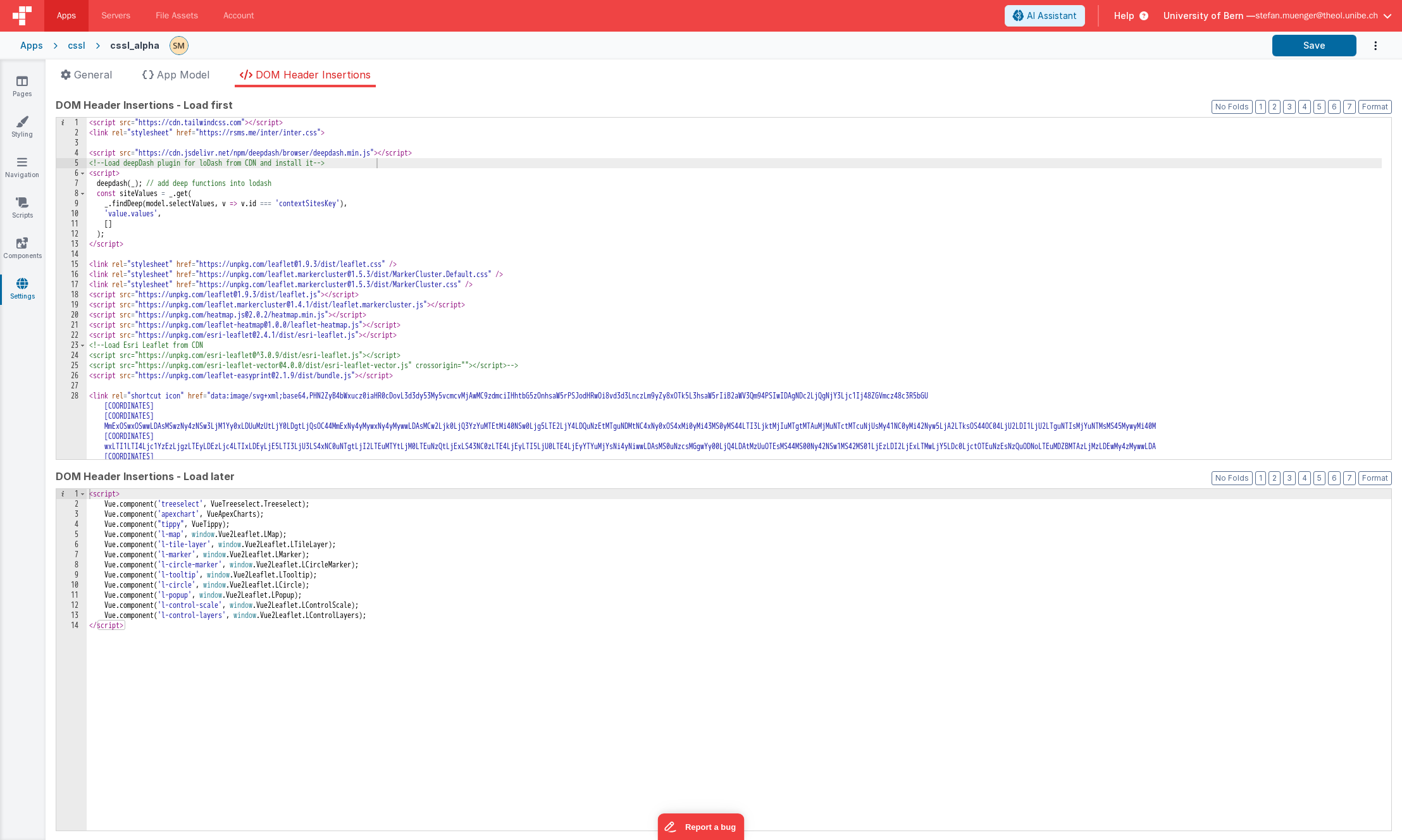 click on "< script   src = "https://cdn.tailwindcss.com" > < / script > < link   rel = "stylesheet"   href = "https://rsms.me/inter/inter.css" > < script   src = "https://cdn.jsdelivr.net/npm/deepdash/browser/deepdash.min.js" > < / script > < link   rel = "stylesheet"   href = "https://unpkg.com/leaflet@1.9.3/dist/leaflet.css"   /> < link   rel = "stylesheet"   href = "https://unpkg.com/leaflet.markercluster@1.5.3/dist/MarkerCluster.Default.css"   /> < link   rel = "stylesheet"   href = "https://unpkg.com/leaflet.markercluster@1.5.3/dist/MarkerCluster.css"   /> < script   src = "https://unpkg.com/leaflet@1.9.3/dist/leaflet.js" > < / script > < script   src = > < / script > < script   src = > < / script > < script   =" at bounding box center [734, 435] 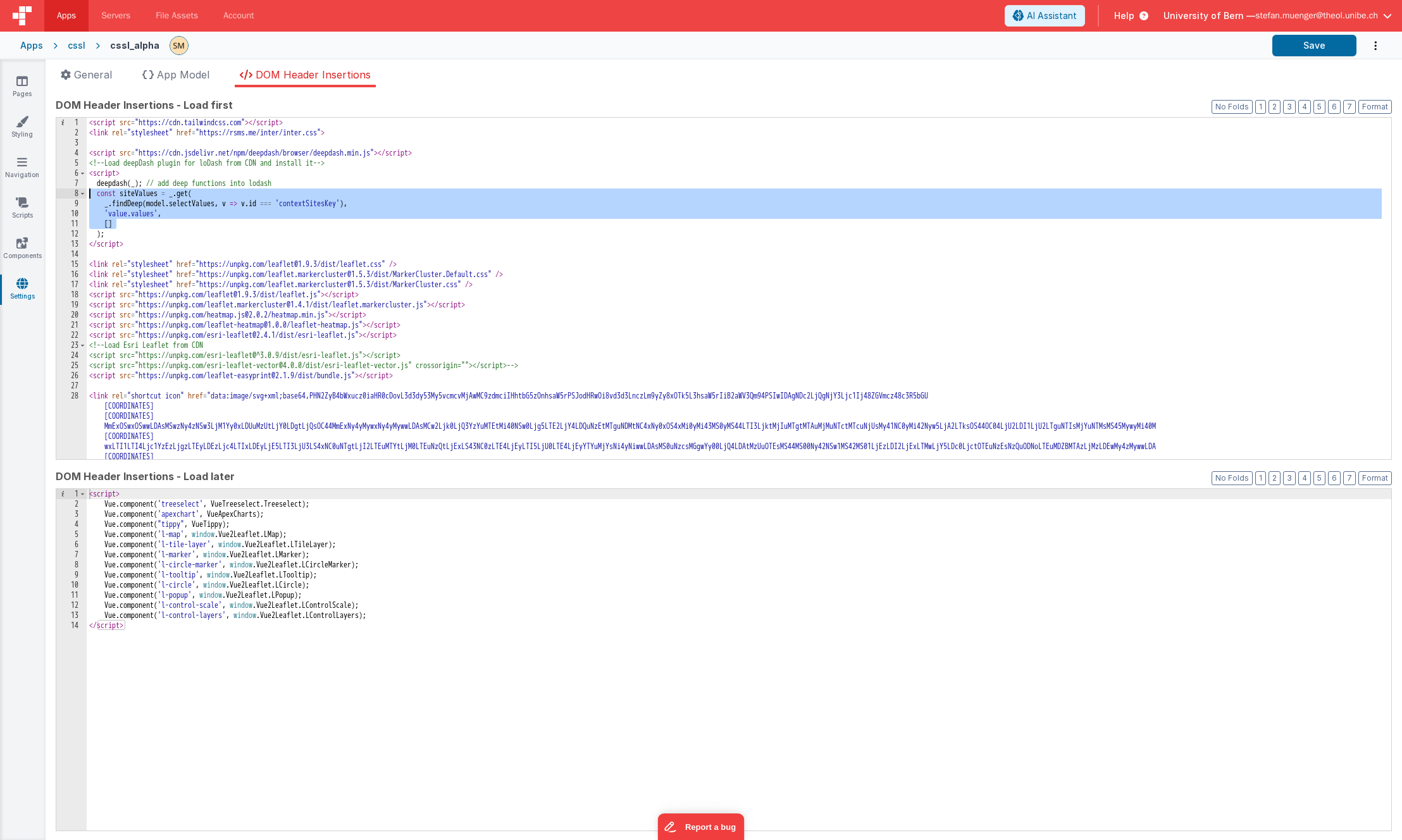 drag, startPoint x: 116, startPoint y: 225, endPoint x: 76, endPoint y: 194, distance: 50.60632 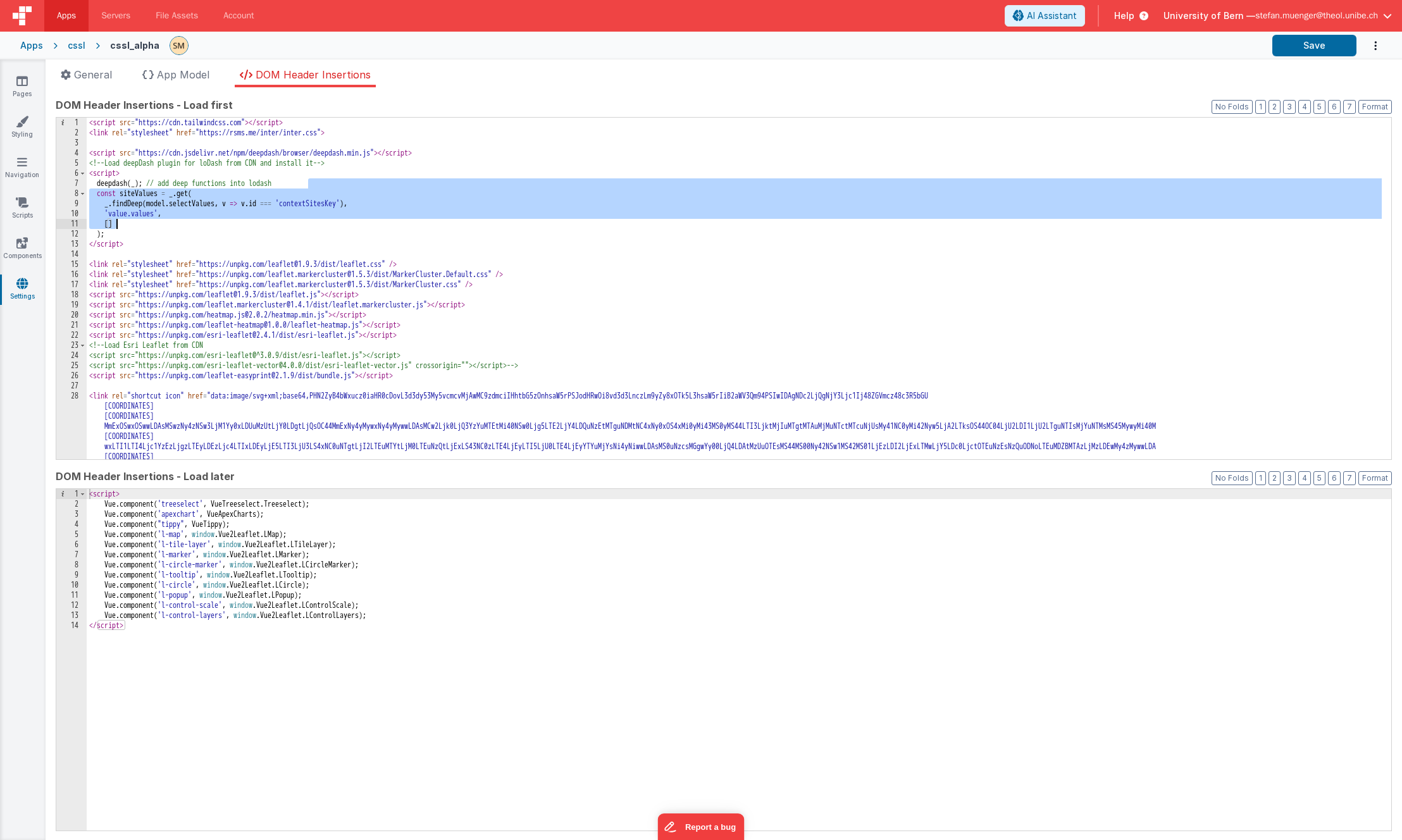 click on "< script   src = "https://cdn.tailwindcss.com" > < / script > < link   rel = "stylesheet"   href = "https://rsms.me/inter/inter.css" > < script   src = "https://cdn.jsdelivr.net/npm/deepdash/browser/deepdash.min.js" > < / script > < link   rel = "stylesheet"   href = "https://unpkg.com/leaflet@1.9.3/dist/leaflet.css"   /> < link   rel = "stylesheet"   href = "https://unpkg.com/leaflet.markercluster@1.5.3/dist/MarkerCluster.Default.css"   /> < link   rel = "stylesheet"   href = "https://unpkg.com/leaflet.markercluster@1.5.3/dist/MarkerCluster.css"   /> < script   src = "https://unpkg.com/leaflet@1.9.3/dist/leaflet.js" > < / script > < script   src = > < / script > < script   src = > < / script > < script   =" at bounding box center (734, 435) 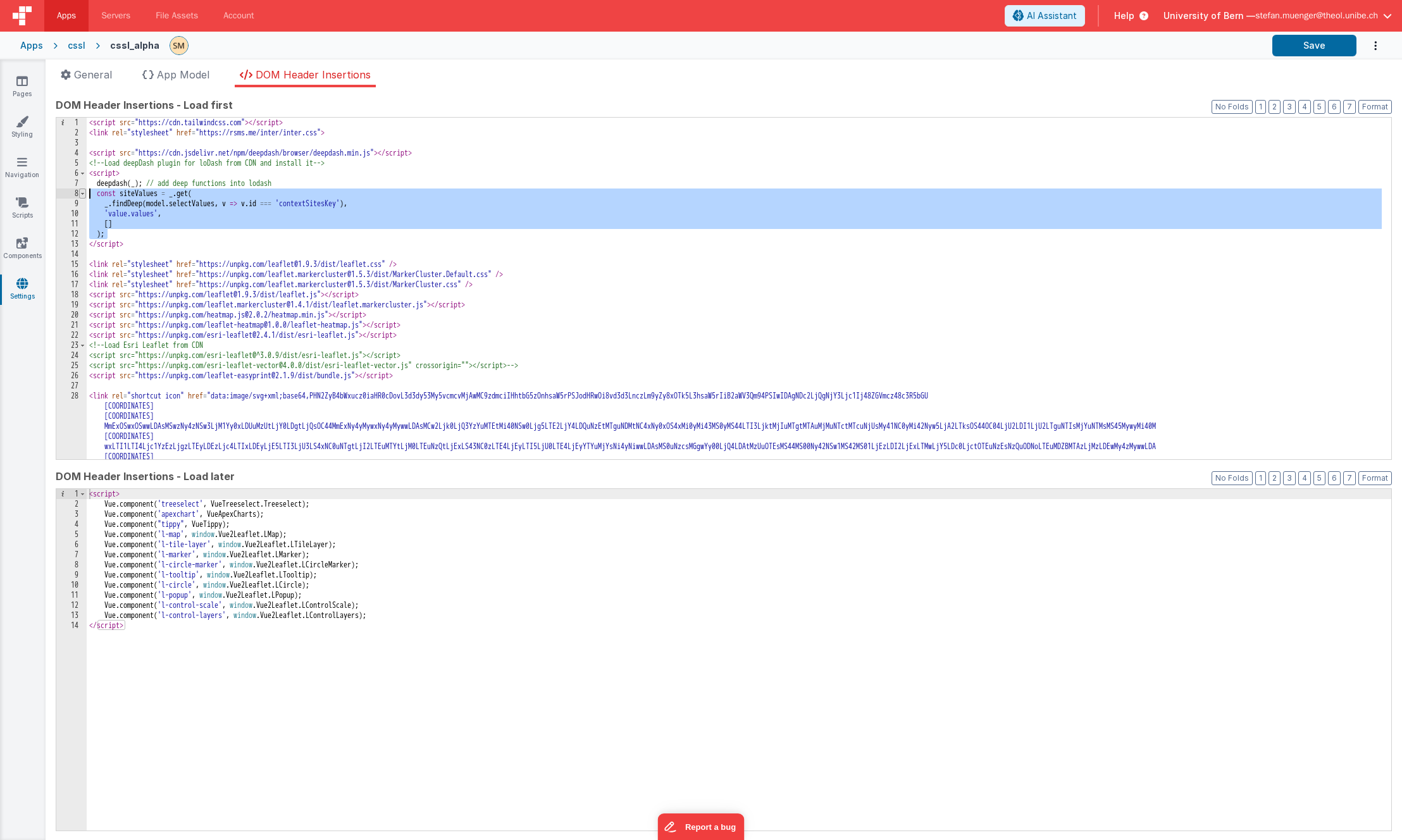 drag, startPoint x: 107, startPoint y: 237, endPoint x: 78, endPoint y: 193, distance: 52.69725 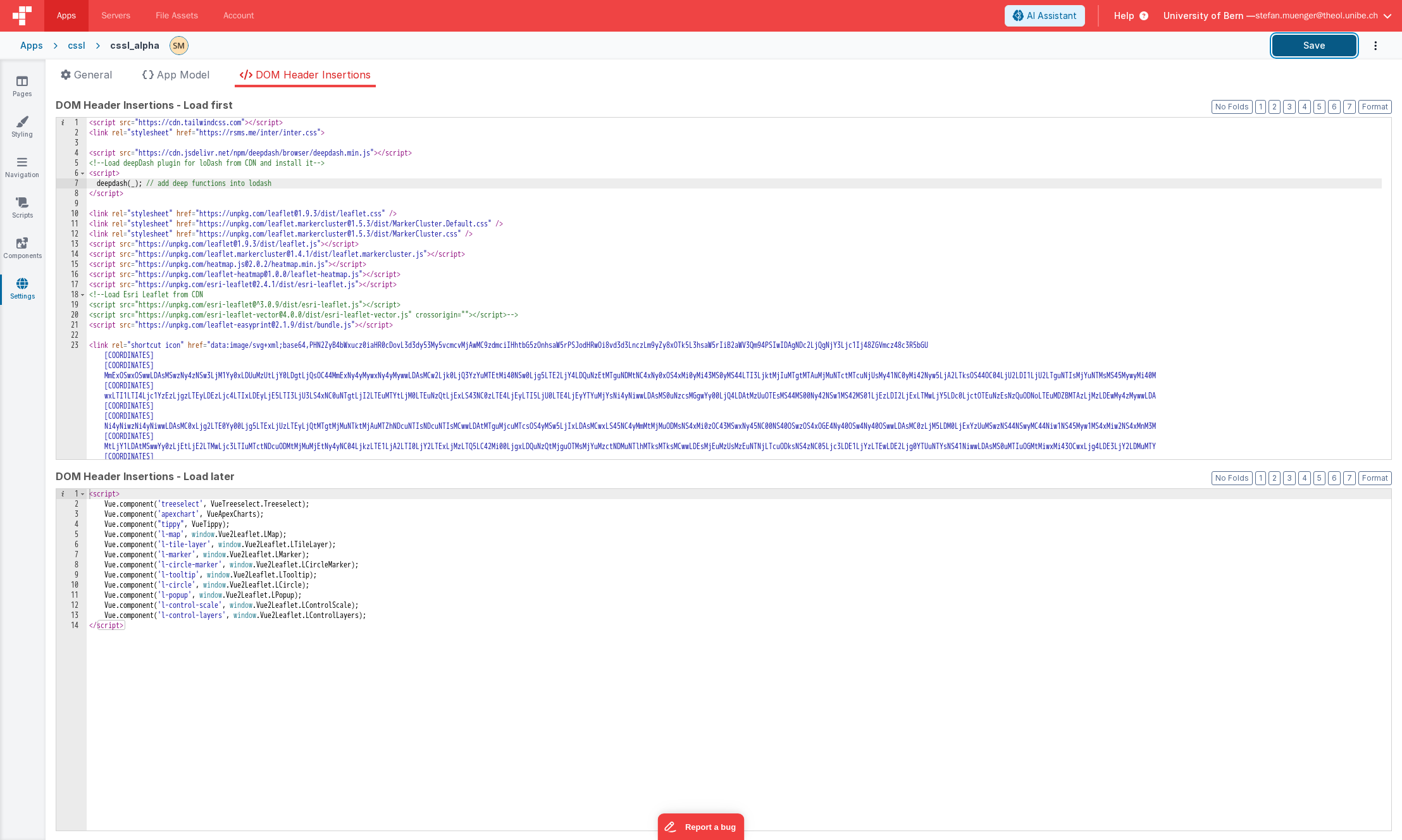 click on "Save" at bounding box center [1314, 46] 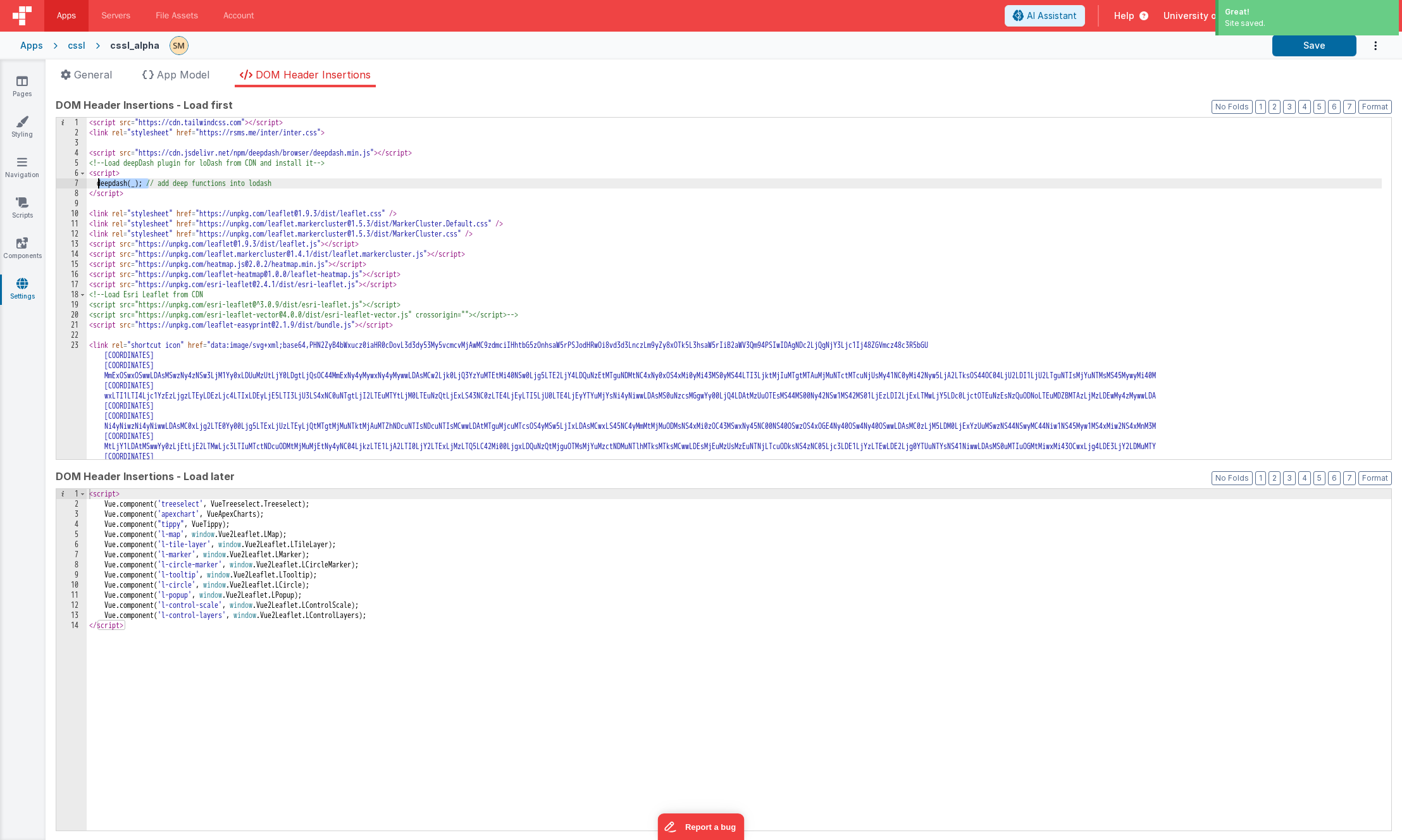 drag, startPoint x: 147, startPoint y: 185, endPoint x: 99, endPoint y: 184, distance: 48.01042 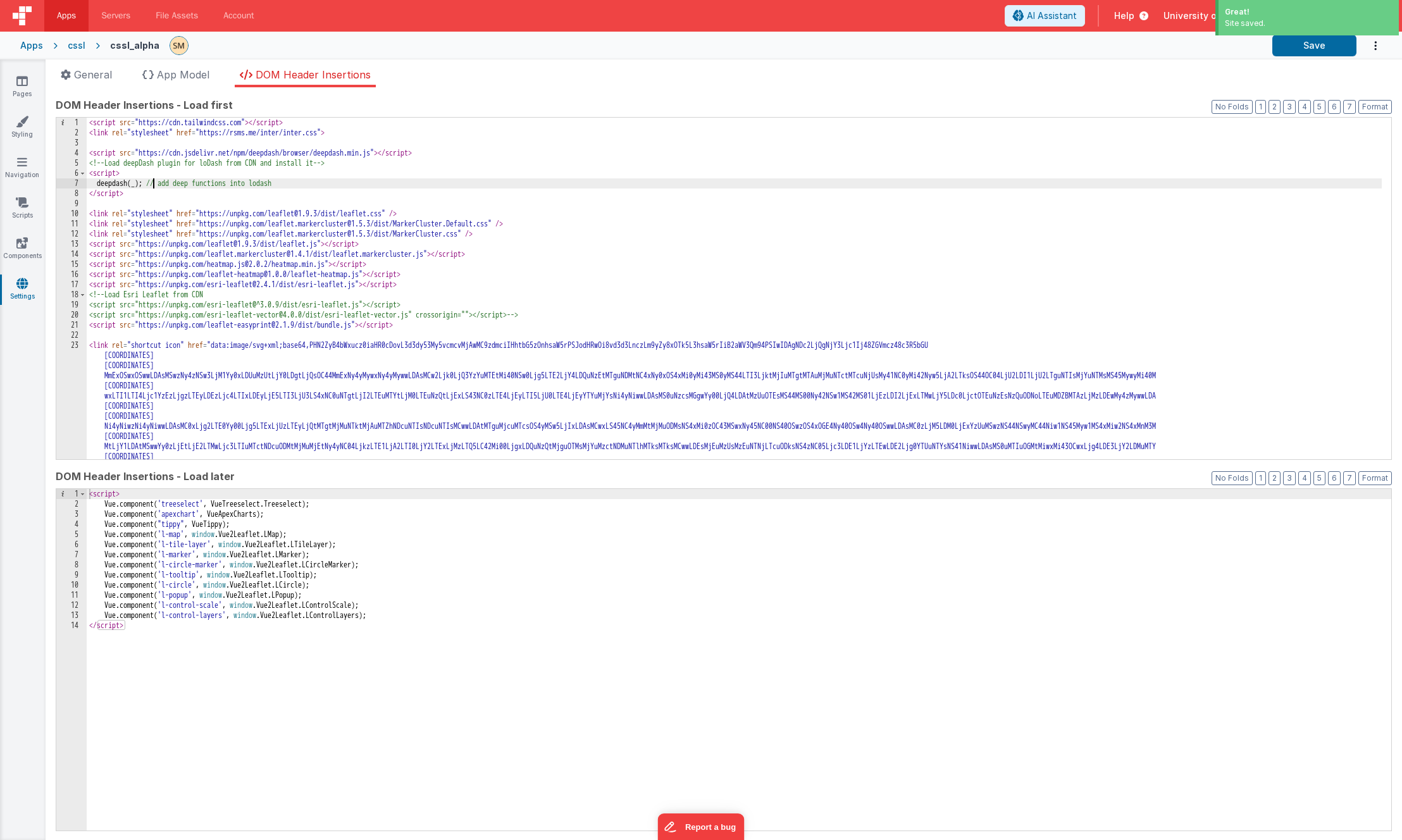 click on "< script   src = "https://cdn.tailwindcss.com" > < / script > < link   rel = "stylesheet"   href = "https://rsms.me/inter/inter.css" > < script   src = "https://cdn.jsdelivr.net/npm/deepdash/browser/deepdash.min.js" > < / script > <!--  Load deepDash plugin for loDash from CDN and install it --> < script >    deepdash ( _ ) ;   // add deep functions into lodash < / script > < link   rel = "stylesheet"   href = "https://unpkg.com/leaflet@1.9.3/dist/leaflet.css"   / > < link   rel = "stylesheet"   href = "https://unpkg.com/leaflet.markercluster@1.5.3/dist/MarkerCluster.Default.css"   / > < link   rel = "stylesheet"   href = "https://unpkg.com/leaflet.markercluster@1.5.3/dist/MarkerCluster.css"   / > < script   src = "https://unpkg.com/leaflet@1.9.3/dist/leaflet.js" > < / script > < script   src = "https://unpkg.com/leaflet.markercluster@1.4.1/dist/leaflet.markercluster.js" > < / script > < script   src = "https://unpkg.com/heatmap.js@2.0.2/heatmap.min.js" > < / script > < script   src = > < / script > < script   src = >" at bounding box center [734, 435] 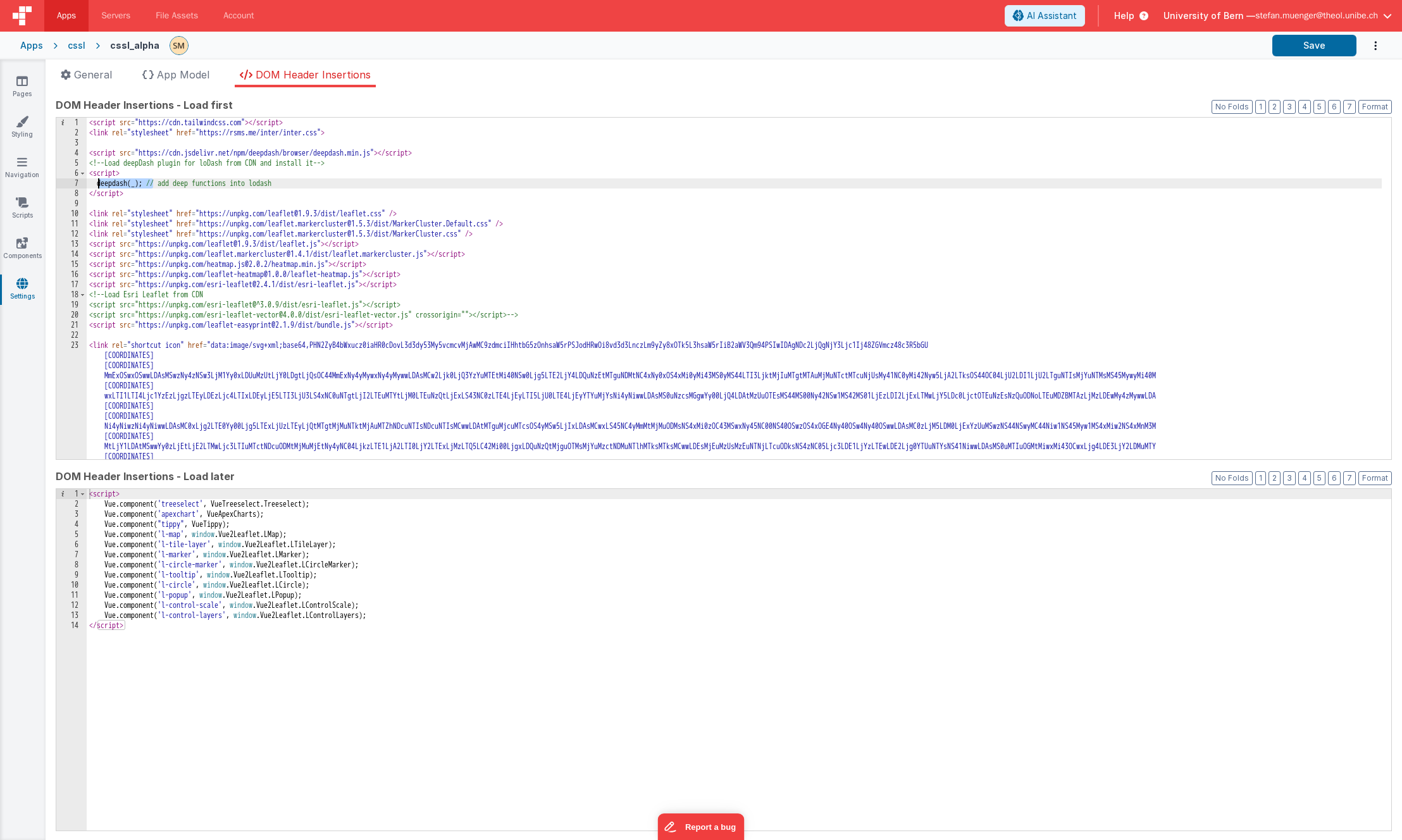 drag, startPoint x: 152, startPoint y: 184, endPoint x: 98, endPoint y: 188, distance: 54.147945 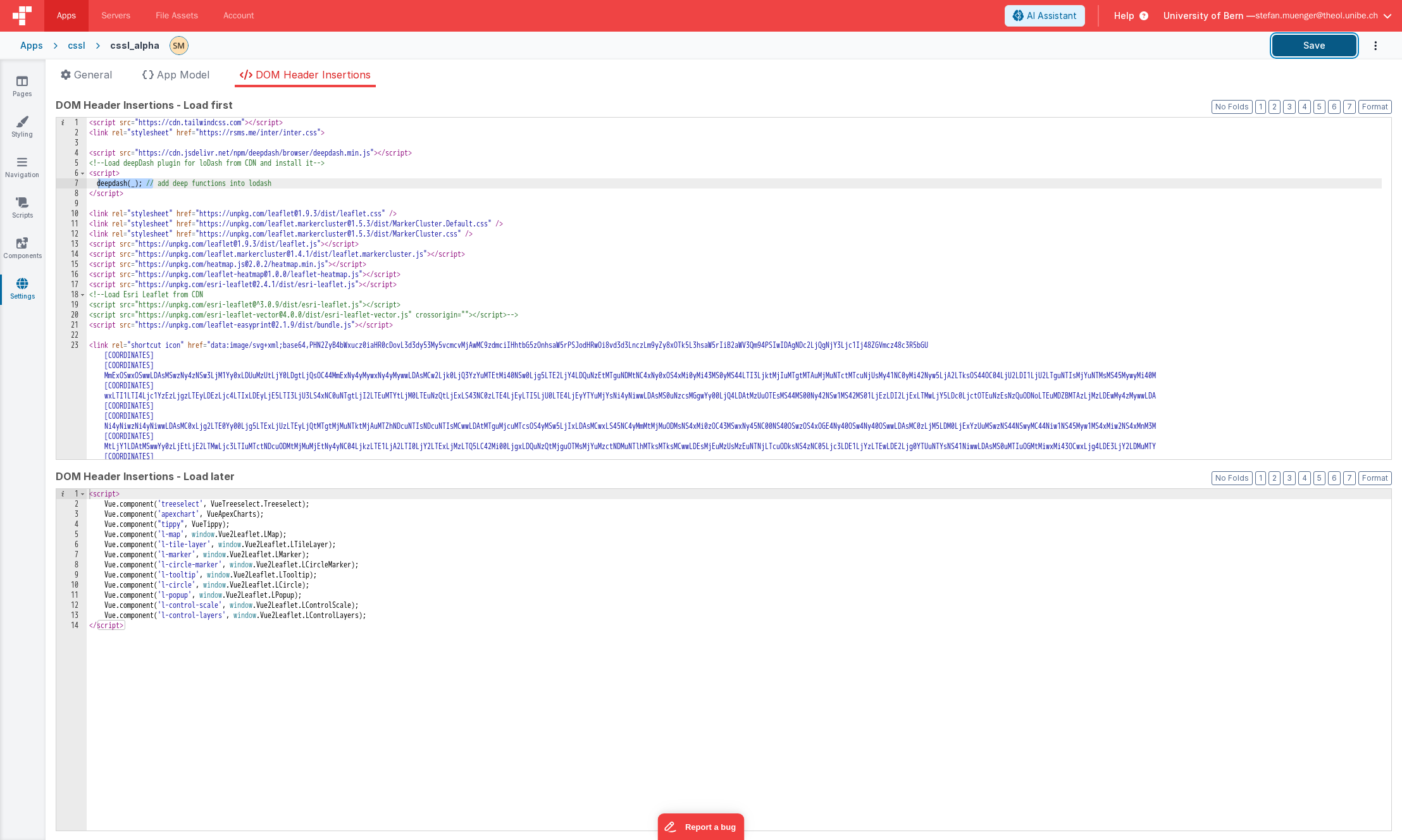 click on "Save" at bounding box center (1314, 46) 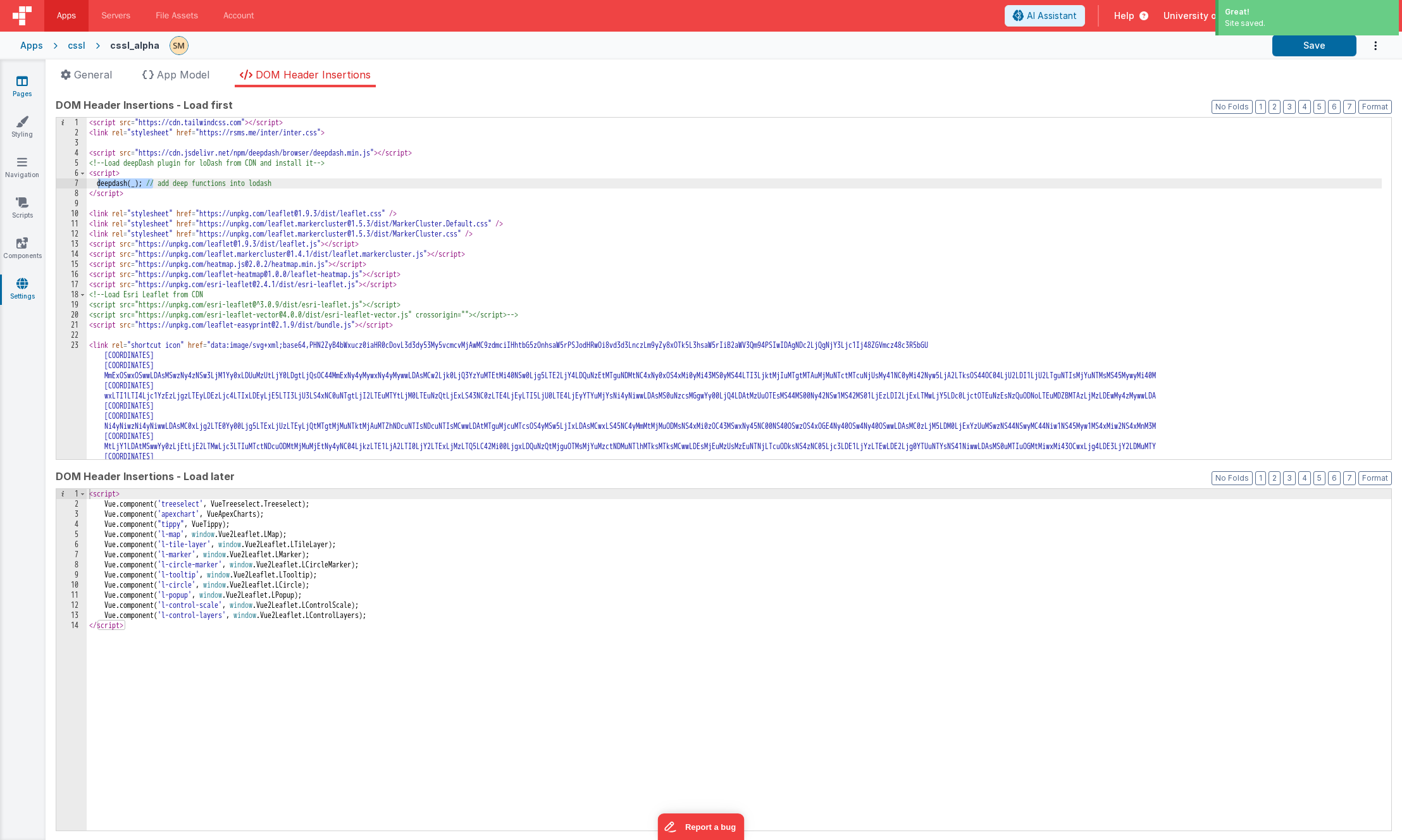 click at bounding box center (22, 81) 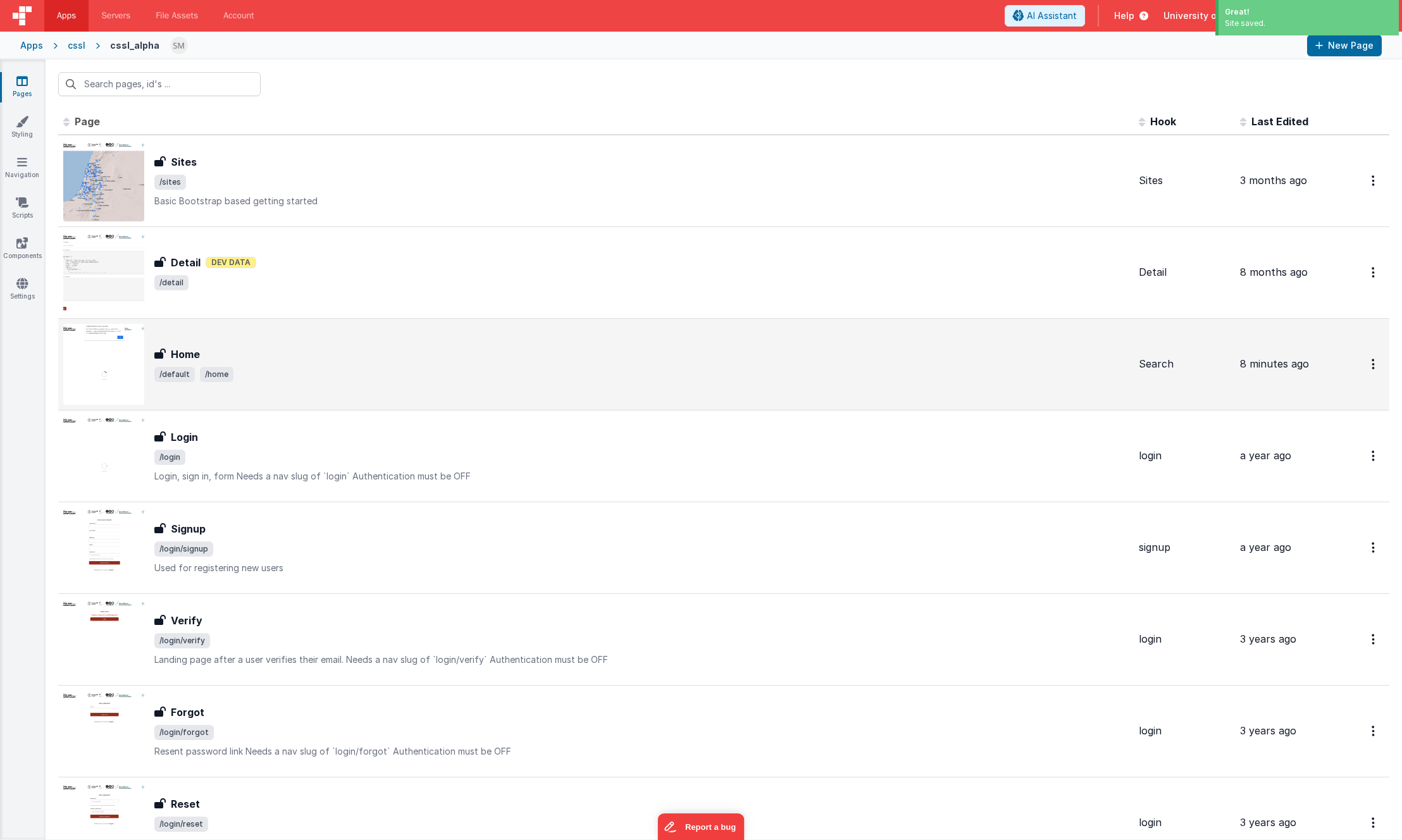 click on "Home" at bounding box center [185, 354] 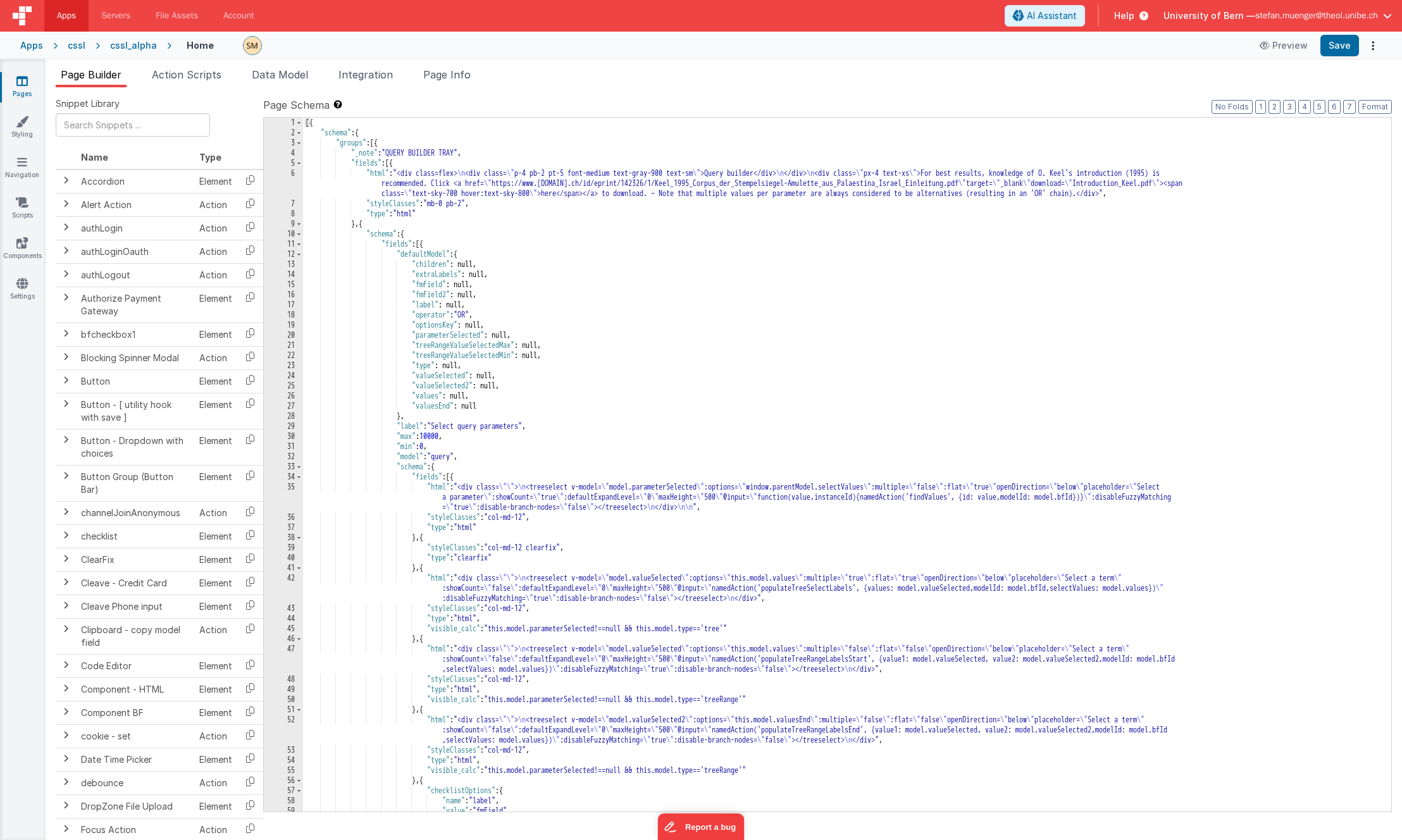 click on "[{      "schema" :  {           "groups" :  [{                "_note" :  "QUERY BUILDER TRAY" ,                "fields" :  [{                     "html" :  "<div class=flex> \n     <div class= \" p-4 pb-2 pt-5 font-medium text-gray-900 text-sm \" >Query builder</div> \n < /div> \n <div class= \" px-4 text-xs \" >For best results, knowledge of O. Keel's introduction (1995) is                                                 recommended. Click <a><span                                                  class= \" text-sky-700 hover:text-sky-800 \" >here</span></a> to download. – Note that multiple values per parameter are always considered to be alternatives (resulting in an 'OR' chain).</div>" ,                     "styleClasses" :  "mb-0 pb-2" ,                     "type" :  "html"                } ,  {                     :  { :" at bounding box center (842, 474) 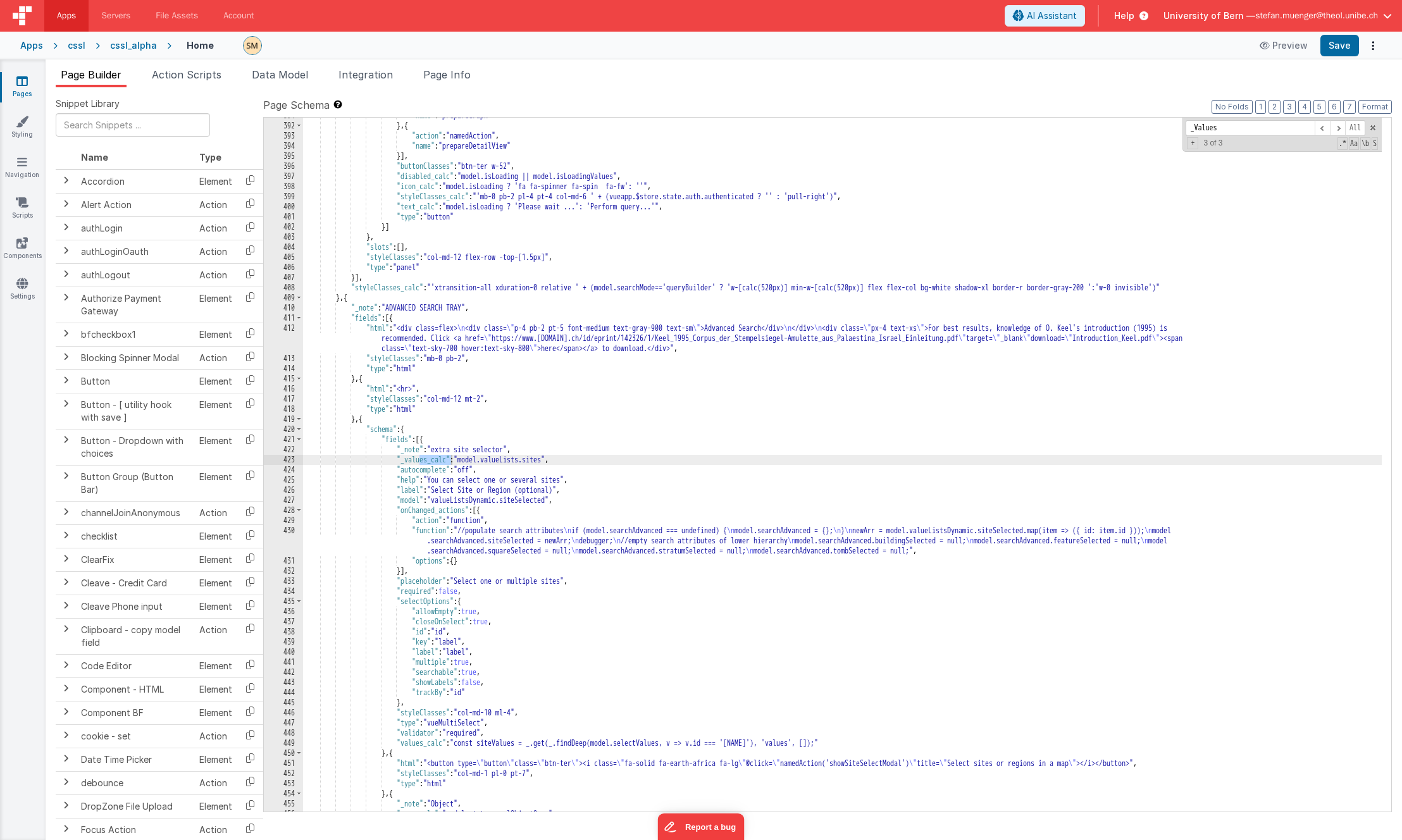 scroll, scrollTop: 4382, scrollLeft: 0, axis: vertical 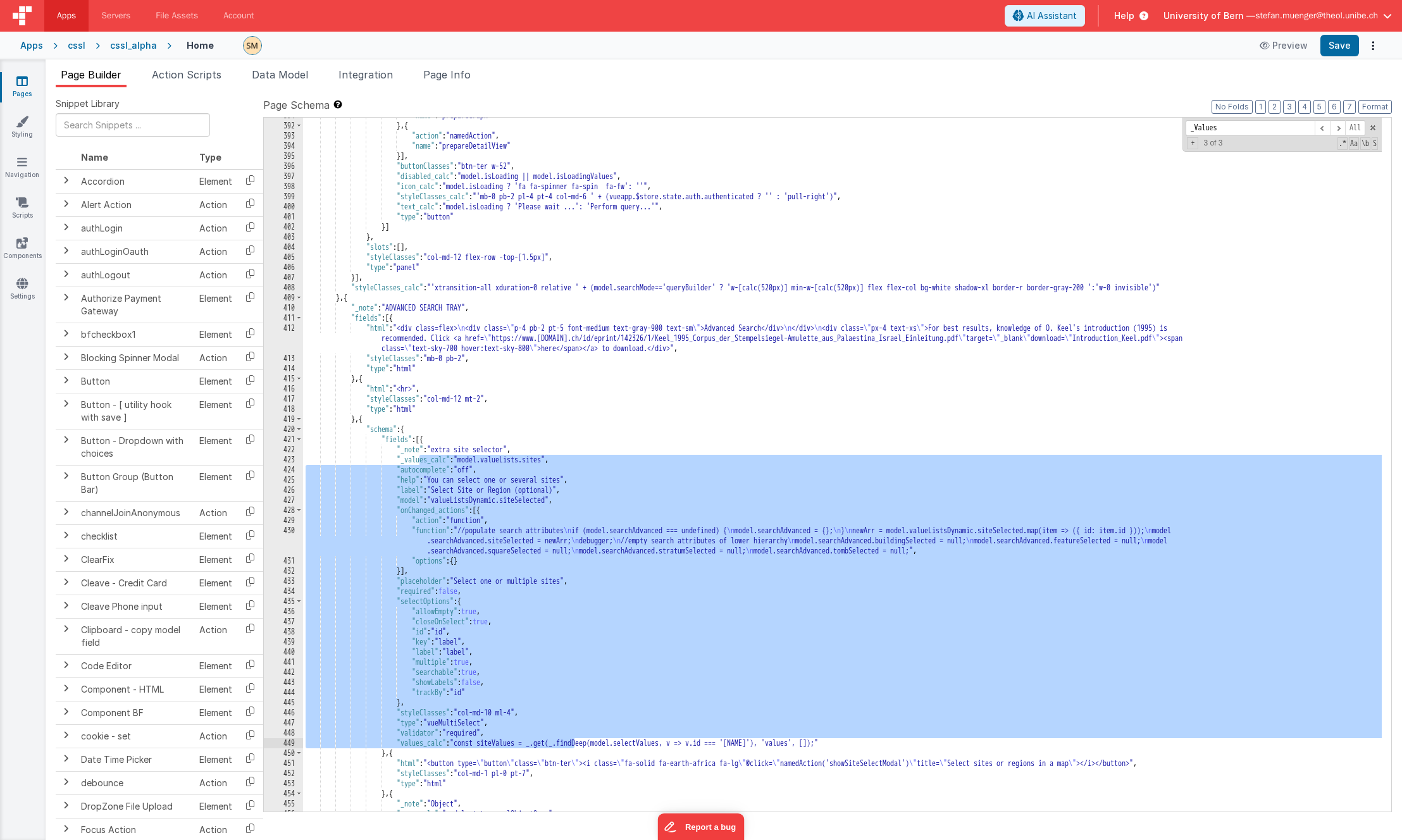 click on ""action" :  "namedAction" ,                                    "name" :  "prepareDetailView"                               }] ,                               "buttonClasses" :  "btn-ter w-52" ,                               "disabled_calc" :  "model.isLoading || model.isLoadingValues" ,                               "icon_calc" :  "model.isLoading ? 'fa fa-spinner fa-spin  fa-fw': ''" ,                               "styleClasses_calc" :  "'mb-0 pb-2 pl-4 pt-4 col-md-6 ' + (vueapp.$store.state.auth.authenticated ? '' : 'pull-right')" ,                               "text_calc" :  "model.isLoading ? 'Please wait ...': 'Perform query...'" ,                               "type" :  "button"                          }]                     } ,                     "slots" :  [ ] ,                     "styleClasses" :  "col-md-12 flex-row -top-[1.5px]" ,                     "type" :  ]" at bounding box center [842, 467] 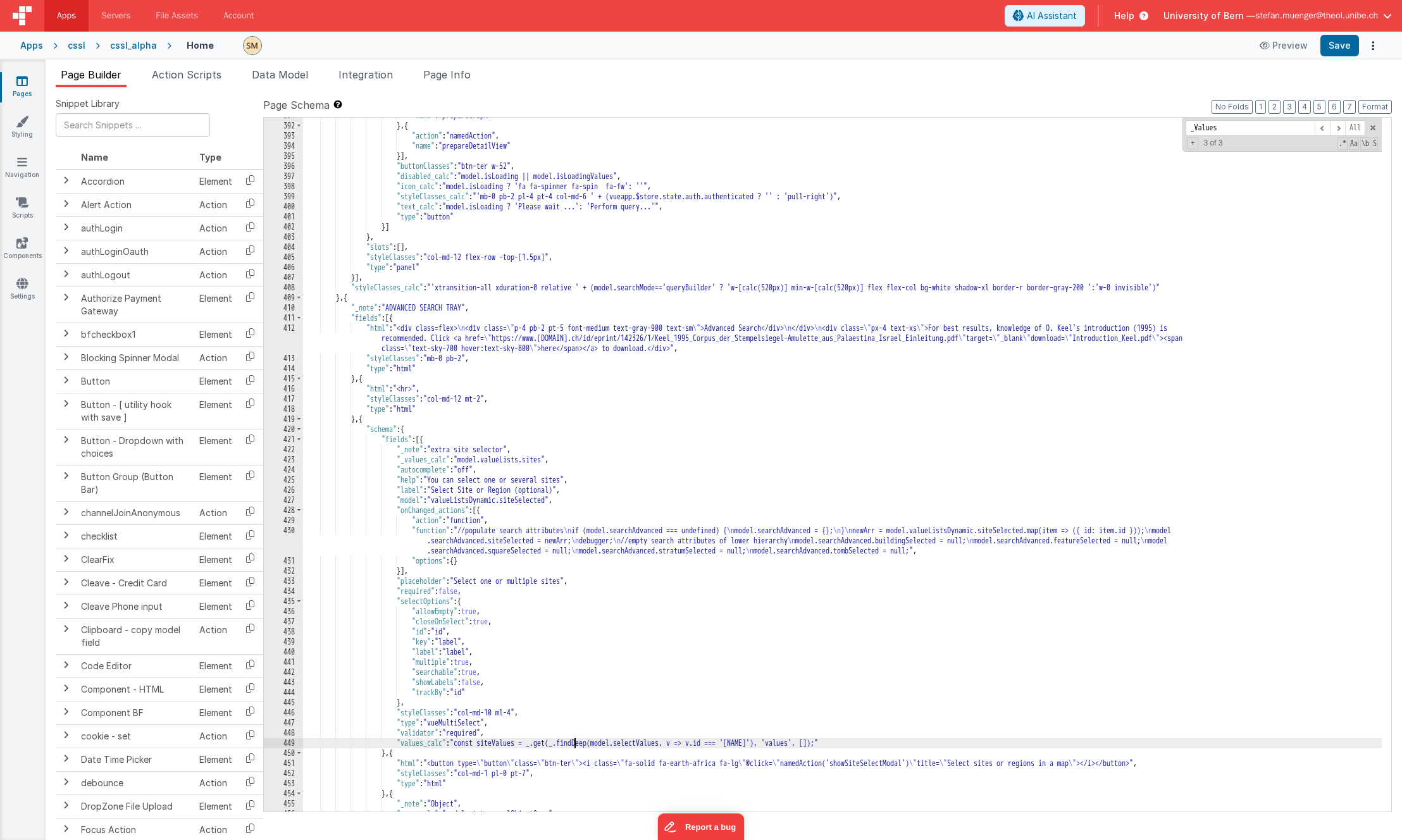 paste 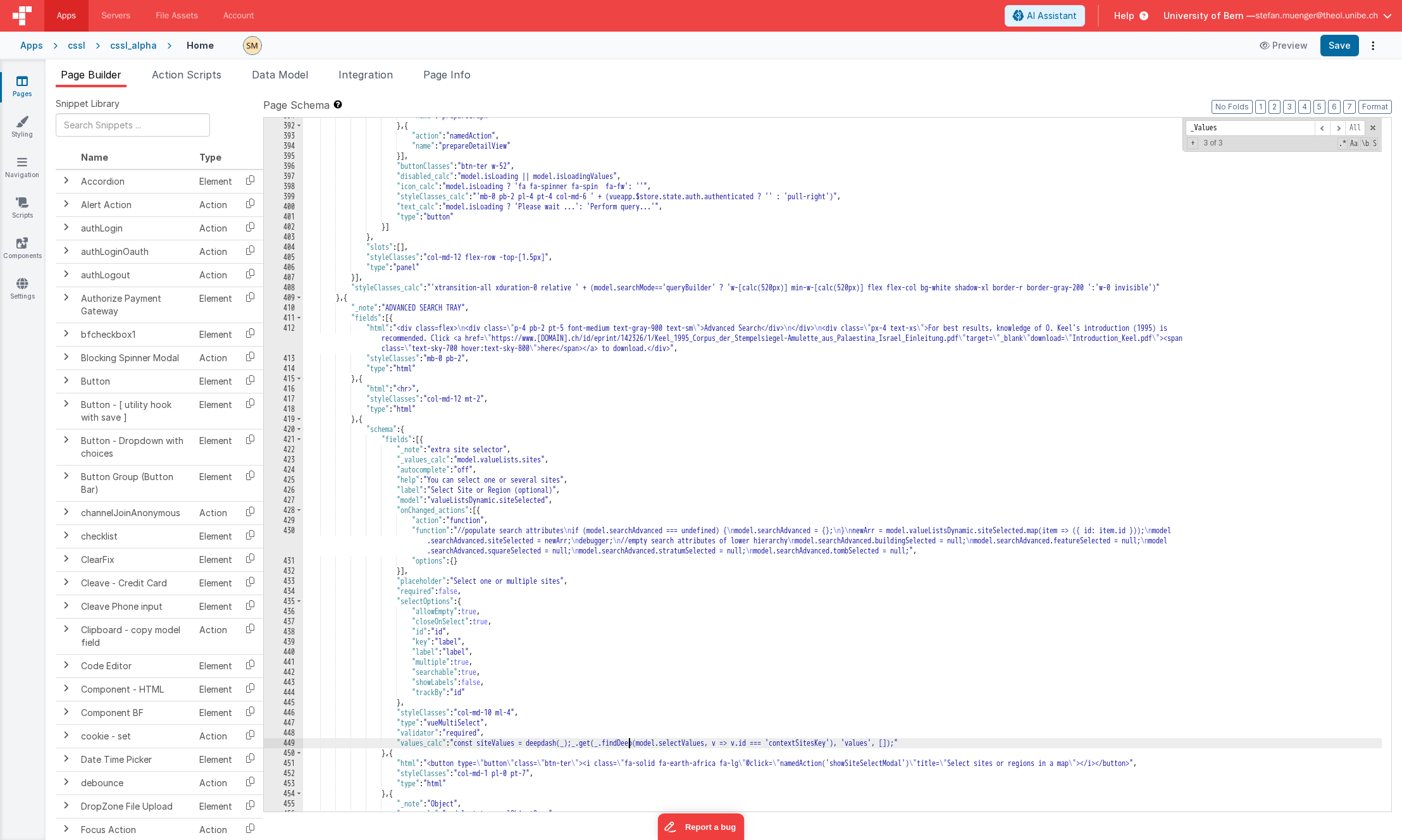 type 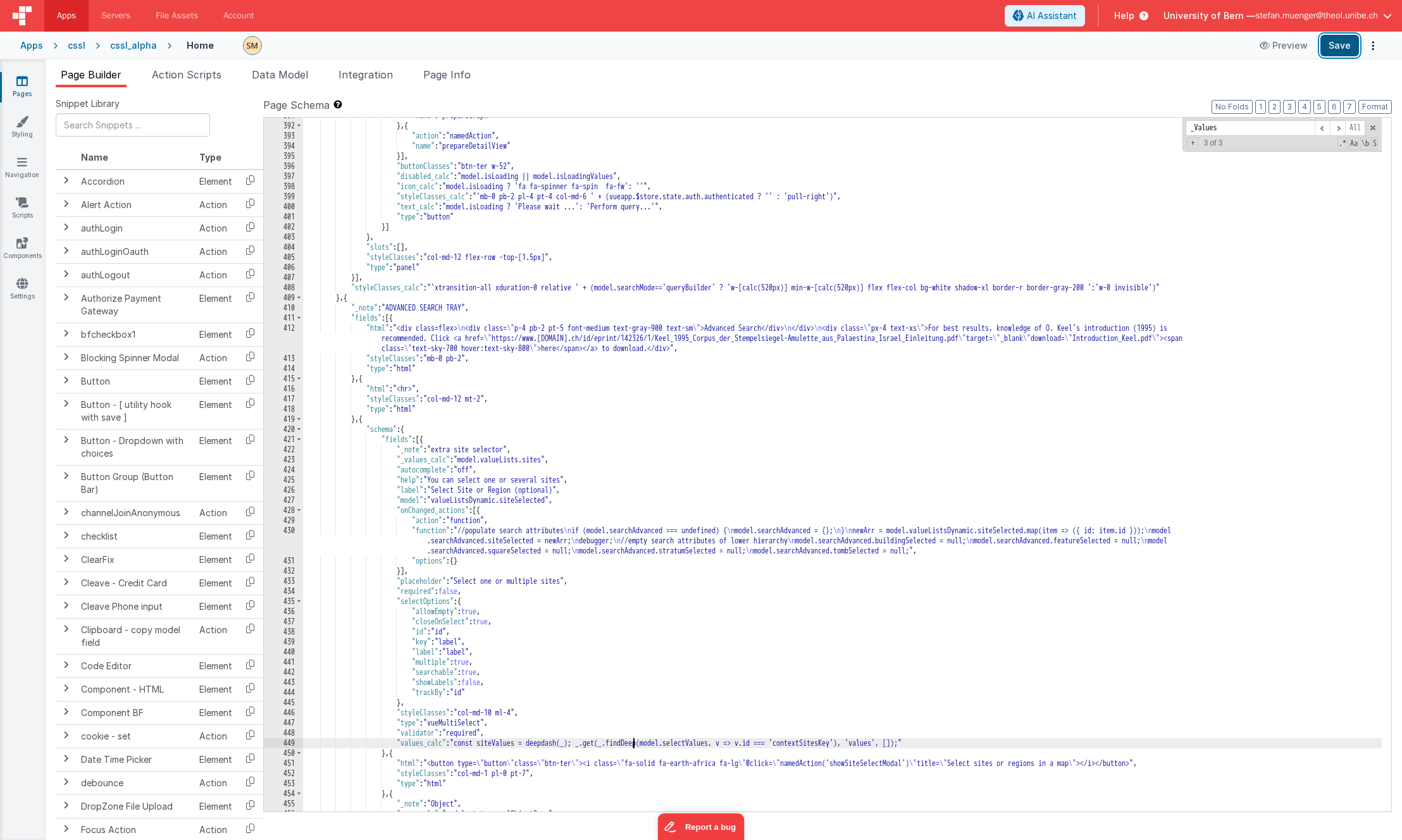 click on "Save" at bounding box center [1339, 46] 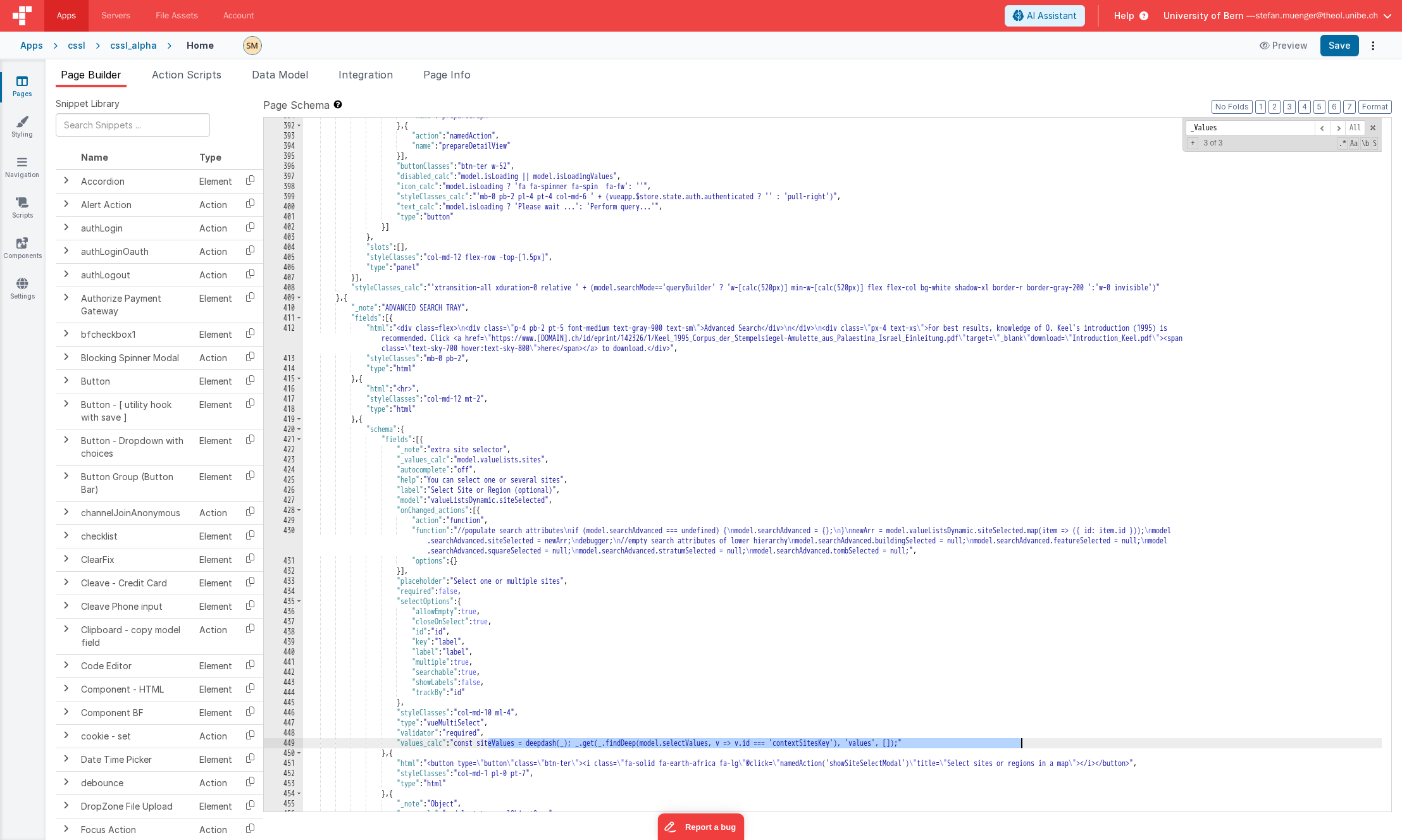 drag, startPoint x: 486, startPoint y: 745, endPoint x: 1021, endPoint y: 745, distance: 535 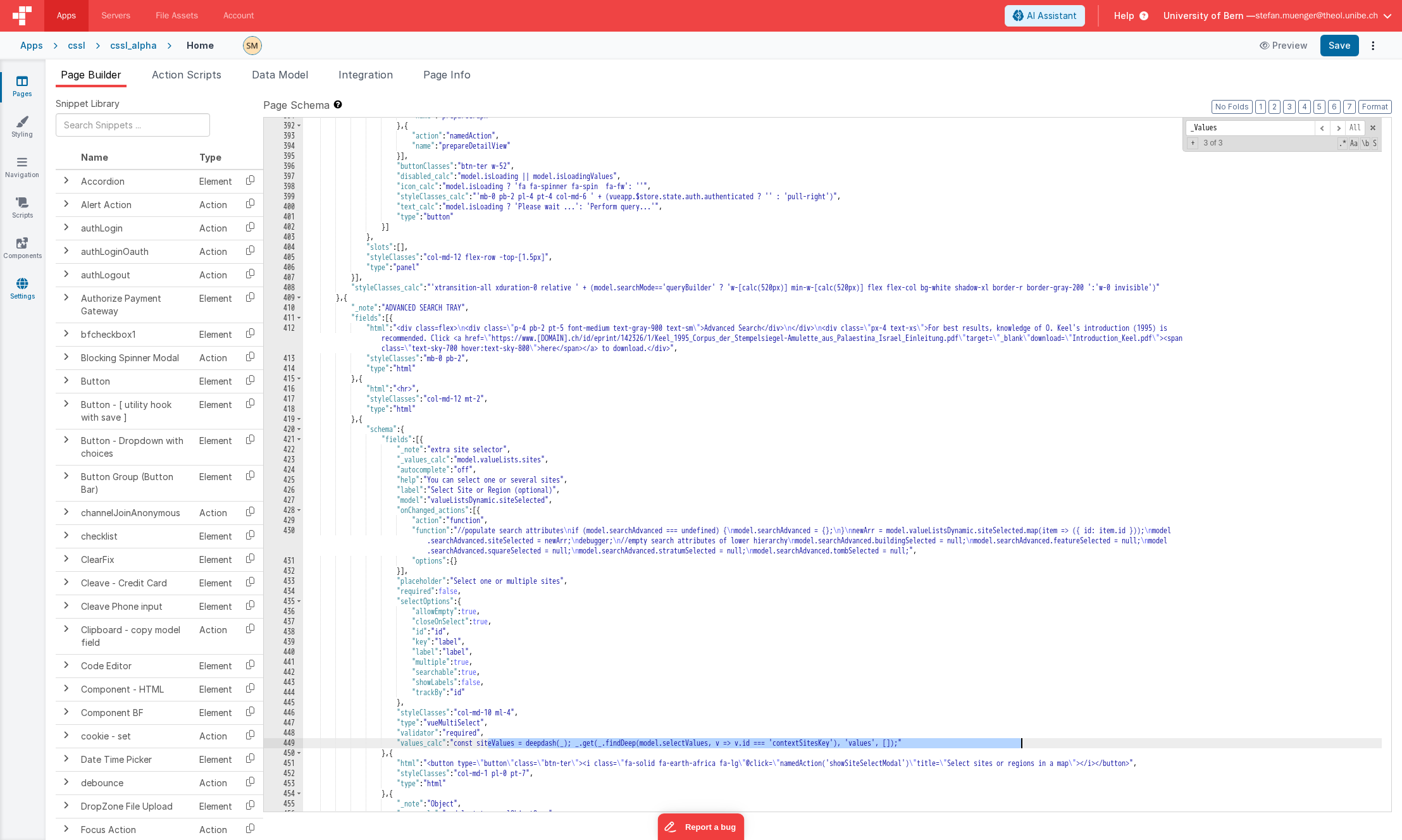 click on "Settings" at bounding box center [22, 290] 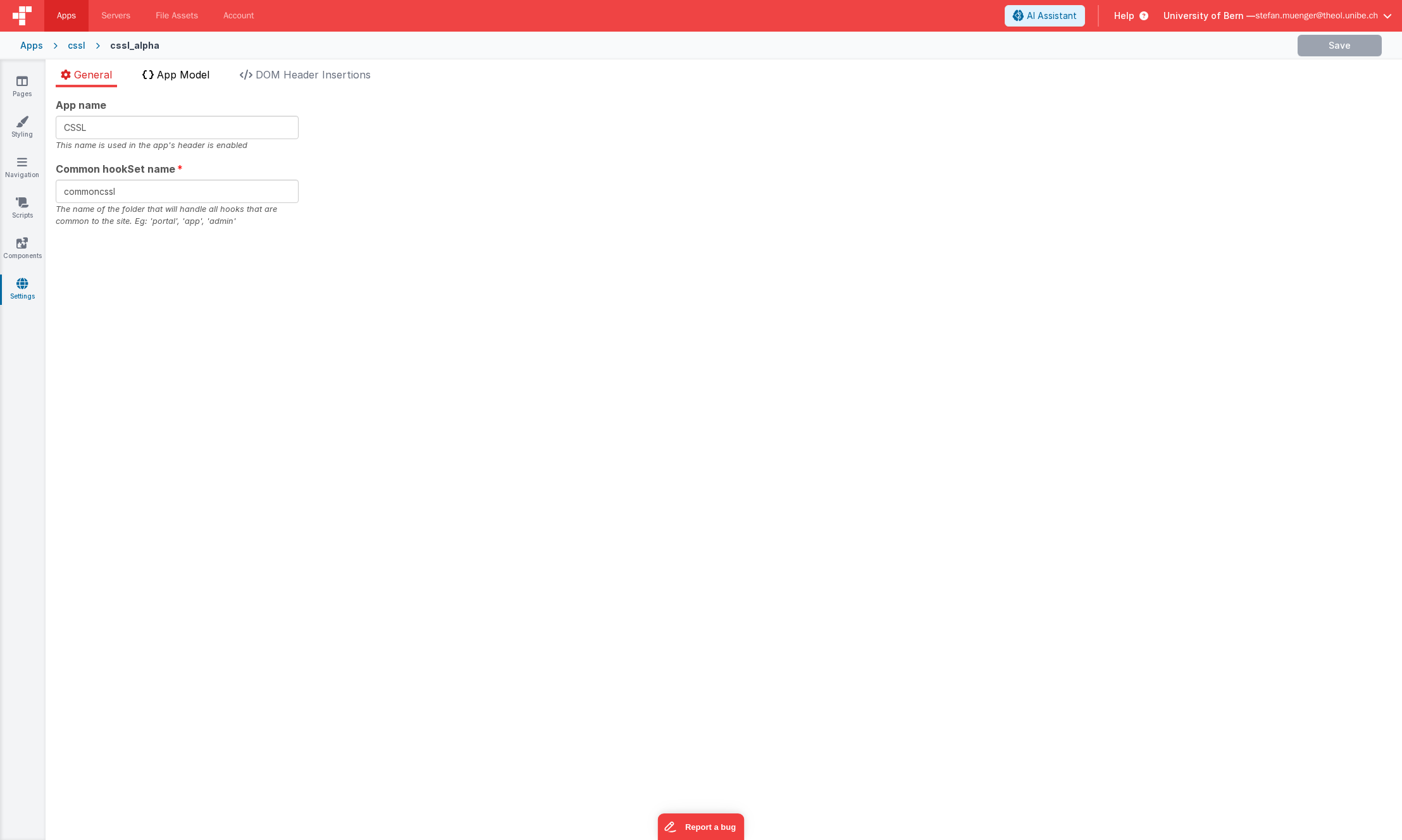click on "App Model" at bounding box center [183, 75] 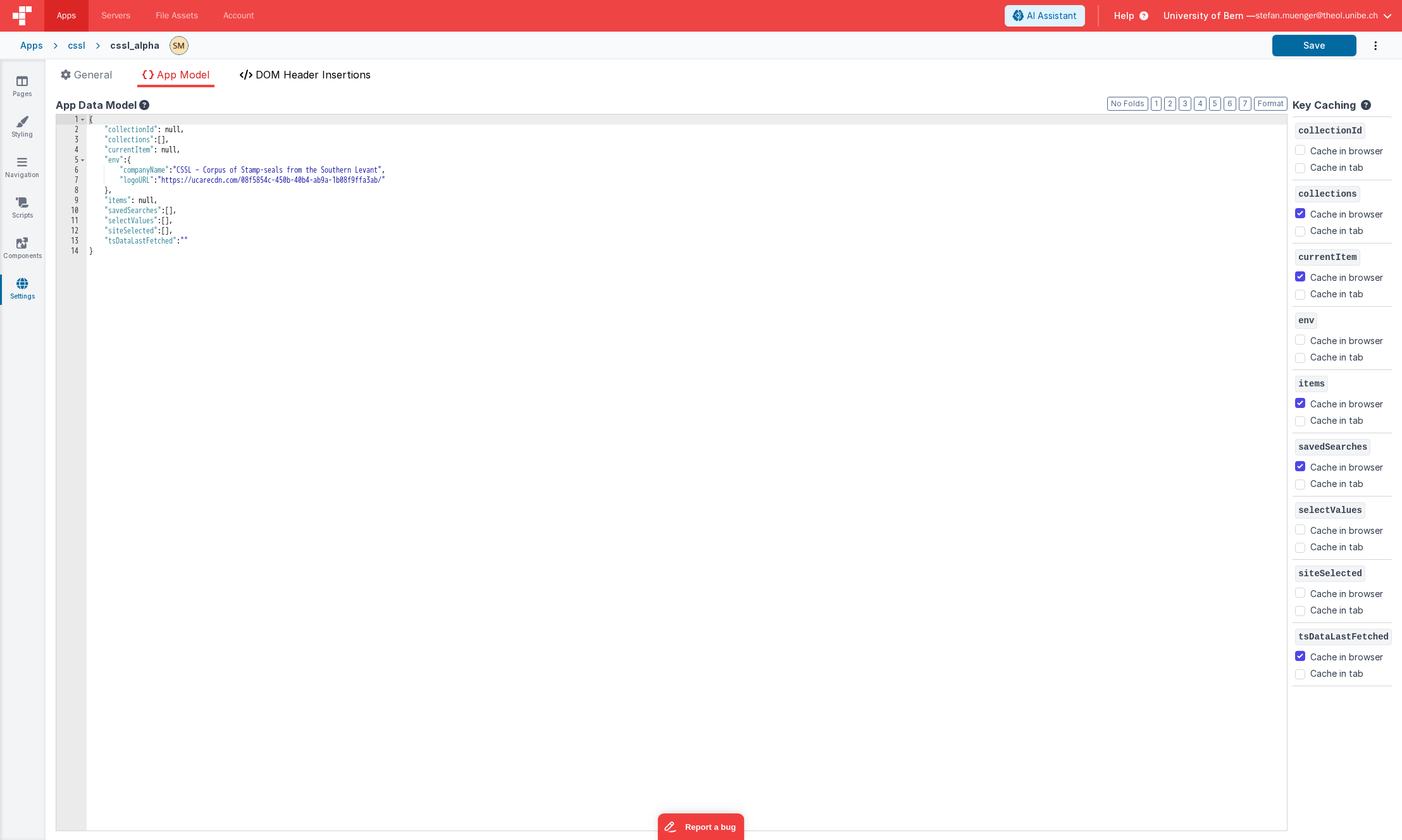 click on "DOM Header Insertions" at bounding box center (313, 75) 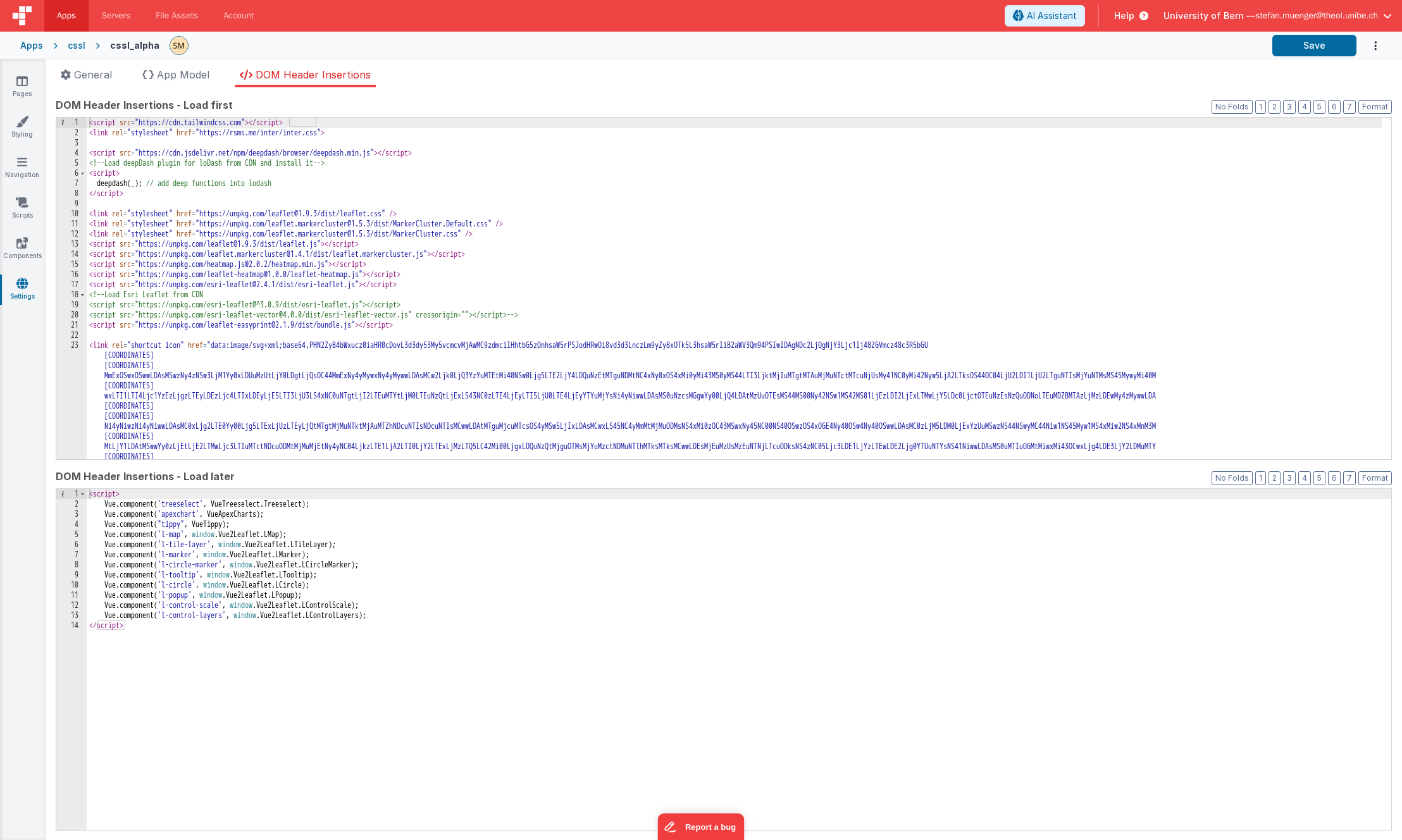 click on "< script   src = "https://cdn.tailwindcss.com" > < / script > < link   rel = "stylesheet"   href = "https://rsms.me/inter/inter.css" > < script   src = "https://cdn.jsdelivr.net/npm/deepdash/browser/deepdash.min.js" > < / script > <!--  Load deepDash plugin for loDash from CDN and install it --> < script >    deepdash ( _ ) ;   // add deep functions into lodash < / script > < link   rel = "stylesheet"   href = "https://unpkg.com/leaflet@1.9.3/dist/leaflet.css"   / > < link   rel = "stylesheet"   href = "https://unpkg.com/leaflet.markercluster@1.5.3/dist/MarkerCluster.Default.css"   / > < link   rel = "stylesheet"   href = "https://unpkg.com/leaflet.markercluster@1.5.3/dist/MarkerCluster.css"   / > < script   src = "https://unpkg.com/leaflet@1.9.3/dist/leaflet.js" > < / script > < script   src = "https://unpkg.com/leaflet.markercluster@1.4.1/dist/leaflet.markercluster.js" > < / script > < script   src = "https://unpkg.com/heatmap.js@2.0.2/heatmap.min.js" > < / script > < script   src = > < / script > < script   src = >" at bounding box center (734, 435) 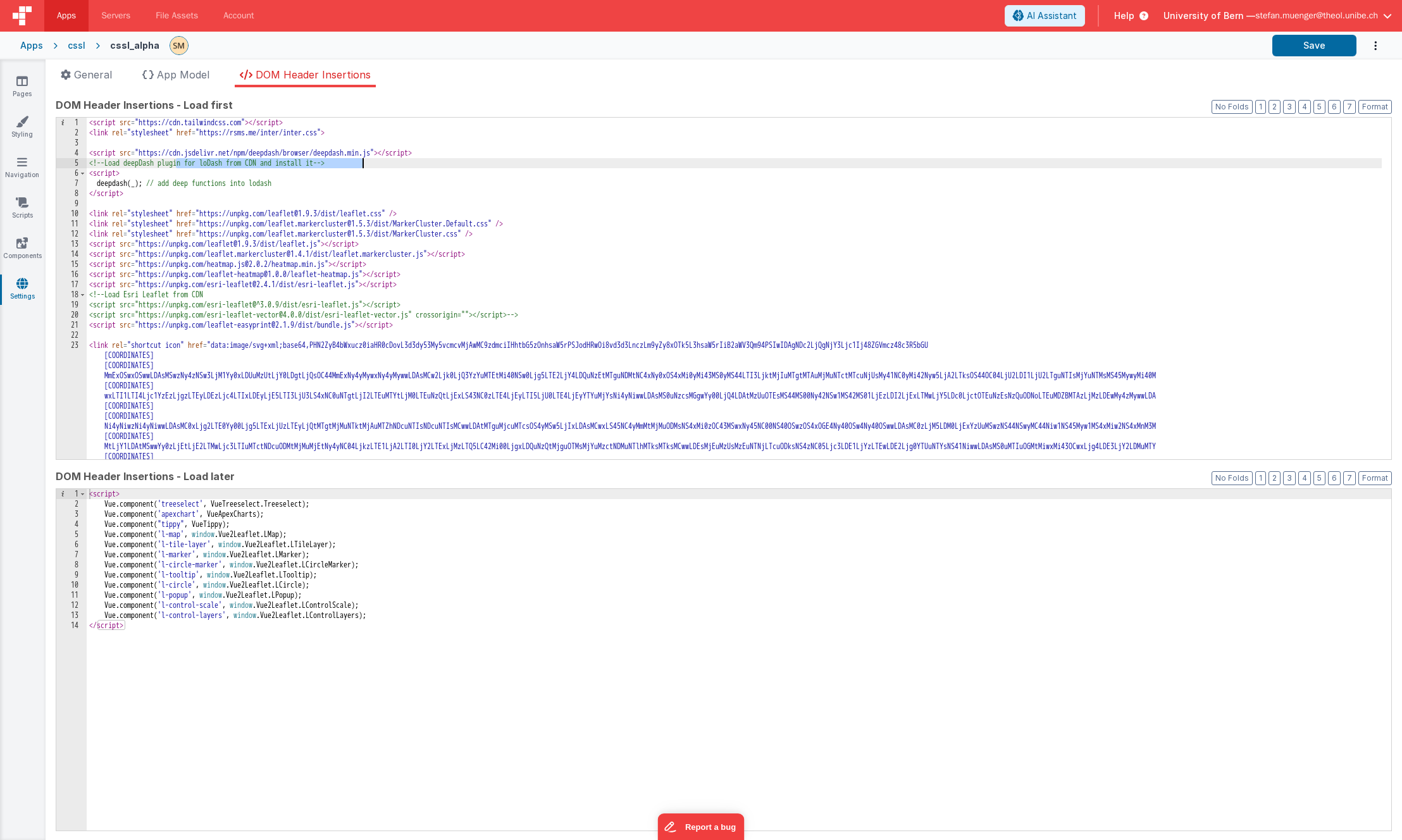 drag, startPoint x: 175, startPoint y: 163, endPoint x: 362, endPoint y: 164, distance: 187.00267 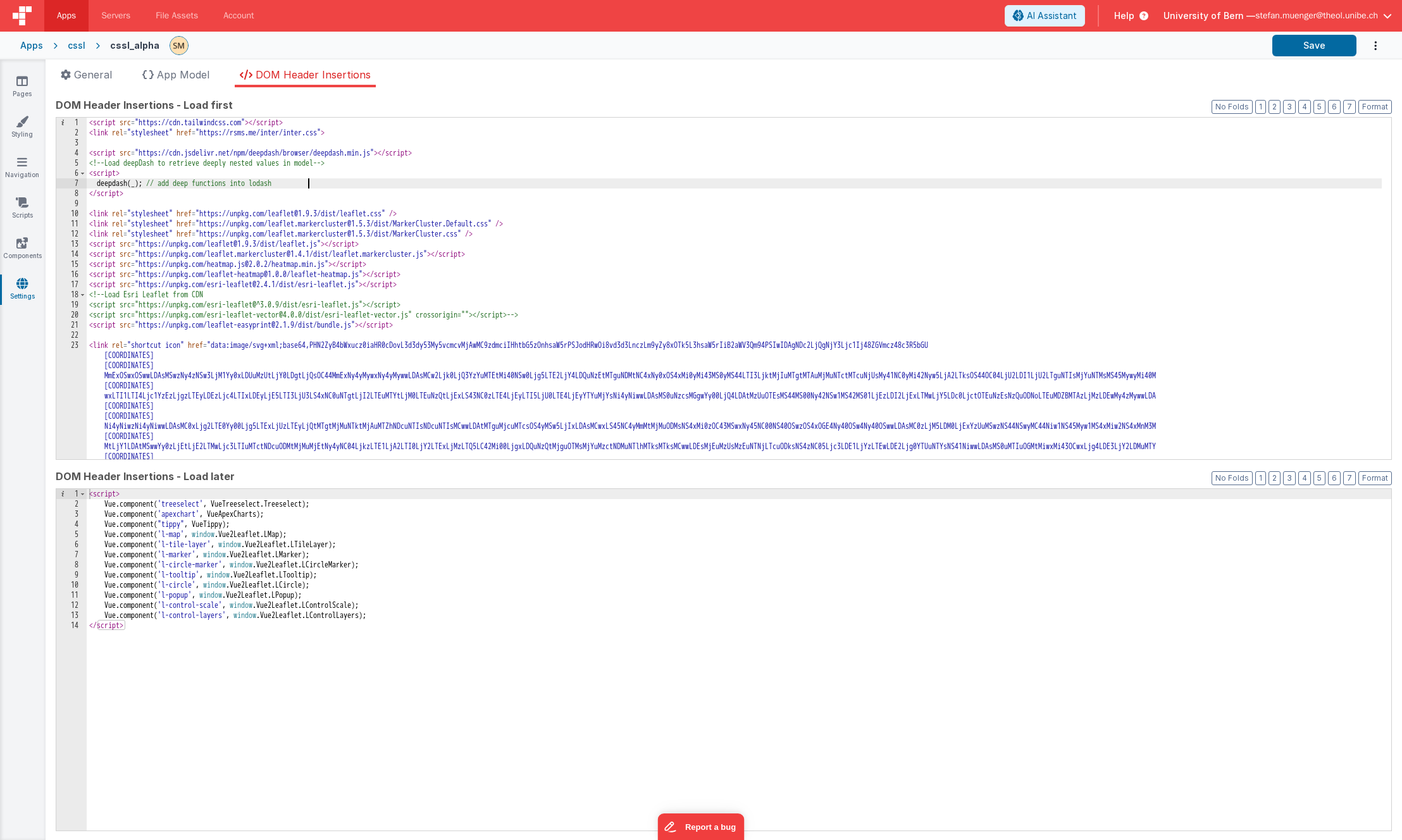 click on "< script   src = "https://cdn.tailwindcss.com" > </ script > < link   rel = "stylesheet"   href = "https://rsms.me/inter/inter.css" > < script   src = "https://cdn.jsdelivr.net/npm/deepdash/browser/deepdash.min.js" > </ script > <!--  Load deepDash to retrieve deeply nested values in model --> < script >    deepdash ( _ ) ;   // add deep functions into lodash </ script > < link   rel = "stylesheet"   href = "https://unpkg.com/leaflet@1.9.3/dist/leaflet.css"   /> < link   rel = "stylesheet"   href = "https://unpkg.com/leaflet.markercluster@1.5.3/dist/MarkerCluster.Default.css"   /> < link   rel = "stylesheet"   href = "https://unpkg.com/leaflet.markercluster@1.5.3/dist/MarkerCluster.css"   /> < script   src = "https://unpkg.com/leaflet@1.9.3/dist/leaflet.js" > </ script > < script   src = "https://unpkg.com/leaflet.markercluster@1.4.1/dist/leaflet.markercluster.js" > </ script > < script   src = "https://unpkg.com/heatmap.js@2.0.2/heatmap.min.js" > </ script > < script   src = > </ script > < script   src = >" at bounding box center (734, 435) 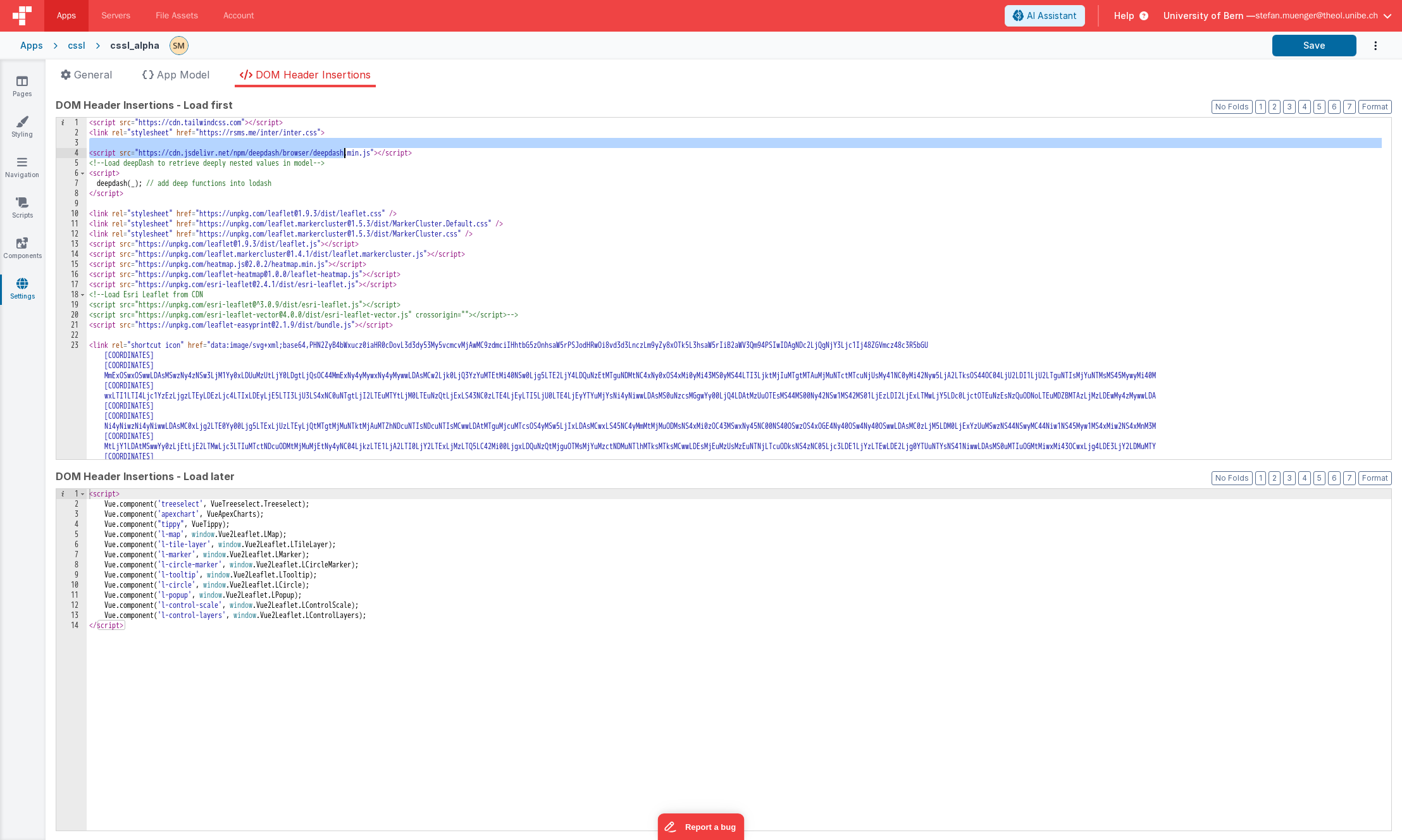 drag, startPoint x: 508, startPoint y: 147, endPoint x: 337, endPoint y: 155, distance: 171.18703 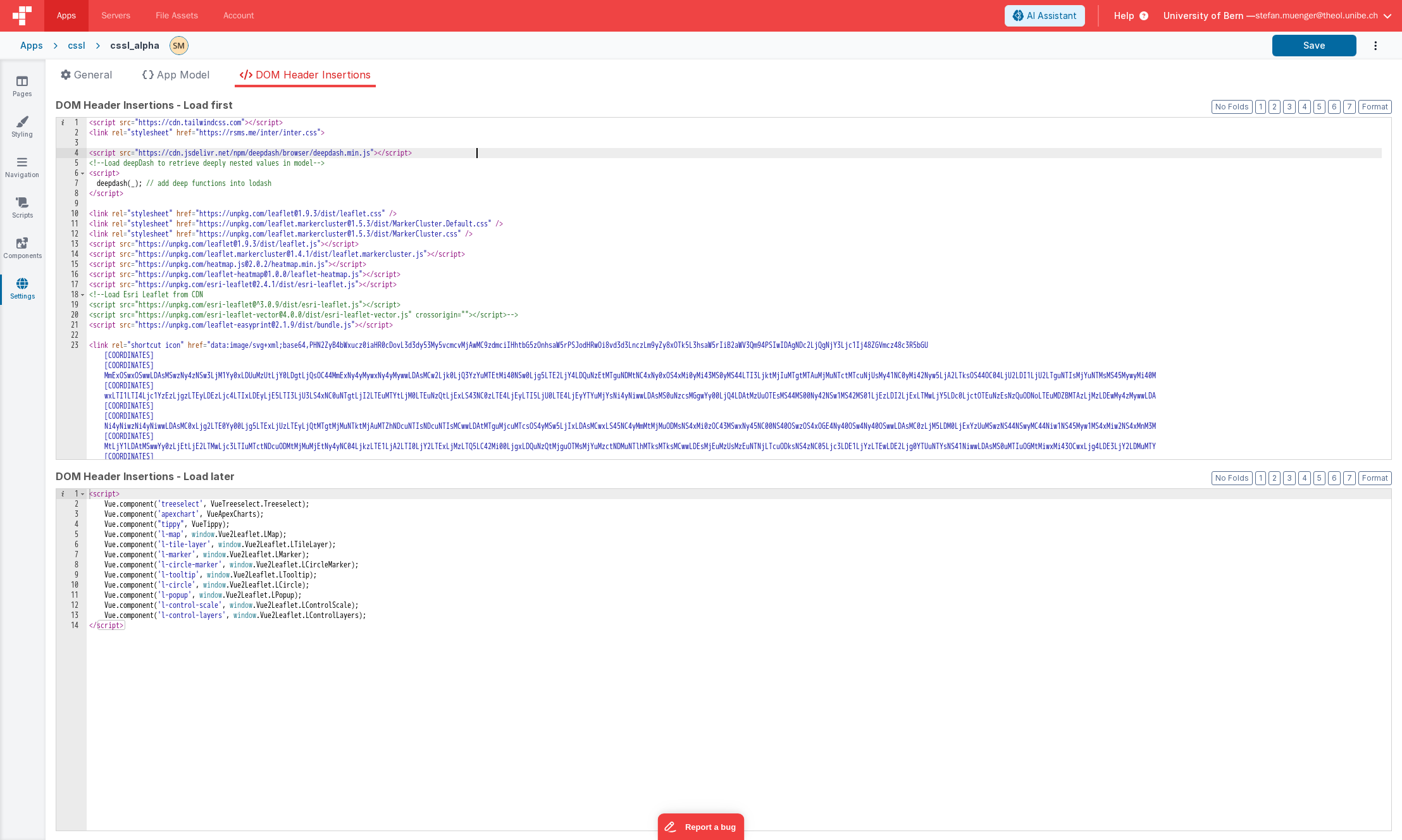 click on "< script   src = "https://cdn.tailwindcss.com" > </ script > < link   rel = "stylesheet"   href = "https://rsms.me/inter/inter.css" > < script   src = "https://cdn.jsdelivr.net/npm/deepdash/browser/deepdash.min.js" > </ script > <!--  Load deepDash to retrieve deeply nested values in model --> < script >    deepdash ( _ ) ;   // add deep functions into lodash </ script > < link   rel = "stylesheet"   href = "https://unpkg.com/leaflet@1.9.3/dist/leaflet.css"   /> < link   rel = "stylesheet"   href = "https://unpkg.com/leaflet.markercluster@1.5.3/dist/MarkerCluster.Default.css"   /> < link   rel = "stylesheet"   href = "https://unpkg.com/leaflet.markercluster@1.5.3/dist/MarkerCluster.css"   /> < script   src = "https://unpkg.com/leaflet@1.9.3/dist/leaflet.js" > </ script > < script   src = "https://unpkg.com/leaflet.markercluster@1.4.1/dist/leaflet.markercluster.js" > </ script > < script   src = "https://unpkg.com/heatmap.js@2.0.2/heatmap.min.js" > </ script > < script   src = > </ script > < script   src = >" at bounding box center (734, 435) 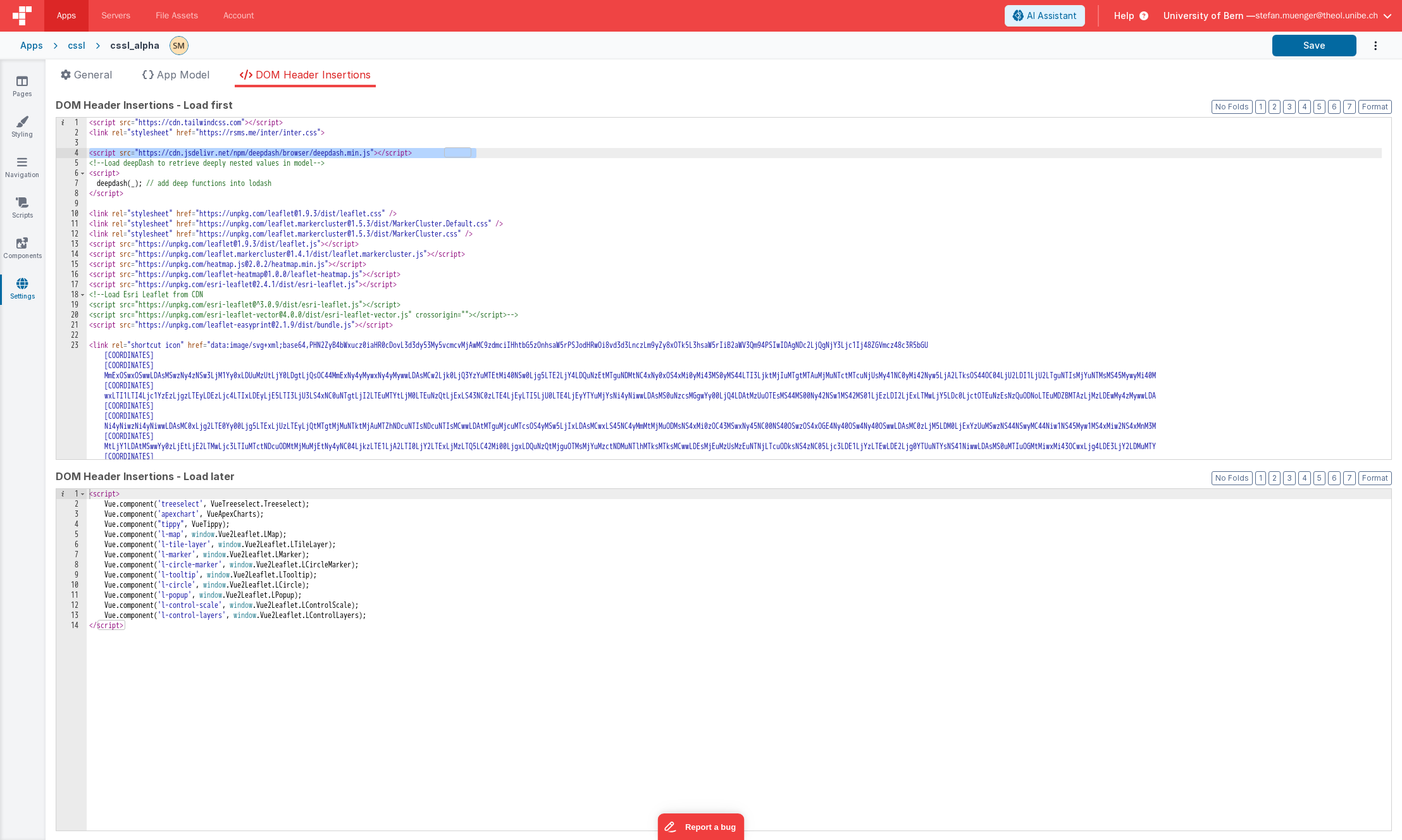 drag, startPoint x: 482, startPoint y: 152, endPoint x: 63, endPoint y: 154, distance: 419.005 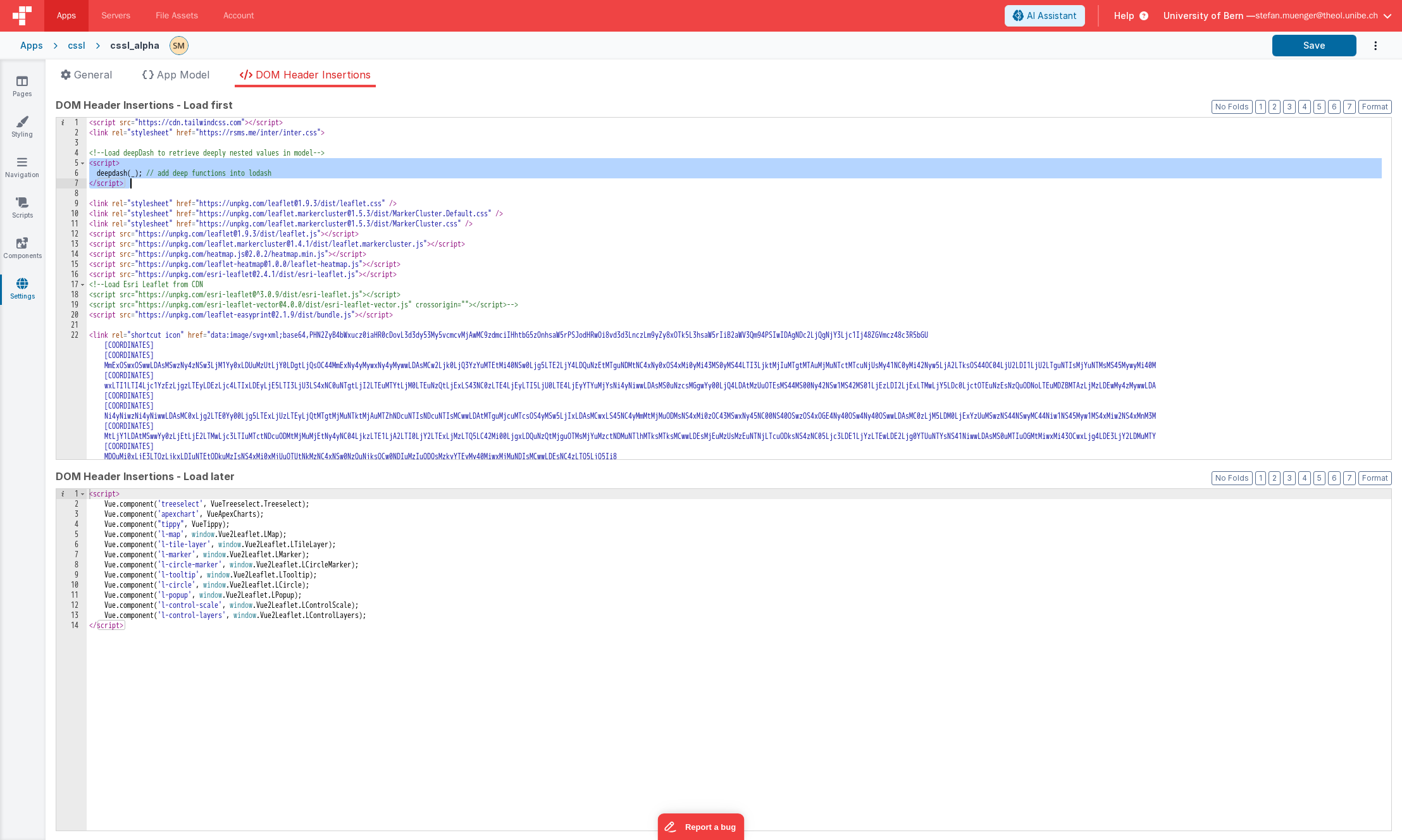 click on "< script   src = "https://cdn.tailwindcss.com" > </ script > < link   rel = "stylesheet"   href = "https://rsms.me/inter/inter.css" > <!--  Load deepDash to retrieve deeply nested values in model --> < script >    deepdash ( _ ) ;   // add deep functions into lodash </ script > < link   rel = "stylesheet"   href = "https://unpkg.com/leaflet@1.9.3/dist/leaflet.css"   /> < link   rel = "stylesheet"   href = "https://unpkg.com/leaflet.markercluster@1.5.3/dist/MarkerCluster.Default.css"   /> < link   rel = "stylesheet"   href = "https://unpkg.com/leaflet.markercluster@1.5.3/dist/MarkerCluster.css"   /> < script   src = "https://unpkg.com/leaflet@1.9.3/dist/leaflet.js" > </ script > < script   src = "https://unpkg.com/leaflet.markercluster@1.4.1/dist/leaflet.markercluster.js" > </ script > < script   src = "https://unpkg.com/heatmap.js@2.0.2/heatmap.min.js" > </ script > < script   src = "https://unpkg.com/leaflet-heatmap@1.0.0/leaflet-heatmap.js" > </ script > < script   src = > </ script > <!-- --> < script   =" at bounding box center [734, 435] 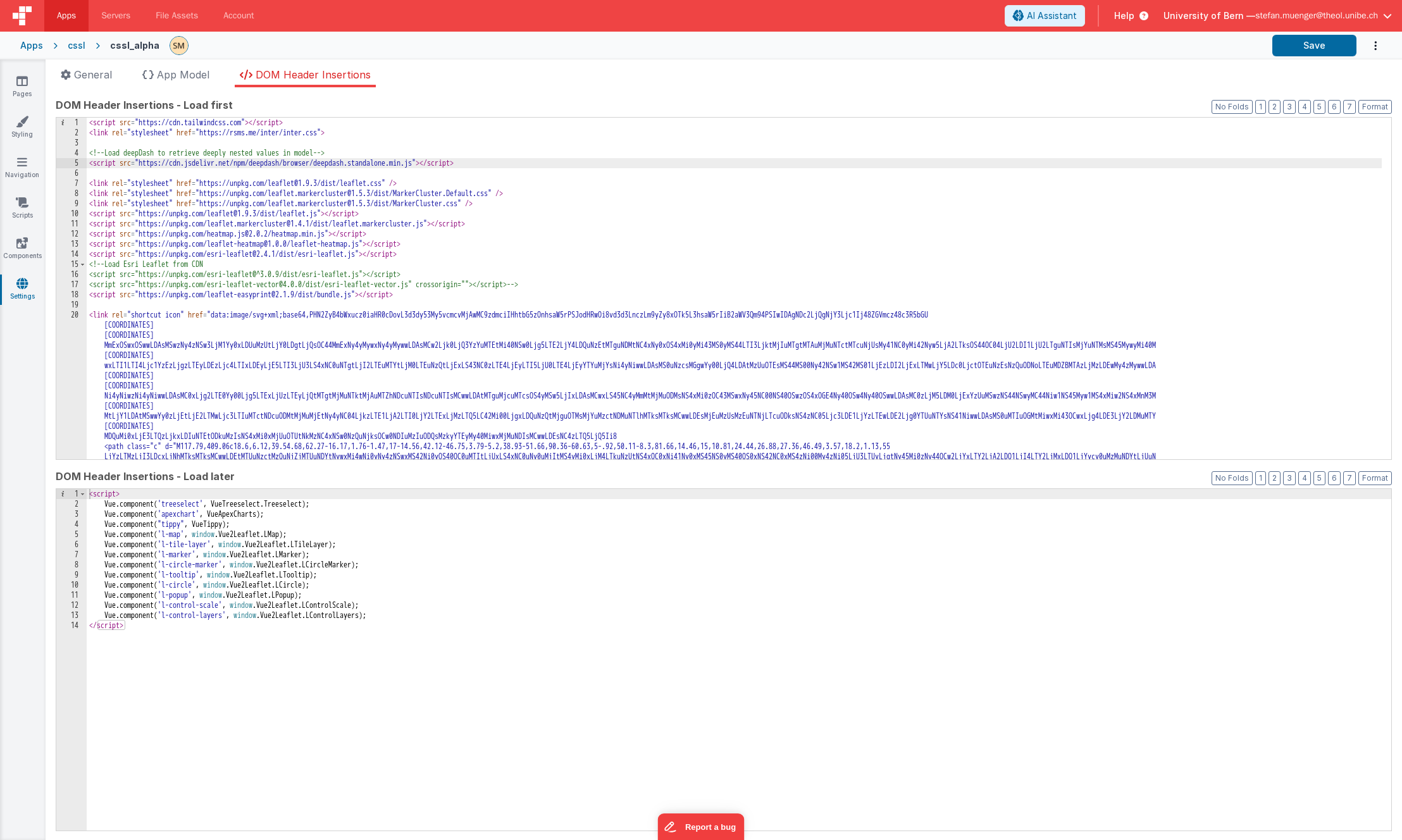 click on "< script   src = "https://cdn.tailwindcss.com" > < / script > < link   rel = "stylesheet"   href = "https://rsms.me/inter/inter.css" > <!--  Load deepDash to retrieve deeply nested values in model --> < script   src = "https://cdn.jsdelivr.net/npm/deepdash/browser/deepdash.standalone.min.js" > < / script > < link   rel = "stylesheet"   href = "https://unpkg.com/leaflet@1.9.3/dist/leaflet.css"   / > < link   rel = "stylesheet"   href = "https://unpkg.com/leaflet.markercluster@1.5.3/dist/MarkerCluster.Default.css"   / > < link   rel = "stylesheet"   href = "https://unpkg.com/leaflet.markercluster@1.5.3/dist/MarkerCluster.css"   / > < script   src = "https://unpkg.com/leaflet@1.9.3/dist/leaflet.js" > < / script > < script   src = "https://unpkg.com/leaflet.markercluster@1.4.1/dist/leaflet.markercluster.js" > < / script > < script   src = "https://unpkg.com/heatmap.js@2.0.2/heatmap.min.js" > < / script > < script   src = "https://unpkg.com/leaflet-heatmap@1.0.0/leaflet-heatmap.js" > < / script > < script   src = > < / >" at bounding box center (734, 435) 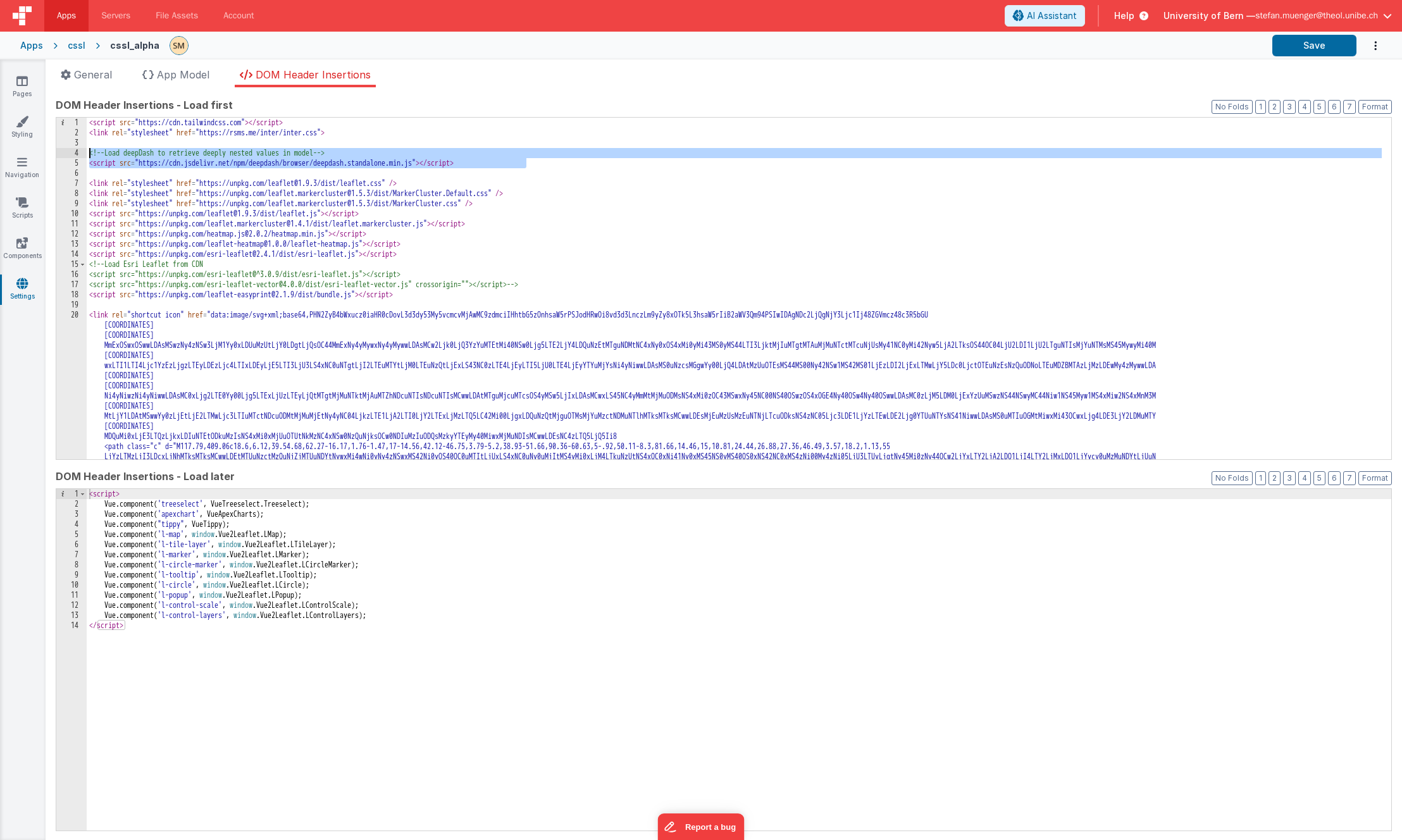 drag, startPoint x: 518, startPoint y: 164, endPoint x: 34, endPoint y: 152, distance: 484.1487 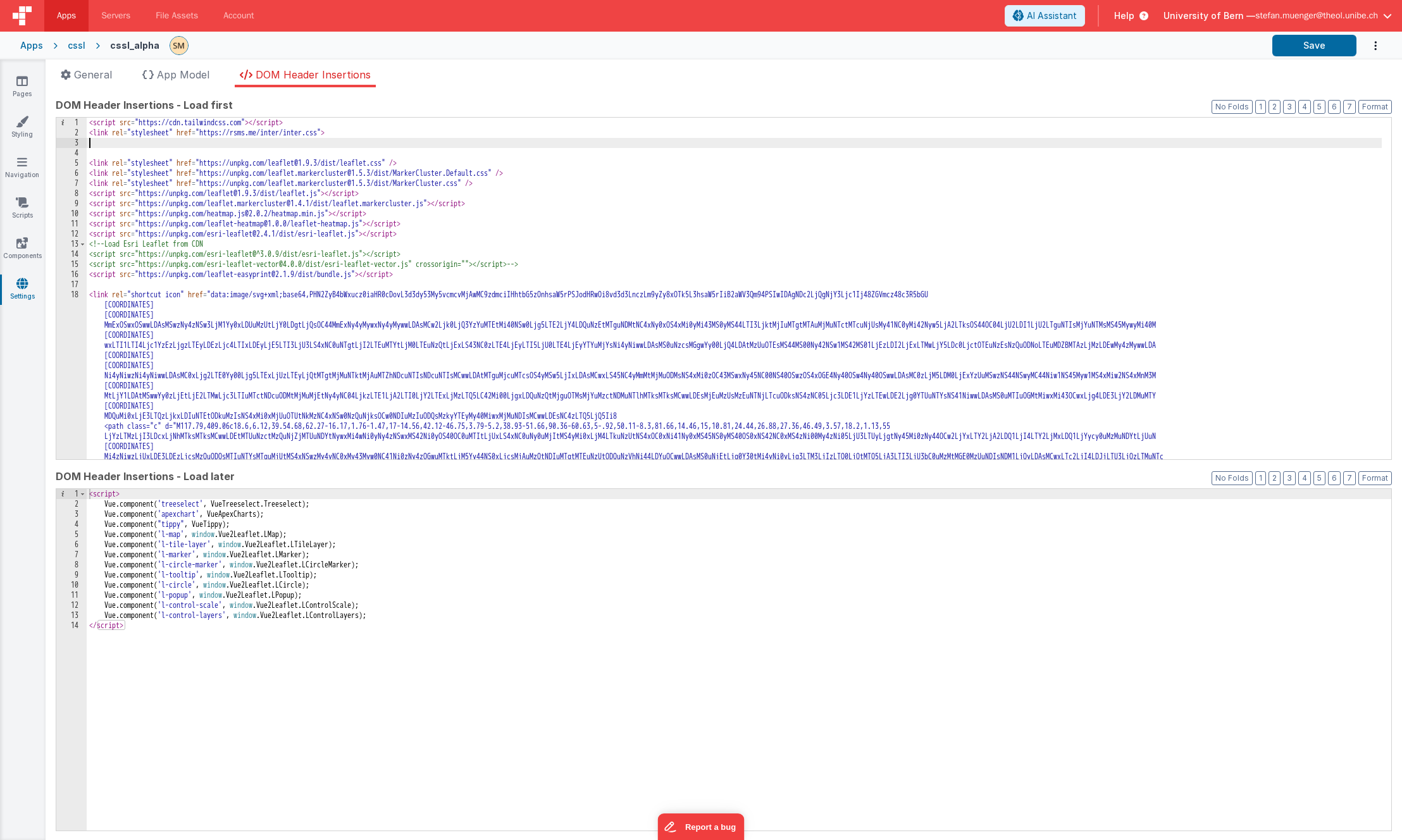 type 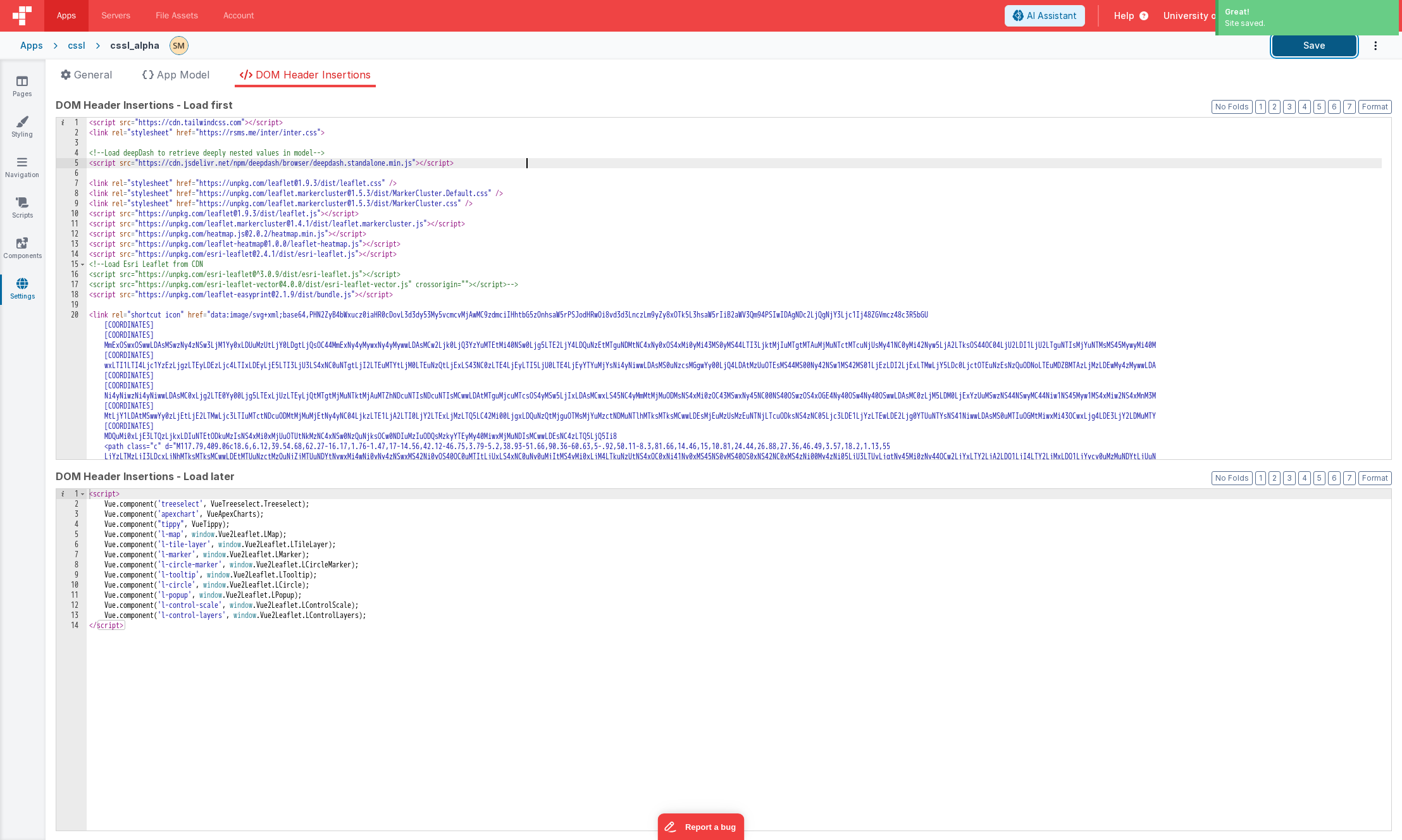click on "Save" at bounding box center (1314, 46) 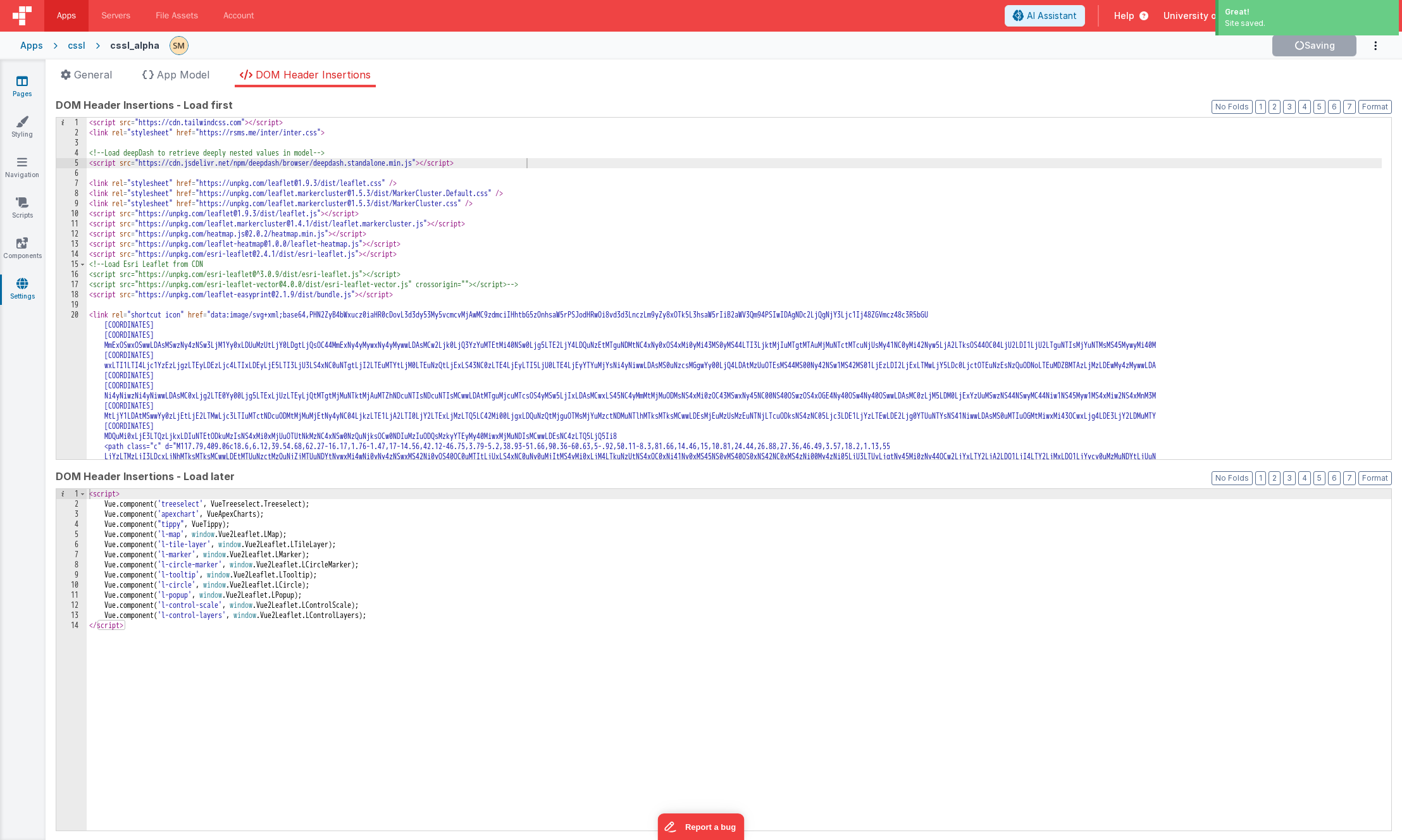 click on "Pages" at bounding box center (22, 87) 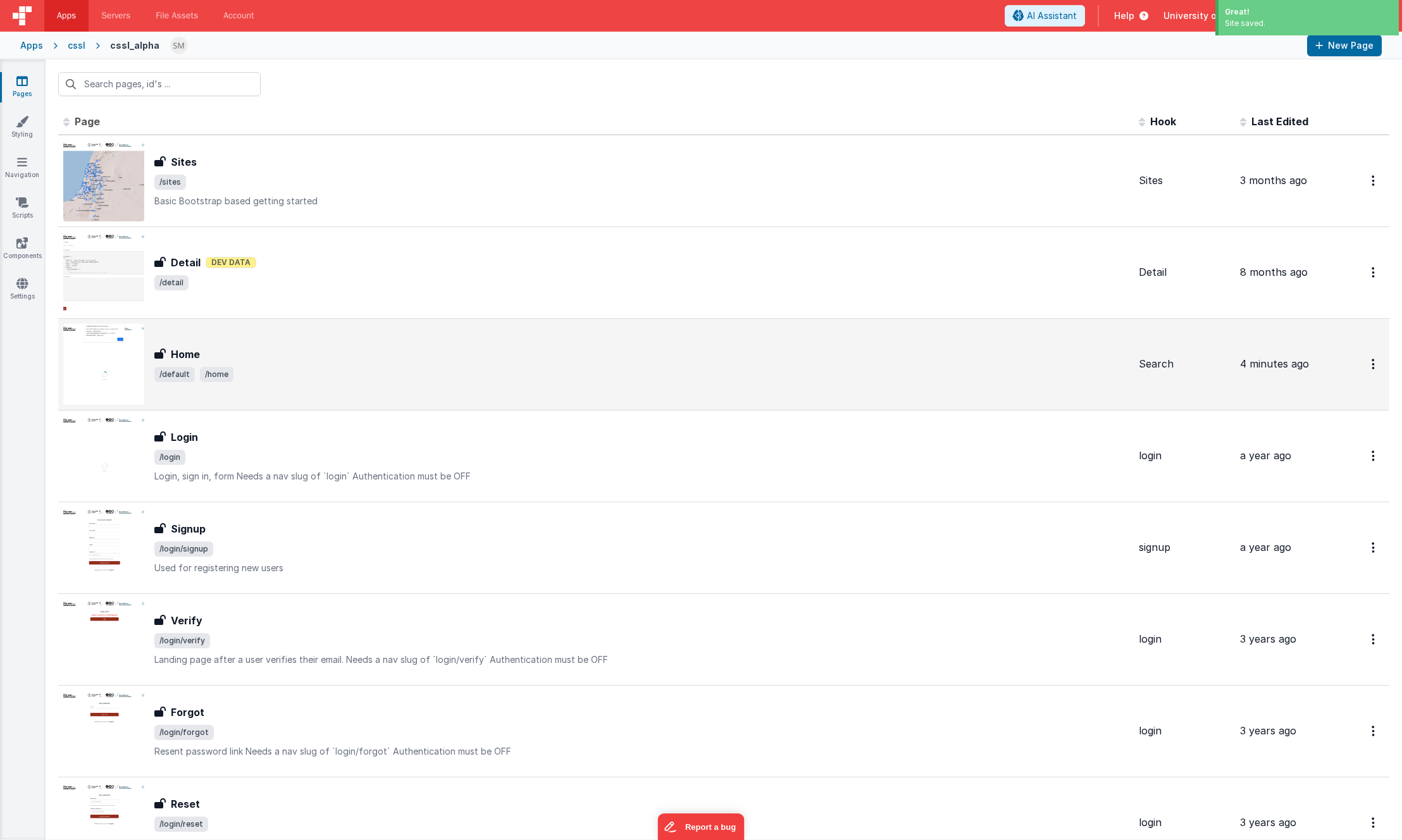 click on "Home
Home
/default
/home" at bounding box center [596, 364] 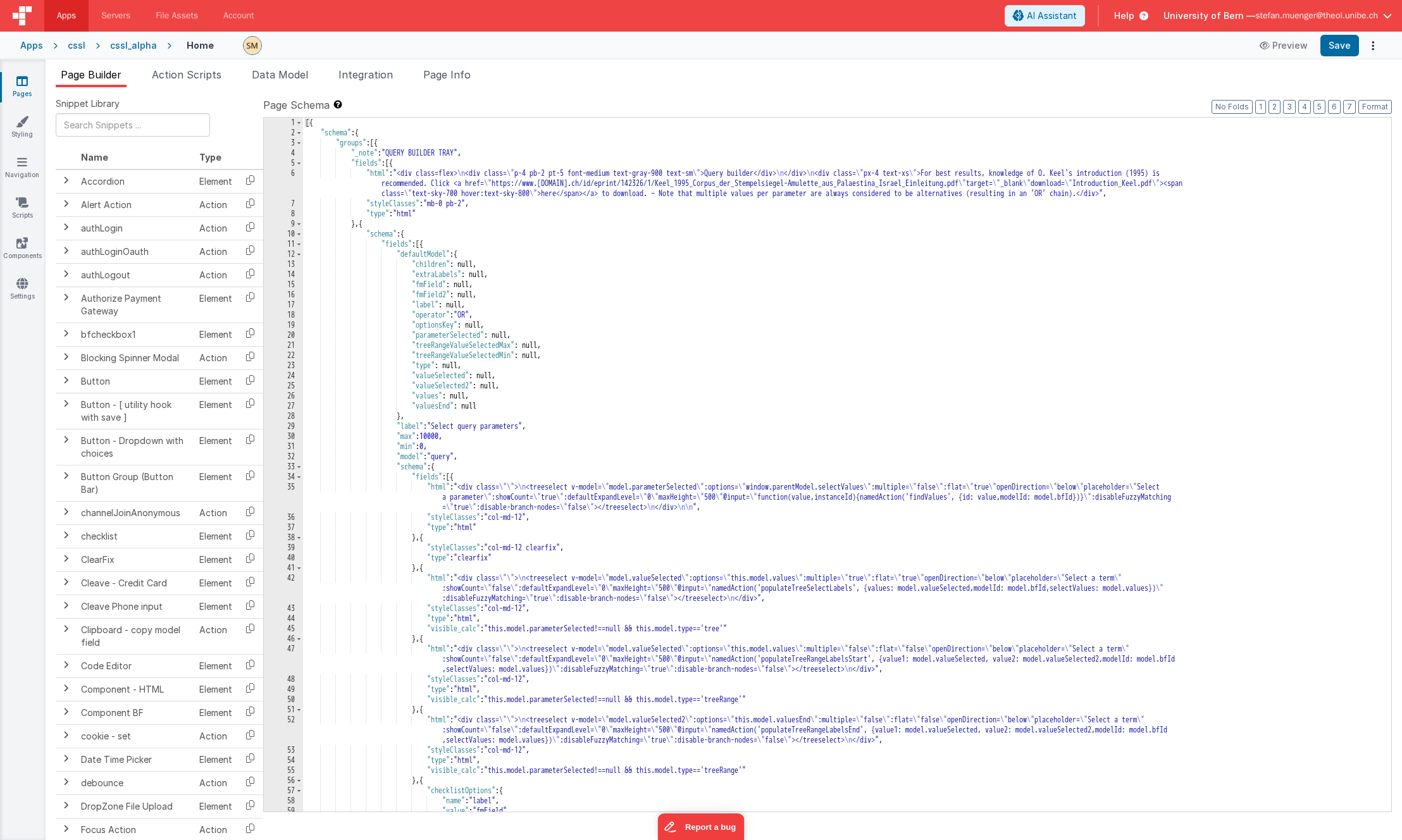 click on "[{      "schema" :  {           "groups" :  [{                "_note" :  "QUERY BUILDER TRAY" ,                "fields" :  [{                     "html" :  "<div class=flex> \n     <div class= \" p-4 pb-2 pt-5 font-medium text-gray-900 text-sm \" >Query builder</div> \n < /div> \n <div class= \" px-4 text-xs \" >For best results, knowledge of O. Keel's introduction (1995) is                                                 recommended. Click <a><span                                                  class= \" text-sky-700 hover:text-sky-800 \" >here</span></a> to download. – Note that multiple values per parameter are always considered to be alternatives (resulting in an 'OR' chain).</div>" ,                     "styleClasses" :  "mb-0 pb-2" ,                     "type" :  "html"                } ,  {                     :  { :" at bounding box center (842, 474) 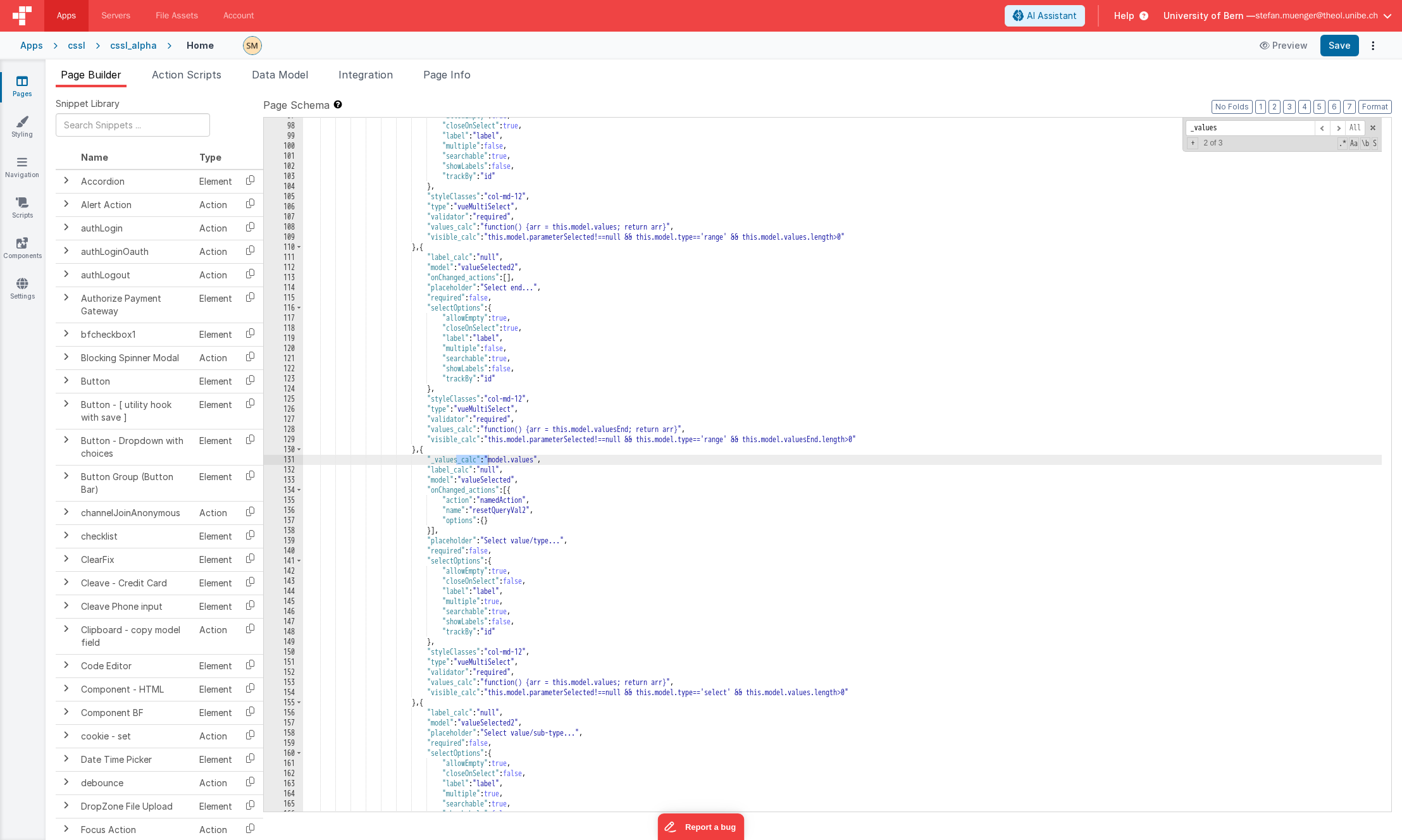 scroll, scrollTop: 4382, scrollLeft: 0, axis: vertical 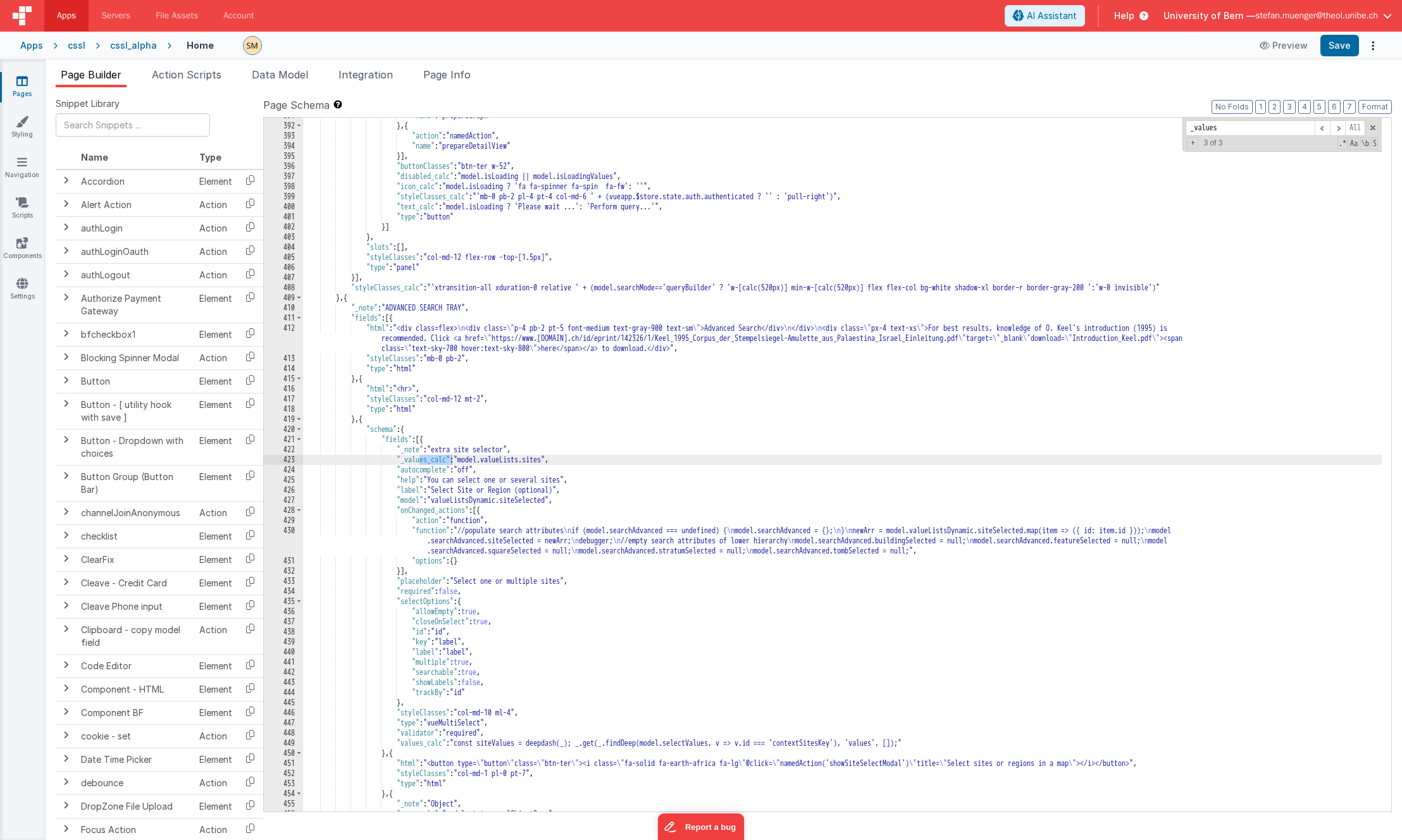 type on "_values" 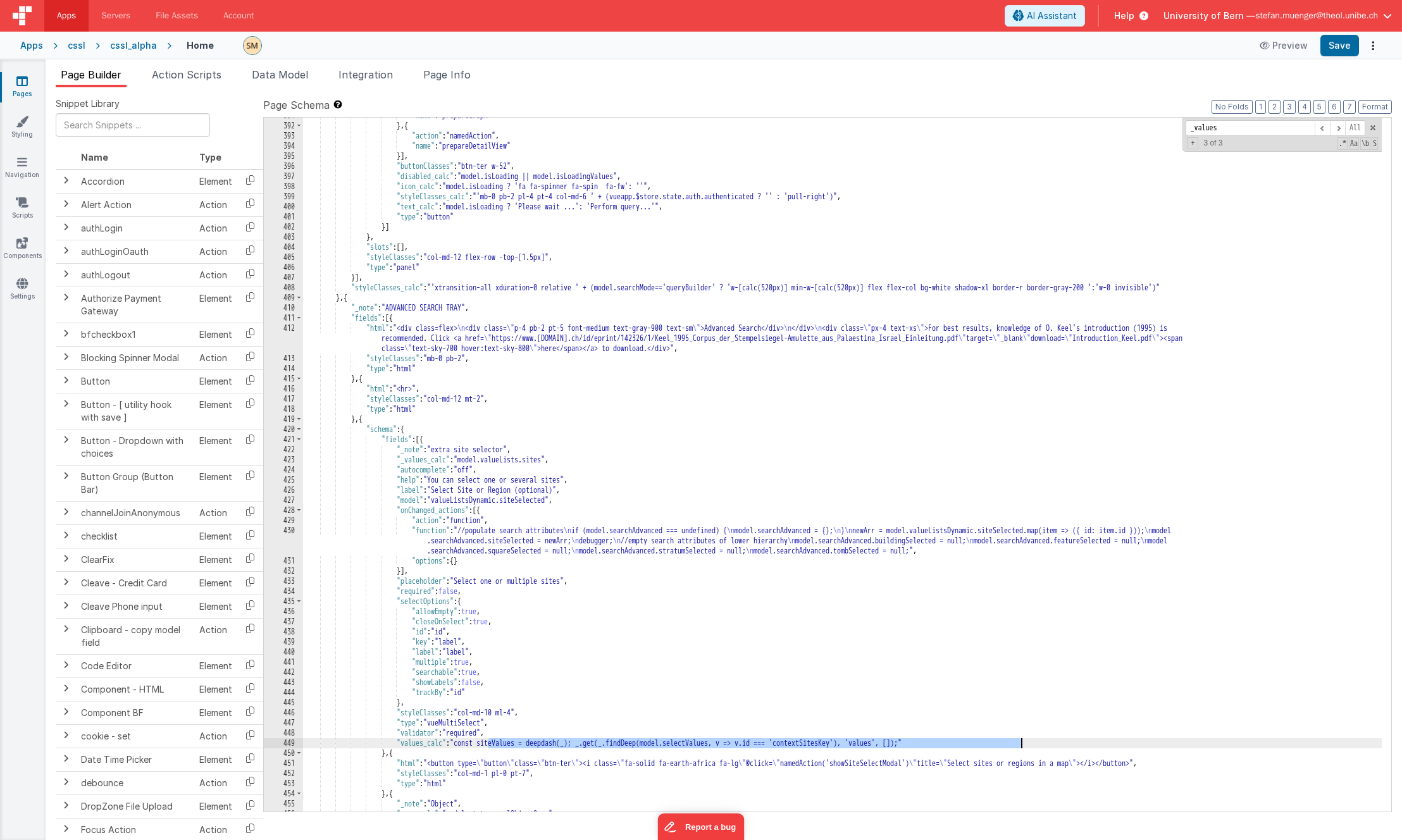drag, startPoint x: 487, startPoint y: 745, endPoint x: 1019, endPoint y: 744, distance: 532.0009 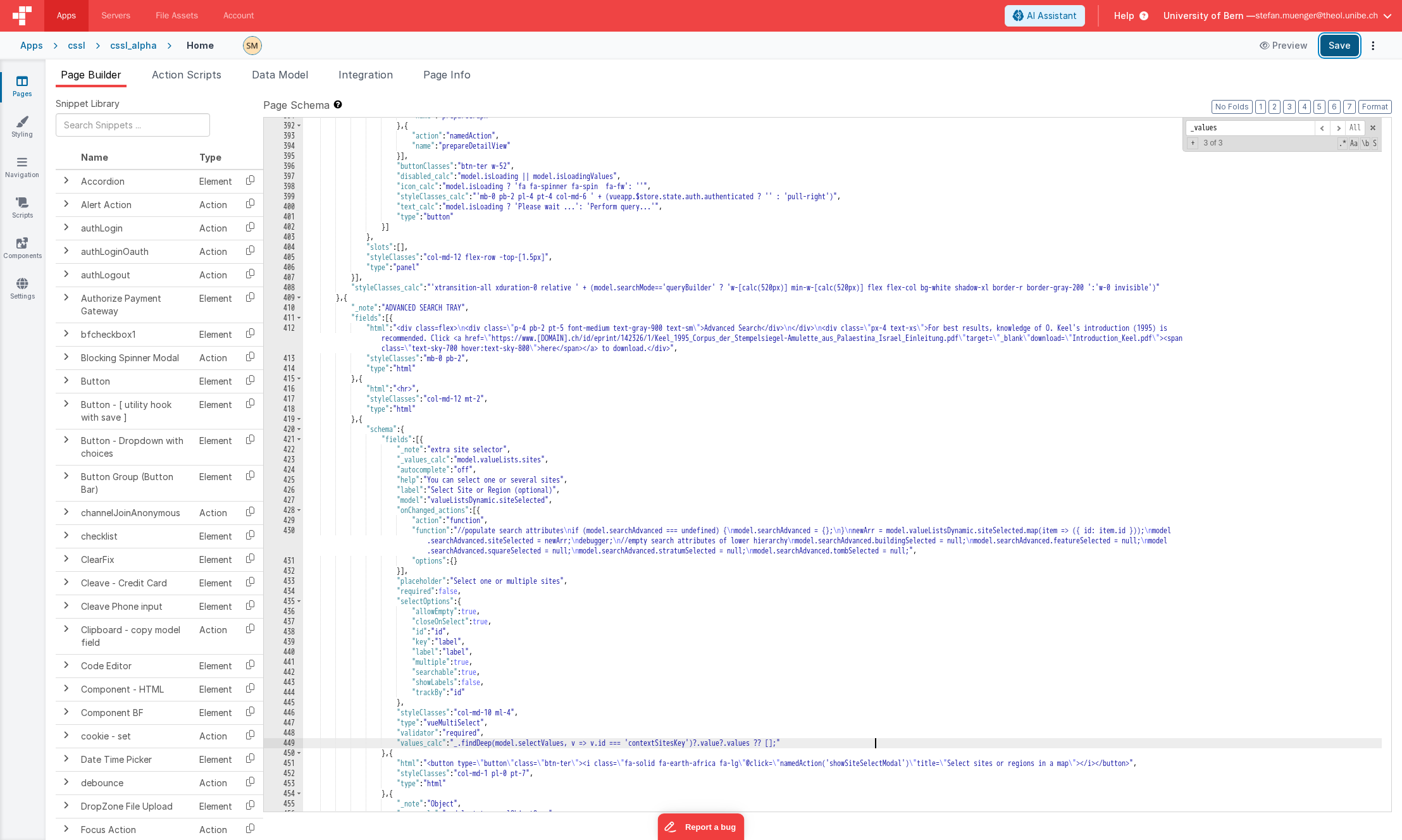 click on "Save" at bounding box center [1339, 46] 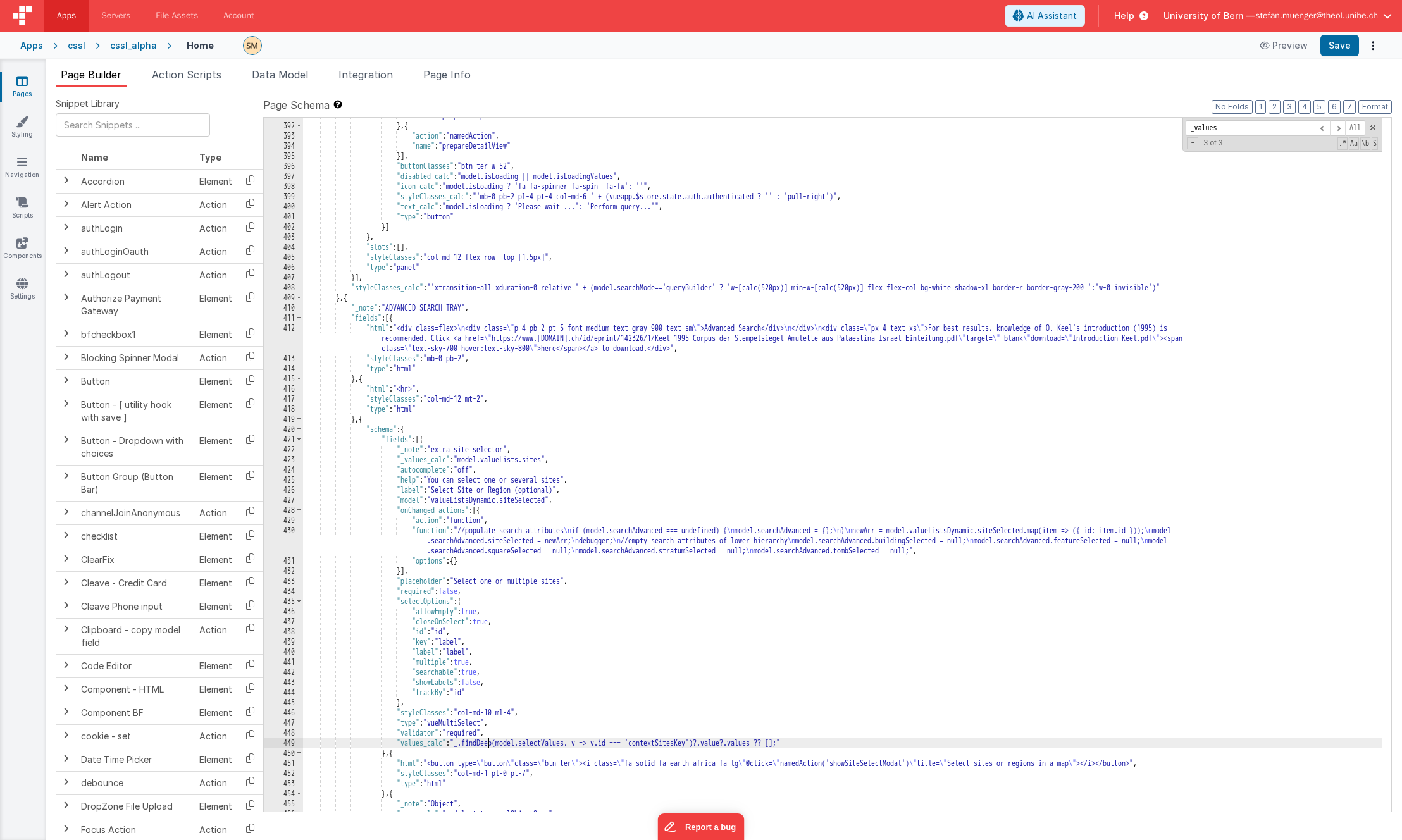 click on ""action" :  "namedAction" ,                                    "name" :  "prepareDetailView"                               }] ,                               "buttonClasses" :  "btn-ter w-52" ,                               "disabled_calc" :  "model.isLoading || model.isLoadingValues" ,                               "icon_calc" :  "model.isLoading ? 'fa fa-spinner fa-spin  fa-fw': ''" ,                               "styleClasses_calc" :  "'mb-0 pb-2 pl-4 pt-4 col-md-6 ' + (vueapp.$store.state.auth.authenticated ? '' : 'pull-right')" ,                               "text_calc" :  "model.isLoading ? 'Please wait ...': 'Perform query...'" ,                               "type" :  "button"                          }]                     } ,                     "slots" :  [ ] ,                     "styleClasses" :  "col-md-12 flex-row -top-[1.5px]" ,                     "type" :  ]" at bounding box center (842, 467) 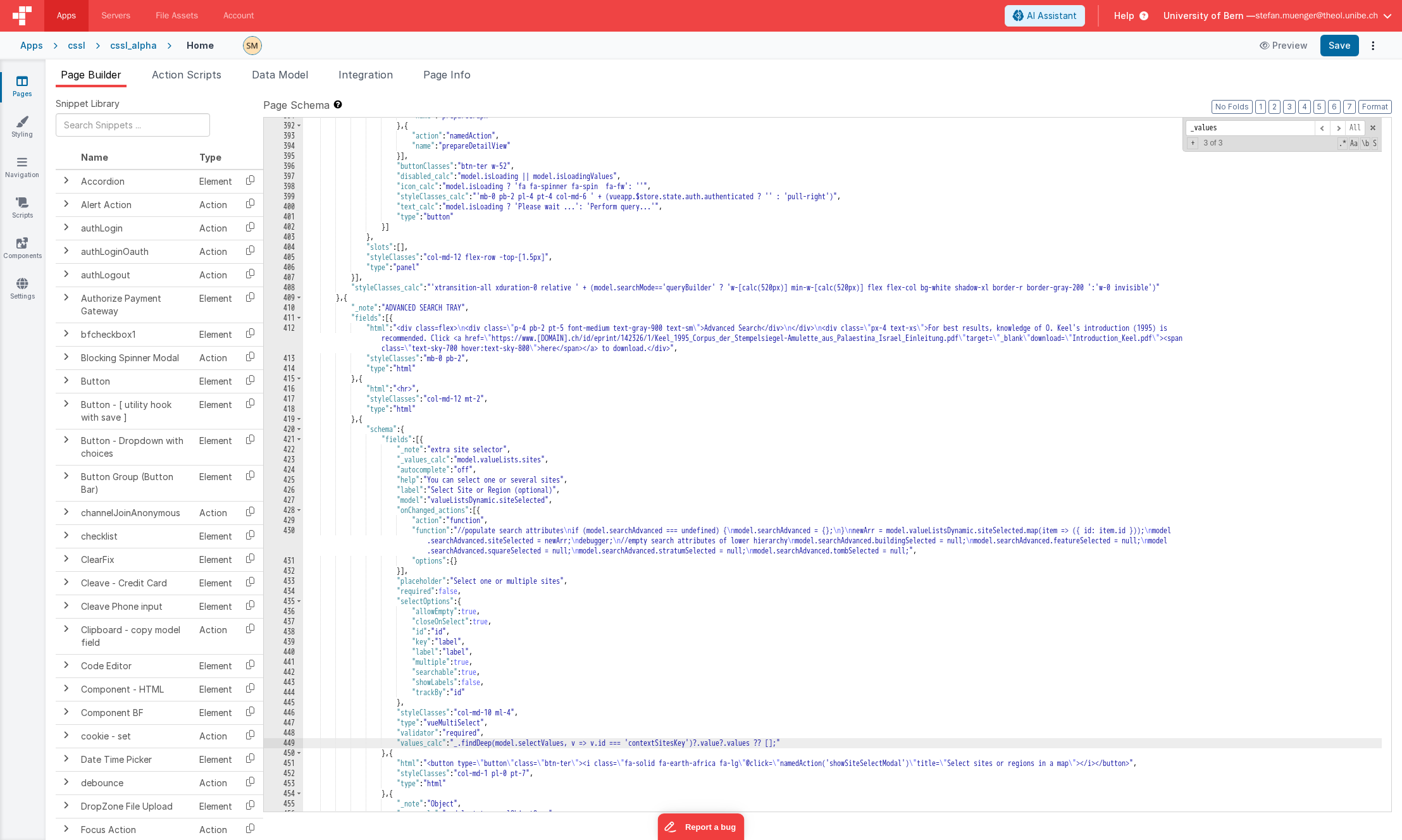 click on ""action" :  "namedAction" ,                                    "name" :  "prepareDetailView"                               }] ,                               "buttonClasses" :  "btn-ter w-52" ,                               "disabled_calc" :  "model.isLoading || model.isLoadingValues" ,                               "icon_calc" :  "model.isLoading ? 'fa fa-spinner fa-spin  fa-fw': ''" ,                               "styleClasses_calc" :  "'mb-0 pb-2 pl-4 pt-4 col-md-6 ' + (vueapp.$store.state.auth.authenticated ? '' : 'pull-right')" ,                               "text_calc" :  "model.isLoading ? 'Please wait ...': 'Perform query...'" ,                               "type" :  "button"                          }]                     } ,                     "slots" :  [ ] ,                     "styleClasses" :  "col-md-12 flex-row -top-[1.5px]" ,                     "type" :  ]" at bounding box center (842, 467) 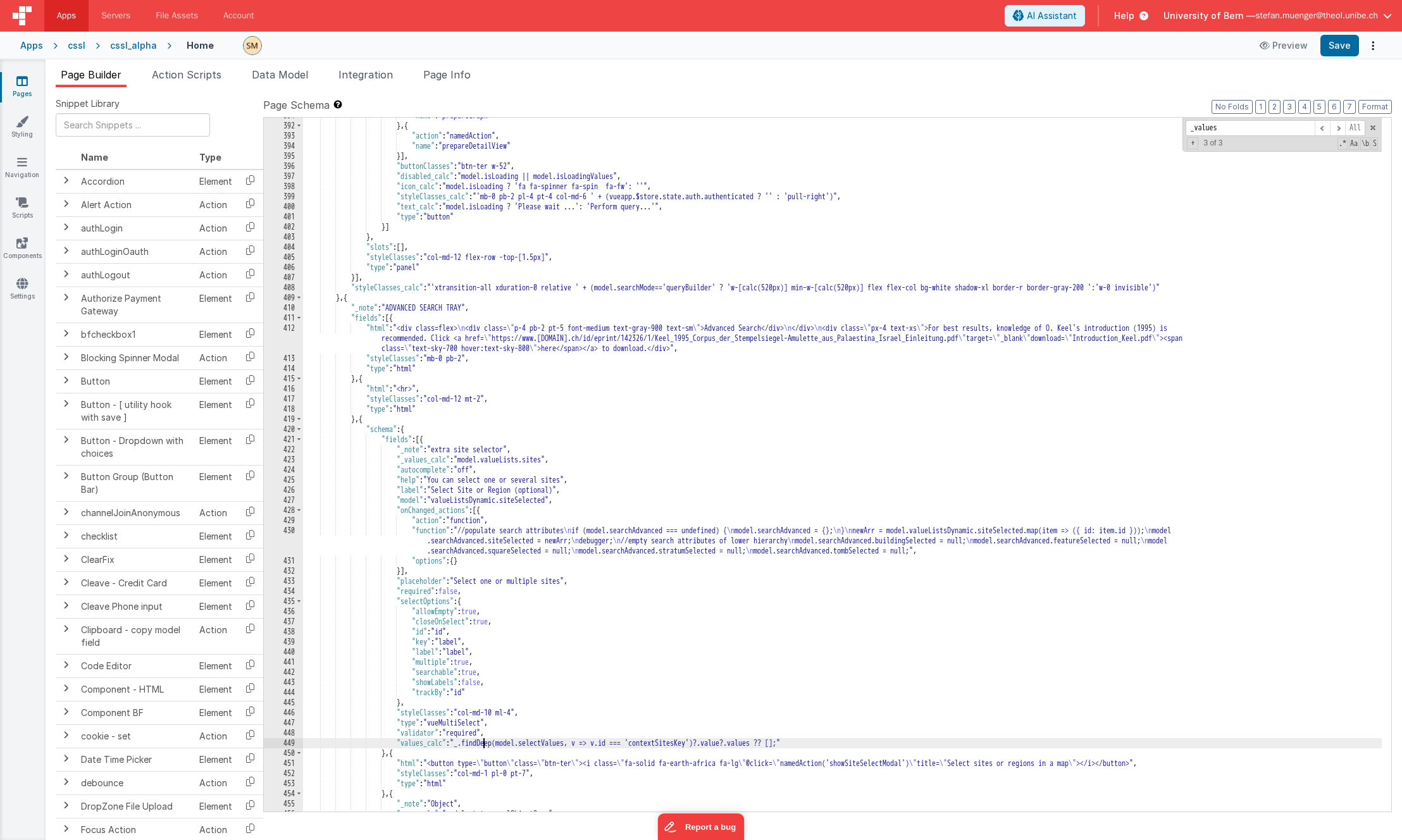 click on ""action" :  "namedAction" ,                                    "name" :  "prepareDetailView"                               }] ,                               "buttonClasses" :  "btn-ter w-52" ,                               "disabled_calc" :  "model.isLoading || model.isLoadingValues" ,                               "icon_calc" :  "model.isLoading ? 'fa fa-spinner fa-spin  fa-fw': ''" ,                               "styleClasses_calc" :  "'mb-0 pb-2 pl-4 pt-4 col-md-6 ' + (vueapp.$store.state.auth.authenticated ? '' : 'pull-right')" ,                               "text_calc" :  "model.isLoading ? 'Please wait ...': 'Perform query...'" ,                               "type" :  "button"                          }]                     } ,                     "slots" :  [ ] ,                     "styleClasses" :  "col-md-12 flex-row -top-[1.5px]" ,                     "type" :  ]" at bounding box center [842, 467] 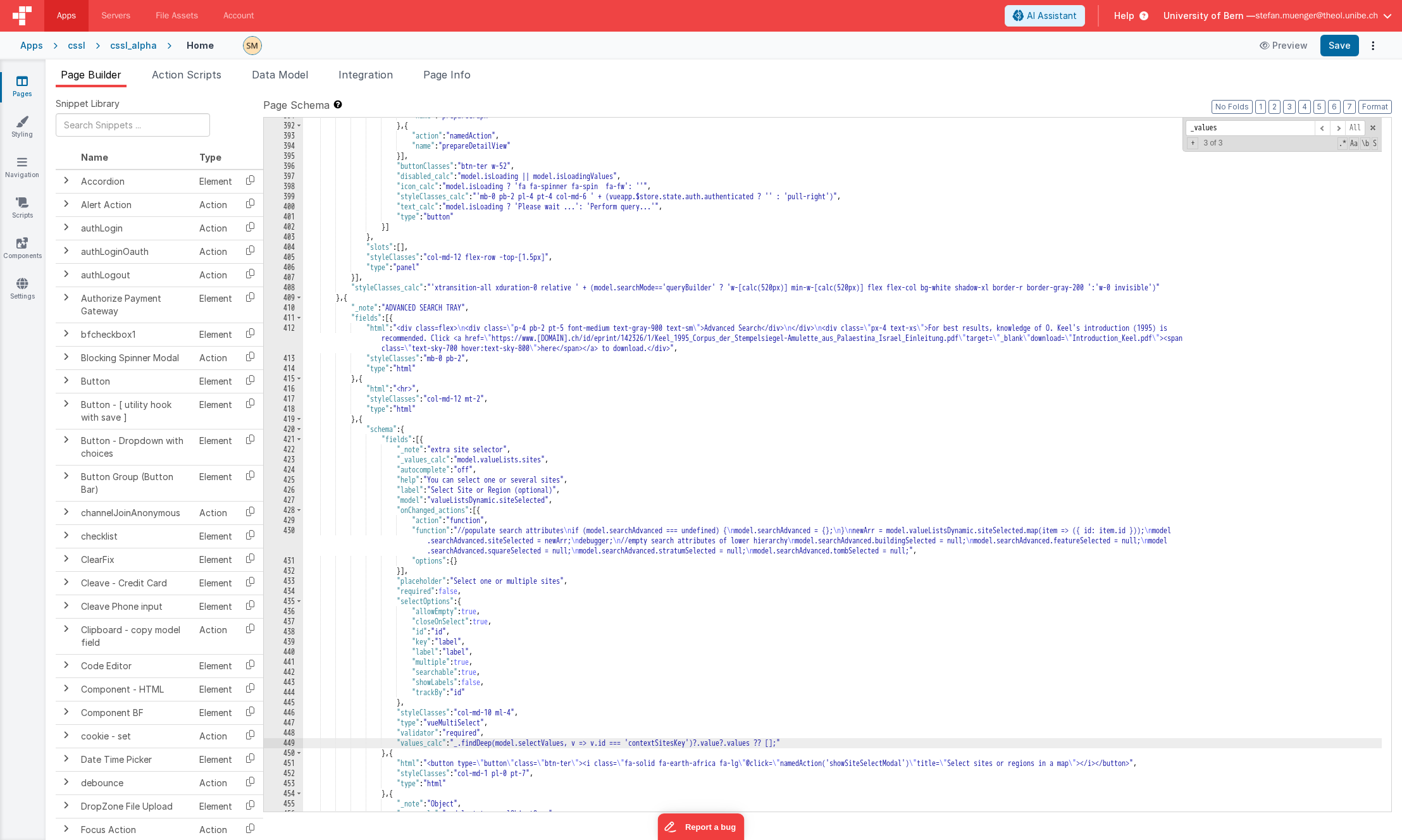 click on ""action" :  "namedAction" ,                                    "name" :  "prepareDetailView"                               }] ,                               "buttonClasses" :  "btn-ter w-52" ,                               "disabled_calc" :  "model.isLoading || model.isLoadingValues" ,                               "icon_calc" :  "model.isLoading ? 'fa fa-spinner fa-spin  fa-fw': ''" ,                               "styleClasses_calc" :  "'mb-0 pb-2 pl-4 pt-4 col-md-6 ' + (vueapp.$store.state.auth.authenticated ? '' : 'pull-right')" ,                               "text_calc" :  "model.isLoading ? 'Please wait ...': 'Perform query...'" ,                               "type" :  "button"                          }]                     } ,                     "slots" :  [ ] ,                     "styleClasses" :  "col-md-12 flex-row -top-[1.5px]" ,                     "type" :  ]" at bounding box center (842, 467) 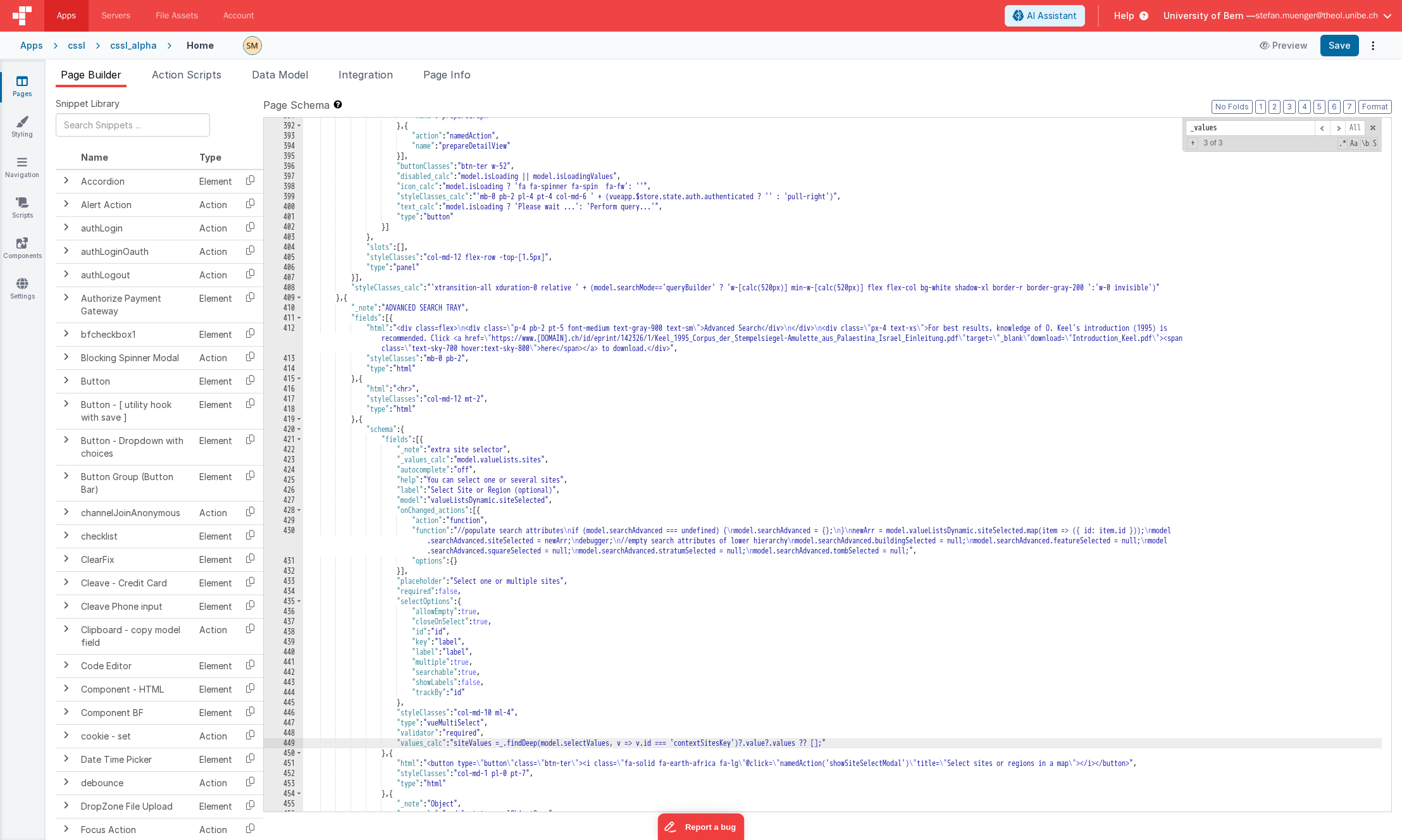 type 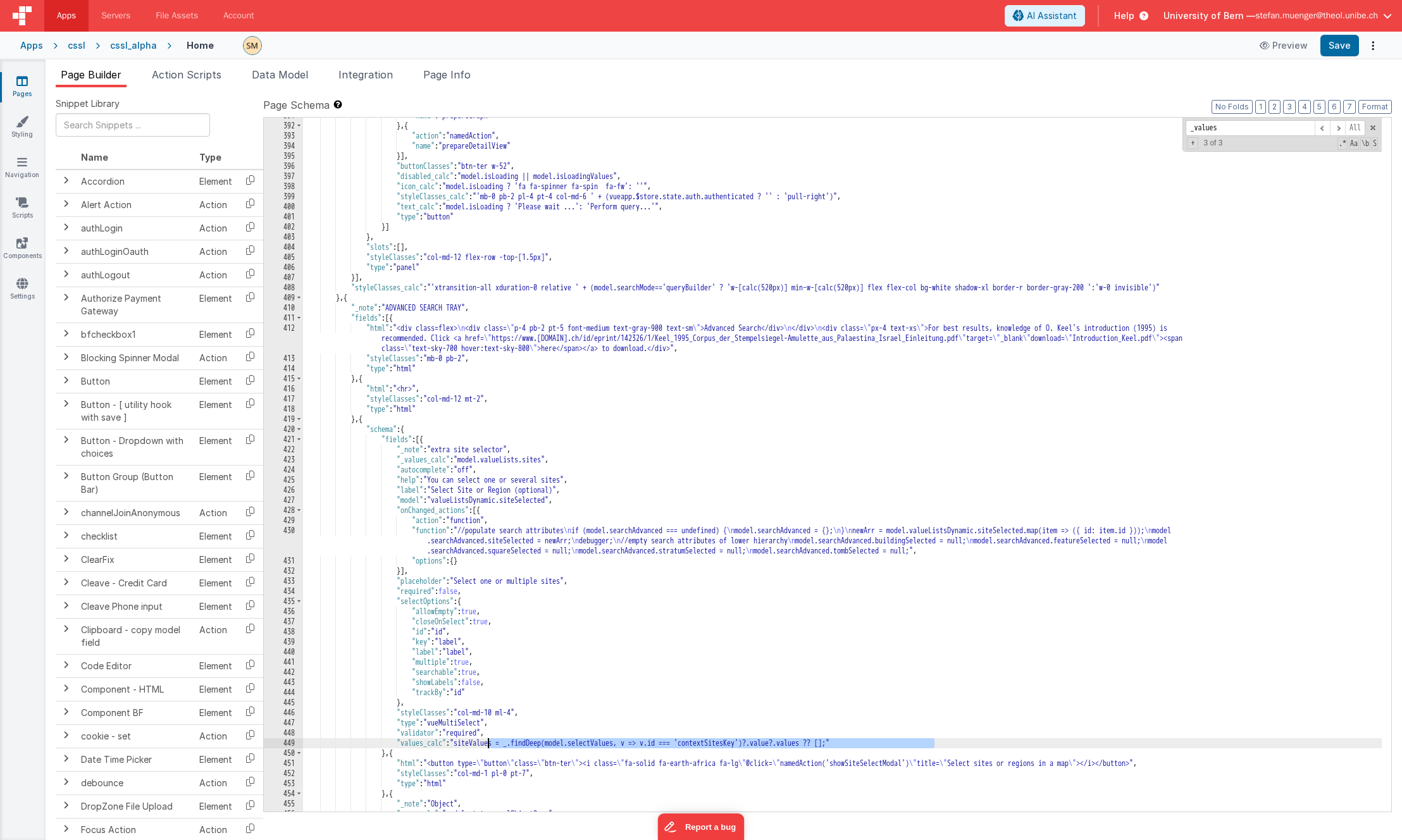 drag, startPoint x: 933, startPoint y: 742, endPoint x: 488, endPoint y: 744, distance: 445.0045 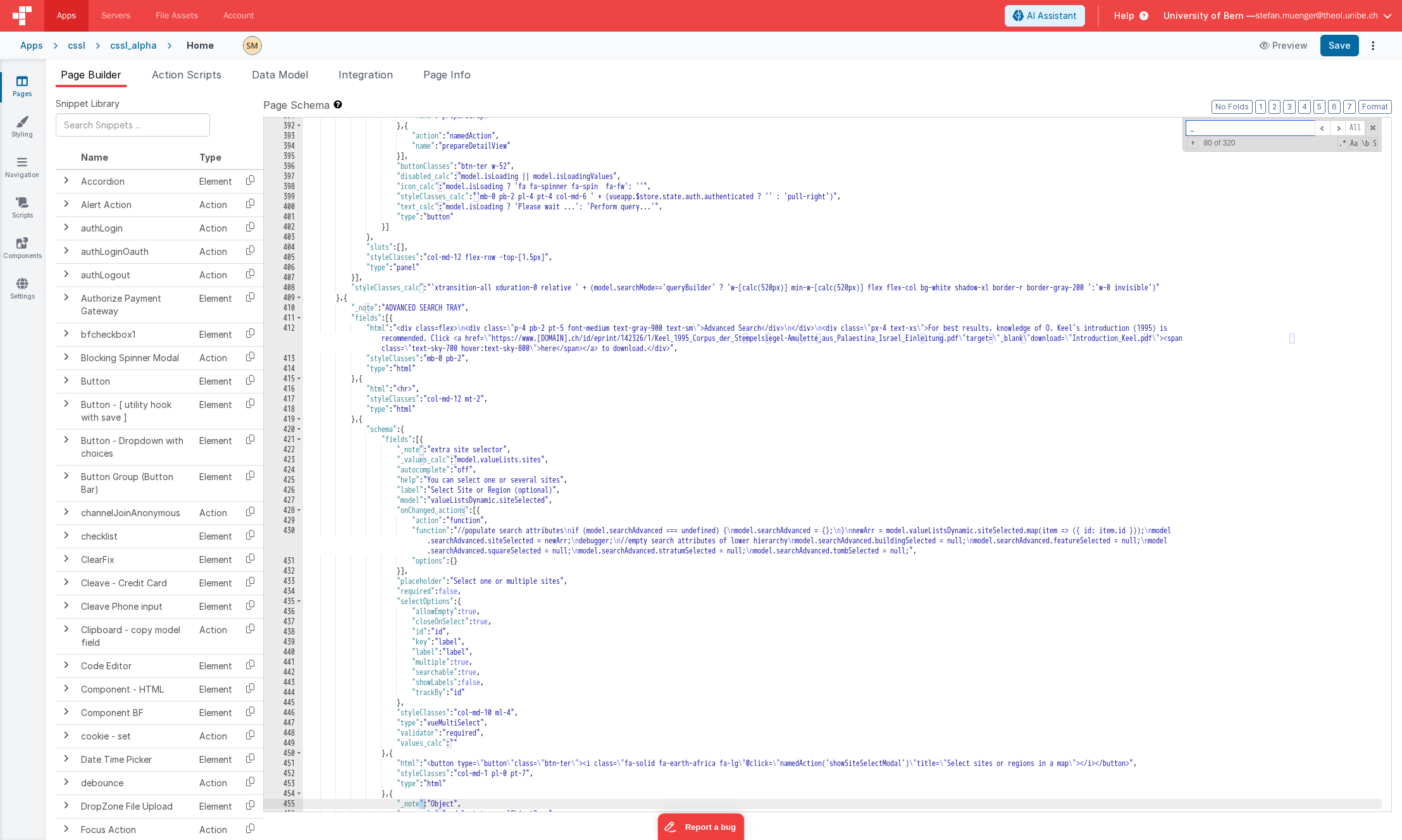 type on "_" 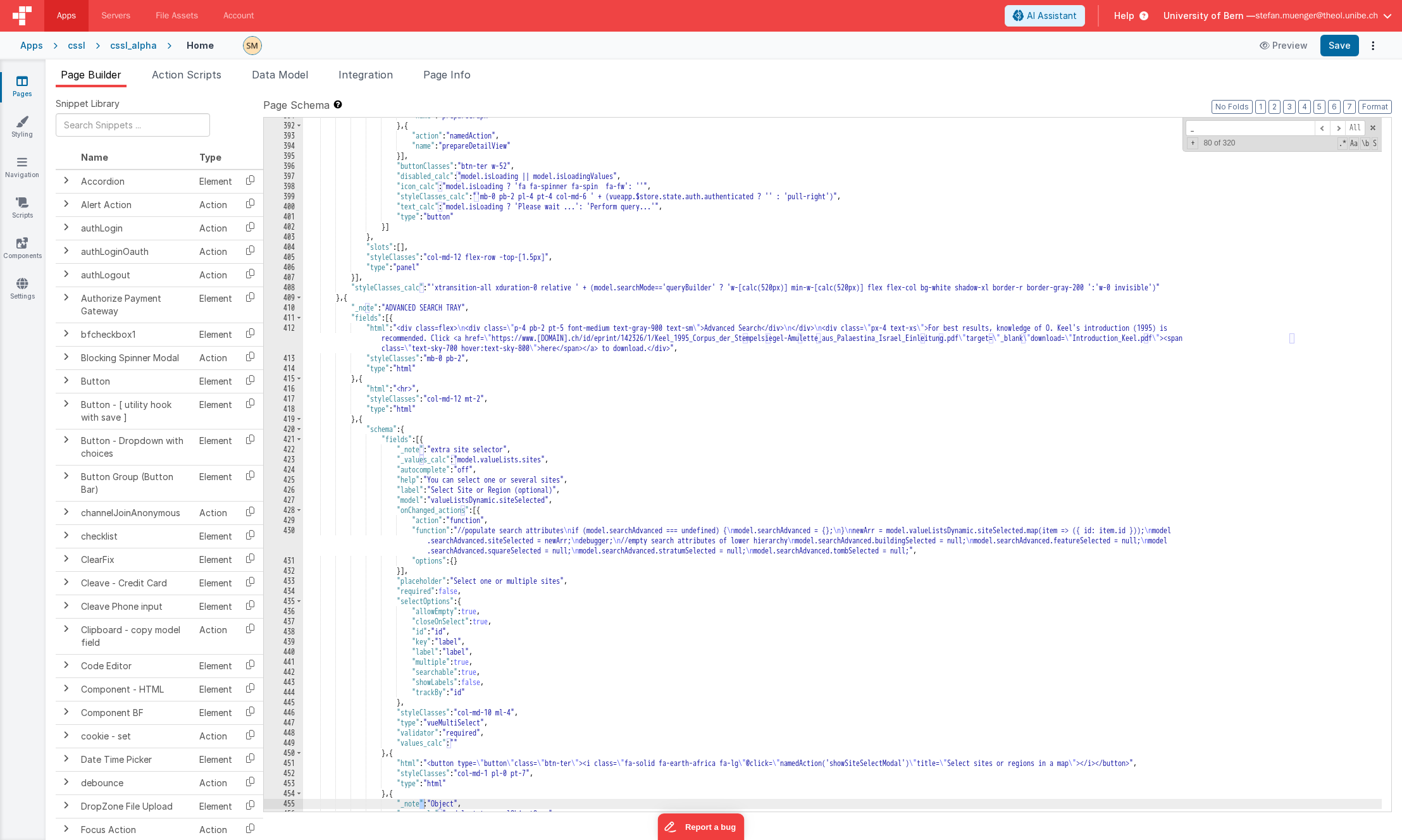 click on ""action" :  "namedAction" ,                                    "name" :  "prepareDetailView"                               }] ,                               "buttonClasses" :  "btn-ter w-52" ,                               "disabled_calc" :  "model.isLoading || model.isLoadingValues" ,                               "icon_calc" :  "model.isLoading ? 'fa fa-spinner fa-spin  fa-fw': ''" ,                               "styleClasses_calc" :  "'mb-0 pb-2 pl-4 pt-4 col-md-6 ' + (vueapp.$store.state.auth.authenticated ? '' : 'pull-right')" ,                               "text_calc" :  "model.isLoading ? 'Please wait ...': 'Perform query...'" ,                               "type" :  "button"                          }]                     } ,                     "slots" :  [ ] ,                     "styleClasses" :  "col-md-12 flex-row -top-[1.5px]" ,                     "type" :  ]" at bounding box center (842, 467) 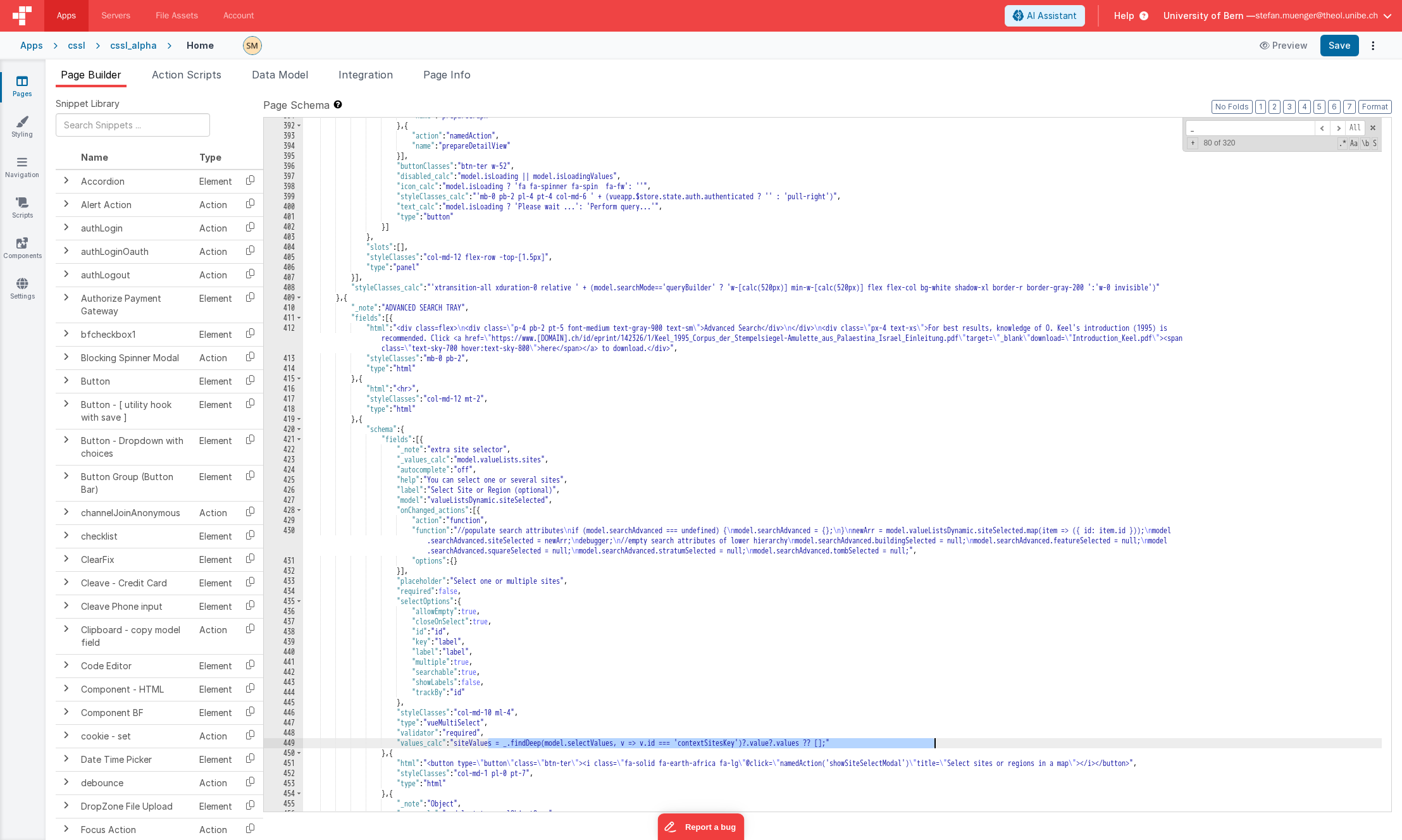 click on ""action" :  "namedAction" ,                                    "name" :  "prepareDetailView"                               }] ,                               "buttonClasses" :  "btn-ter w-52" ,                               "disabled_calc" :  "model.isLoading || model.isLoadingValues" ,                               "icon_calc" :  "model.isLoading ? 'fa fa-spinner fa-spin  fa-fw': ''" ,                               "styleClasses_calc" :  "'mb-0 pb-2 pl-4 pt-4 col-md-6 ' + (vueapp.$store.state.auth.authenticated ? '' : 'pull-right')" ,                               "text_calc" :  "model.isLoading ? 'Please wait ...': 'Perform query...'" ,                               "type" :  "button"                          }]                     } ,                     "slots" :  [ ] ,                     "styleClasses" :  "col-md-12 flex-row -top-[1.5px]" ,                     "type" :  ]" at bounding box center [842, 467] 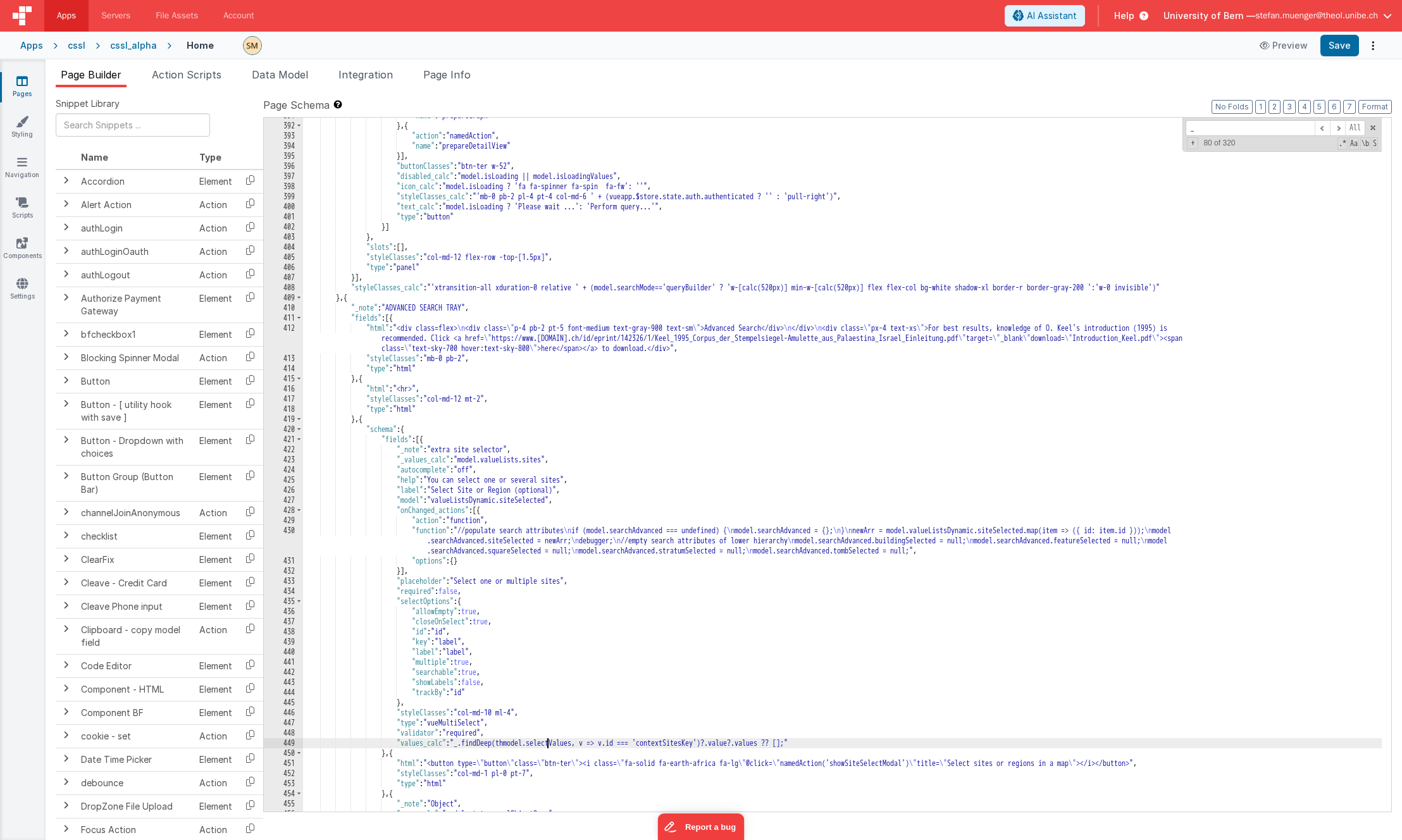 type 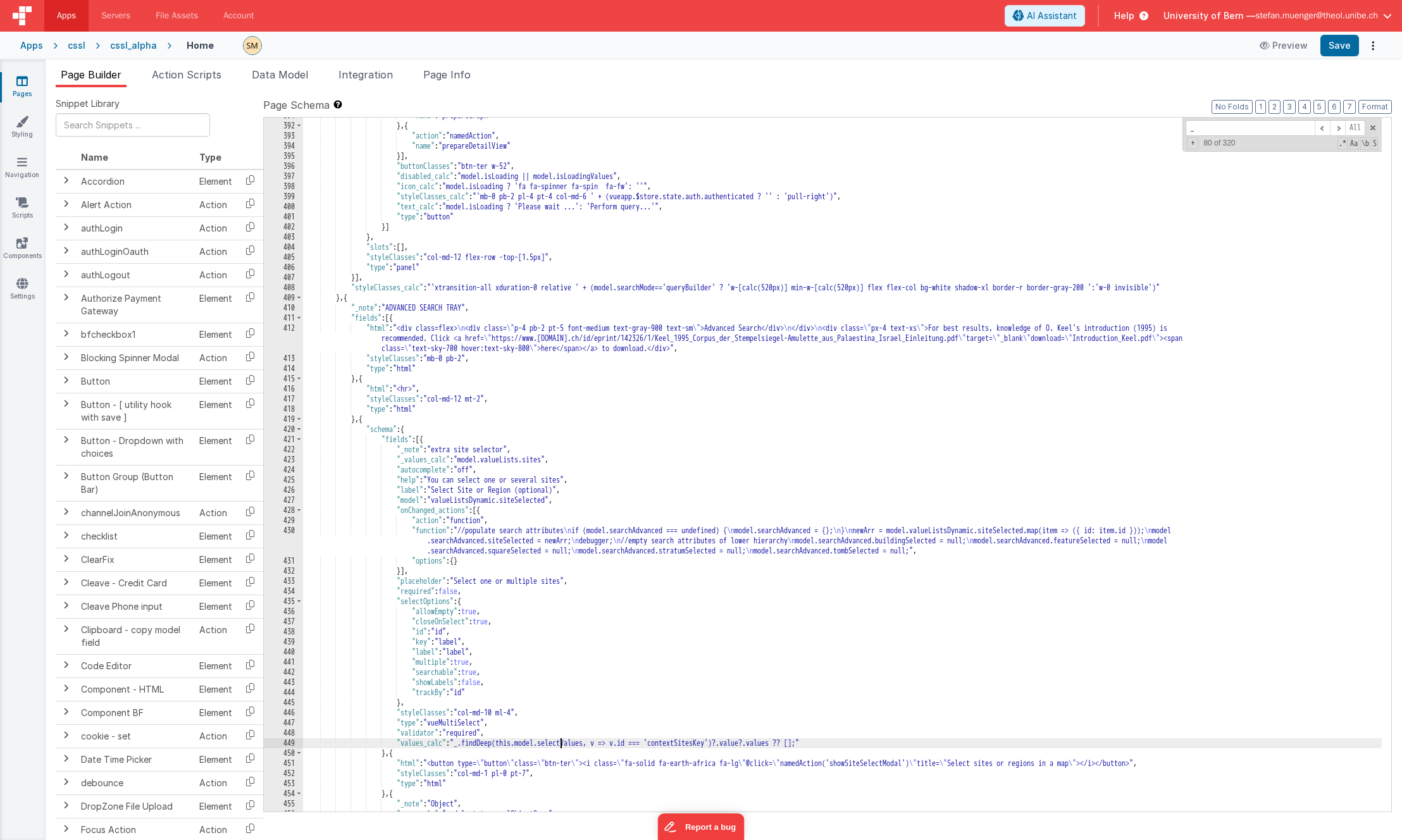 click on ""action" :  "namedAction" ,                                    "name" :  "prepareDetailView"                               }] ,                               "buttonClasses" :  "btn-ter w-52" ,                               "disabled_calc" :  "model.isLoading || model.isLoadingValues" ,                               "icon_calc" :  "model.isLoading ? 'fa fa-spinner fa-spin  fa-fw': ''" ,                               "styleClasses_calc" :  "'mb-0 pb-2 pl-4 pt-4 col-md-6 ' + (vueapp.$store.state.auth.authenticated ? '' : 'pull-right')" ,                               "text_calc" :  "model.isLoading ? 'Please wait ...': 'Perform query...'" ,                               "type" :  "button"                          }]                     } ,                     "slots" :  [ ] ,                     "styleClasses" :  "col-md-12 flex-row -top-[1.5px]" ,                     "type" :  ]" at bounding box center [842, 467] 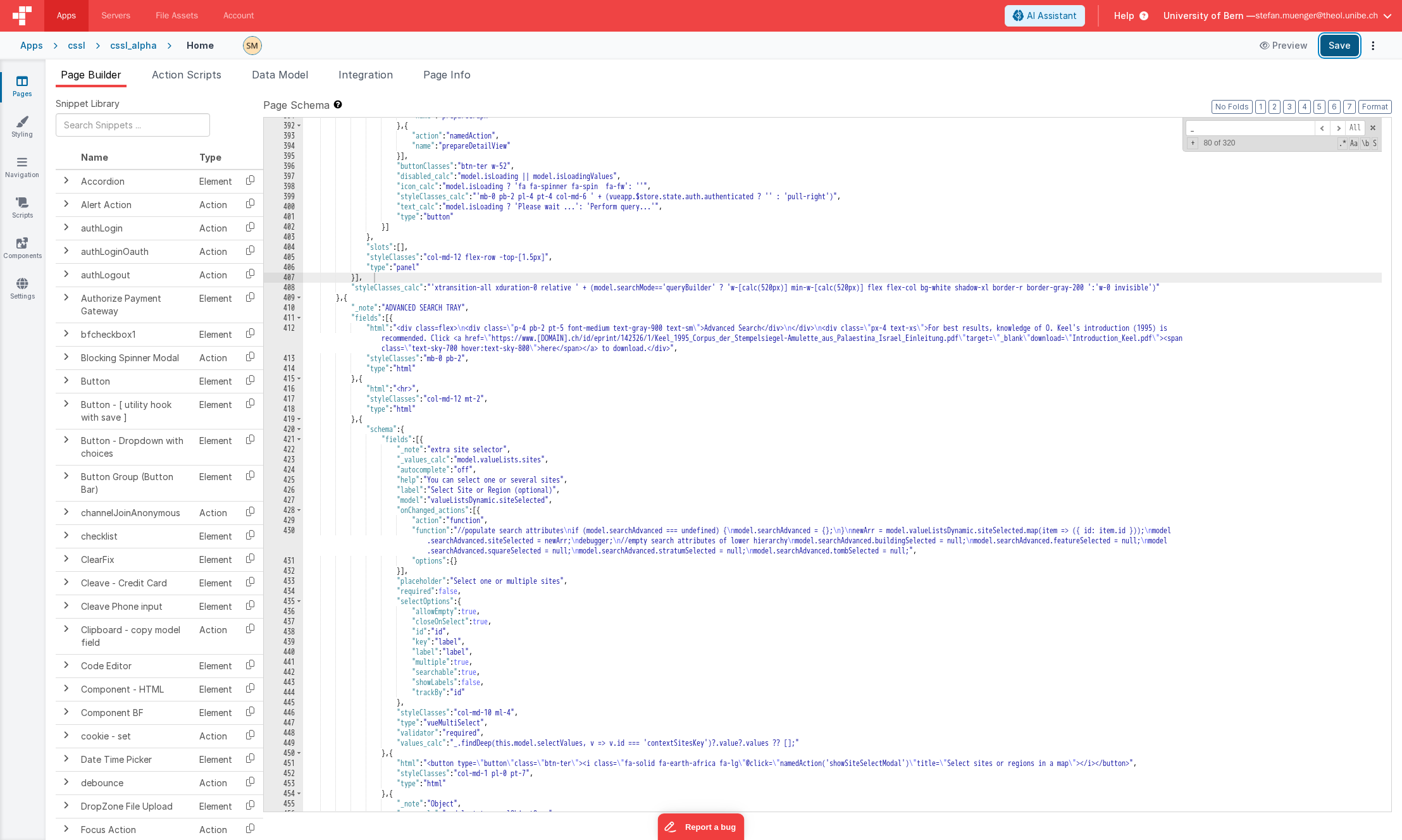 click on "Save" at bounding box center [1339, 46] 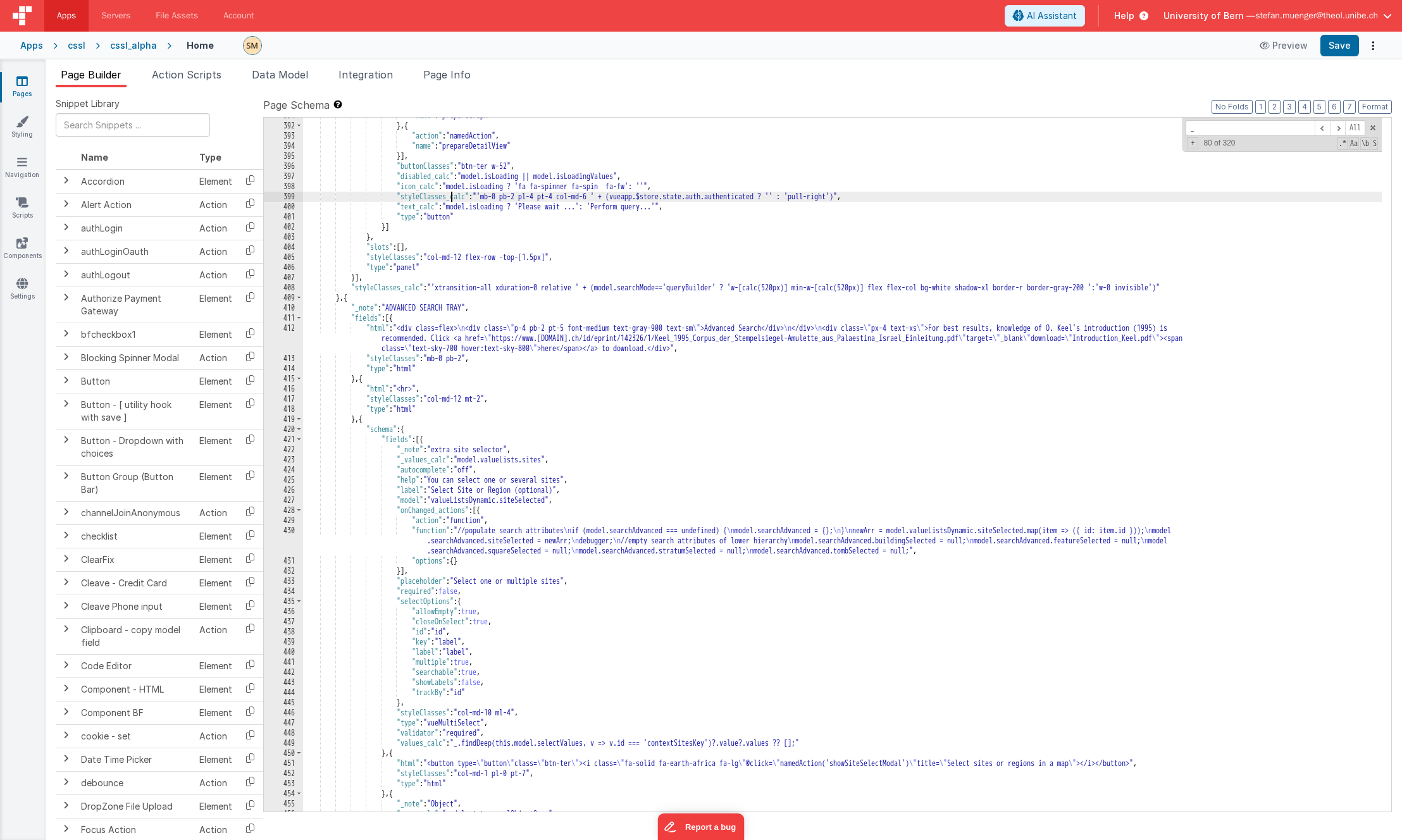 click on ""action" :  "namedAction" ,                                    "name" :  "prepareDetailView"                               }] ,                               "buttonClasses" :  "btn-ter w-52" ,                               "disabled_calc" :  "model.isLoading || model.isLoadingValues" ,                               "icon_calc" :  "model.isLoading ? 'fa fa-spinner fa-spin  fa-fw': ''" ,                               "styleClasses_calc" :  "'mb-0 pb-2 pl-4 pt-4 col-md-6 ' + (vueapp.$store.state.auth.authenticated ? '' : 'pull-right')" ,                               "text_calc" :  "model.isLoading ? 'Please wait ...': 'Perform query...'" ,                               "type" :  "button"                          }]                     } ,                     "slots" :  [ ] ,                     "styleClasses" :  "col-md-12 flex-row -top-[1.5px]" ,                     "type" :  ]" at bounding box center [842, 467] 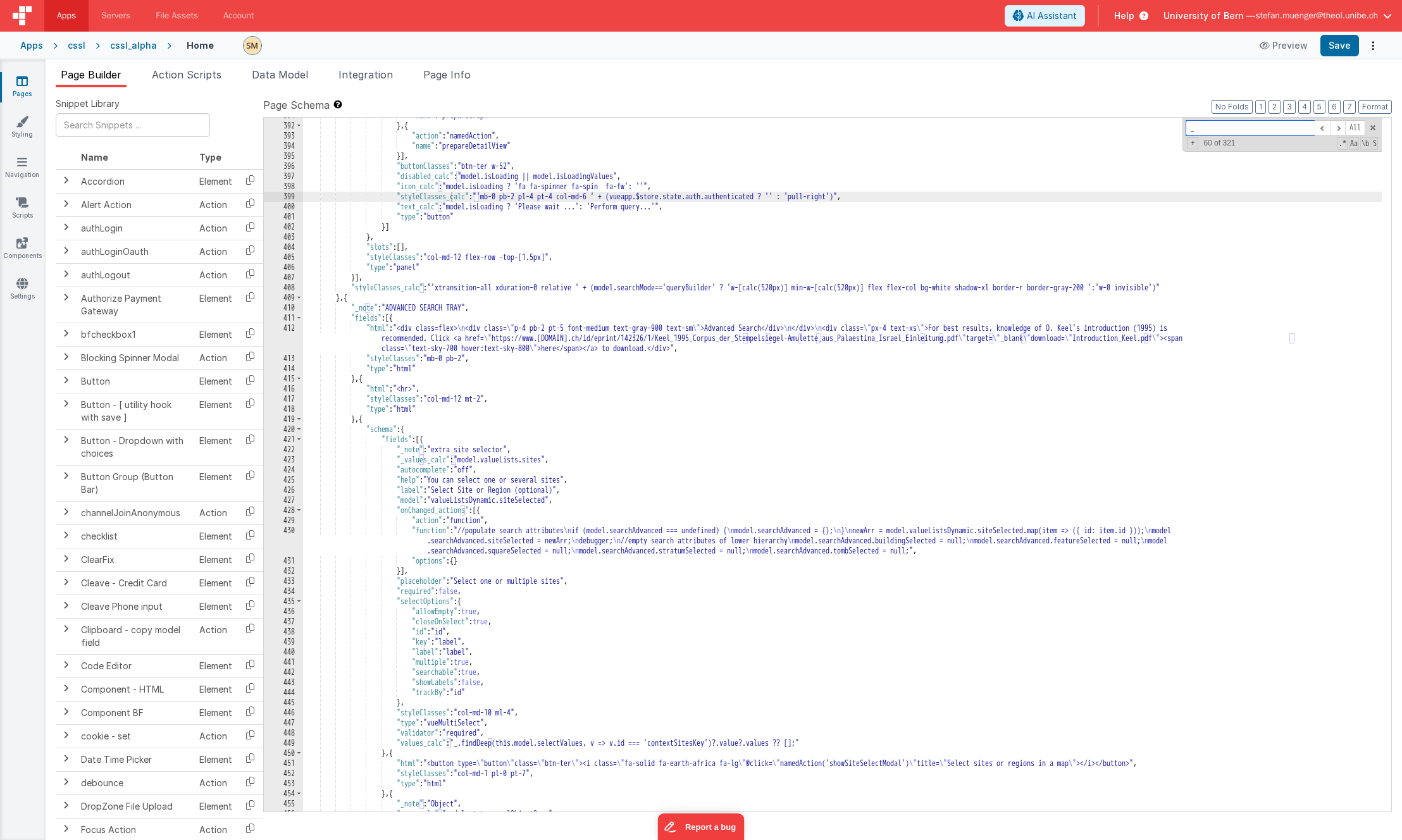 paste on "const siteValues" 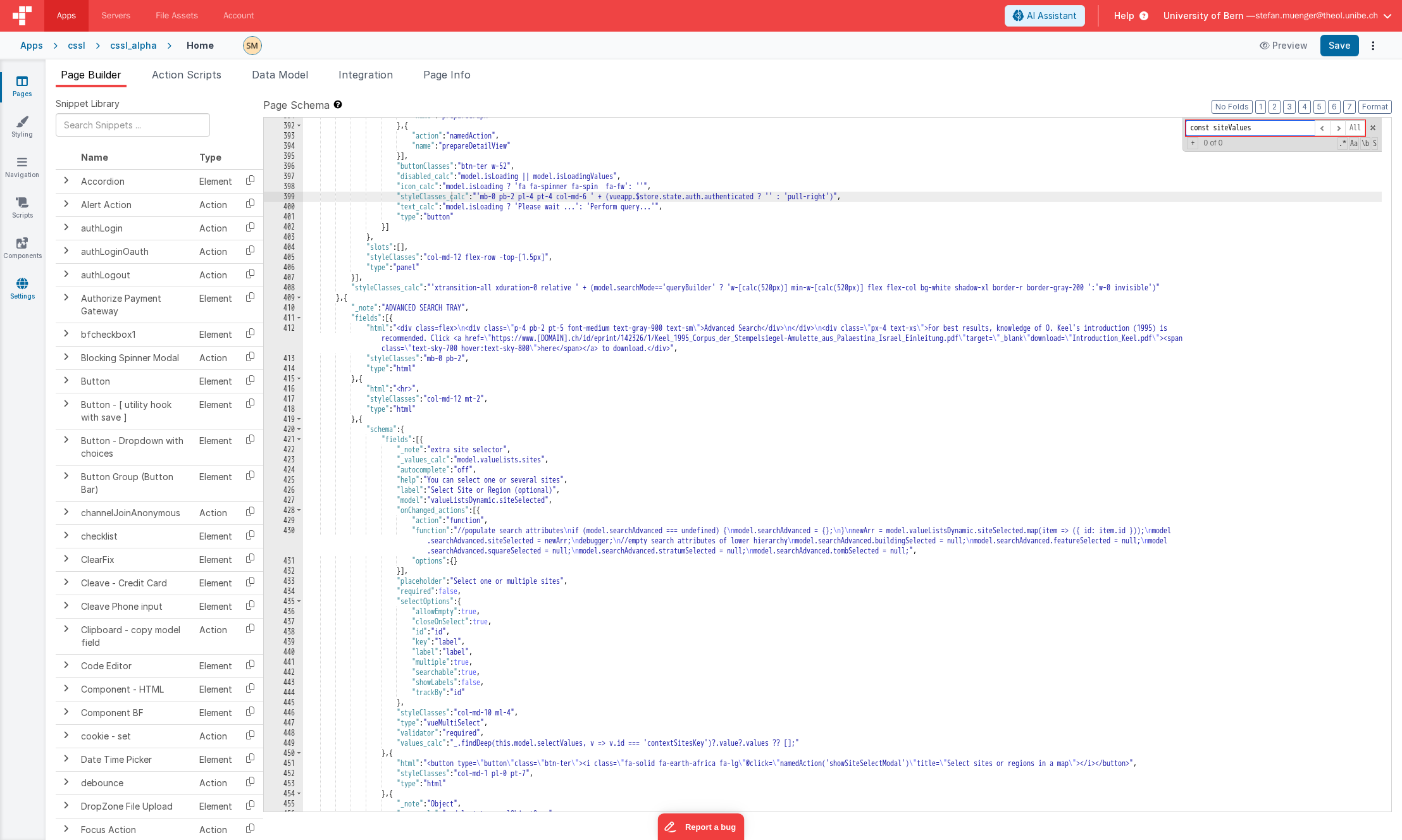 type on "const siteValues" 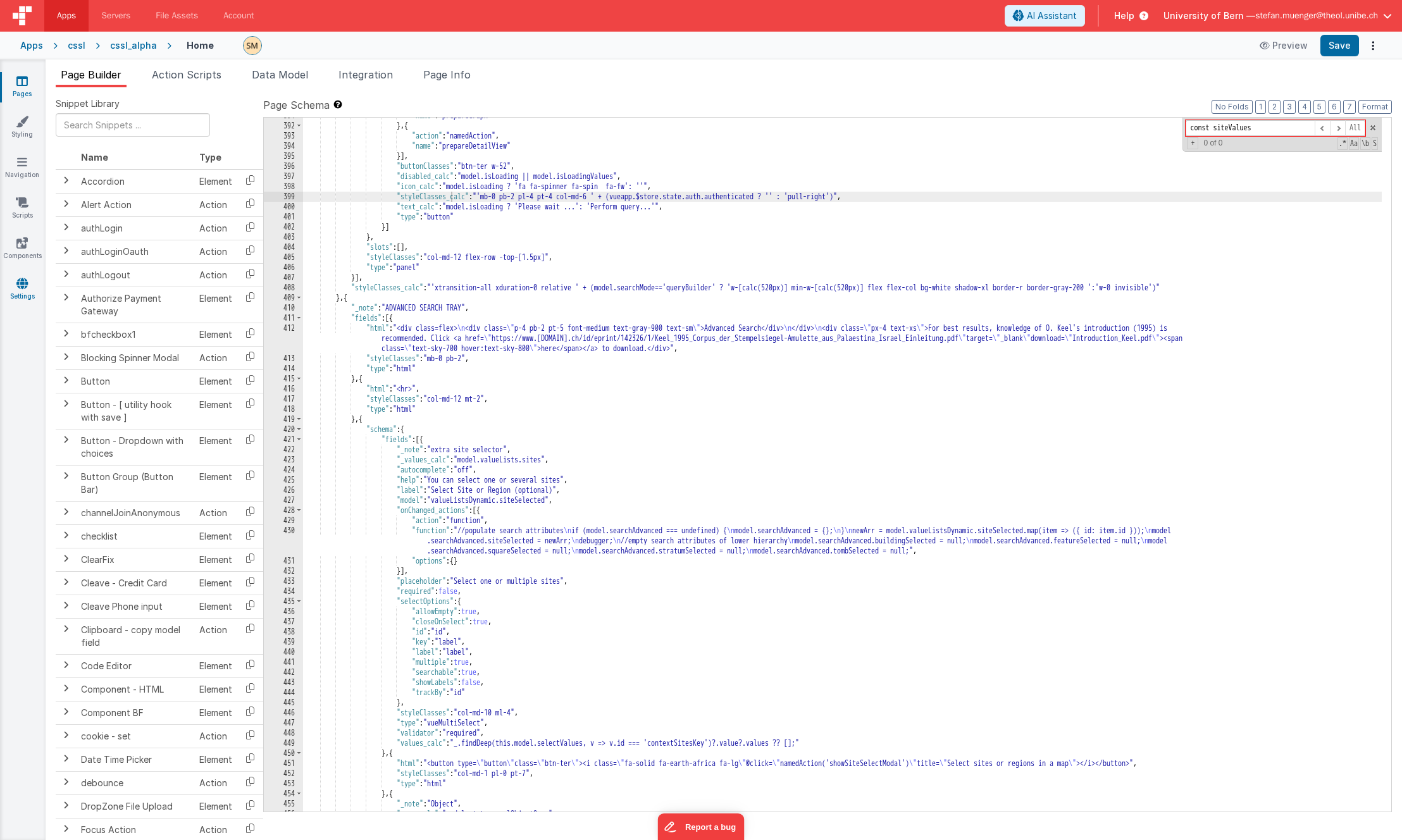click at bounding box center [22, 283] 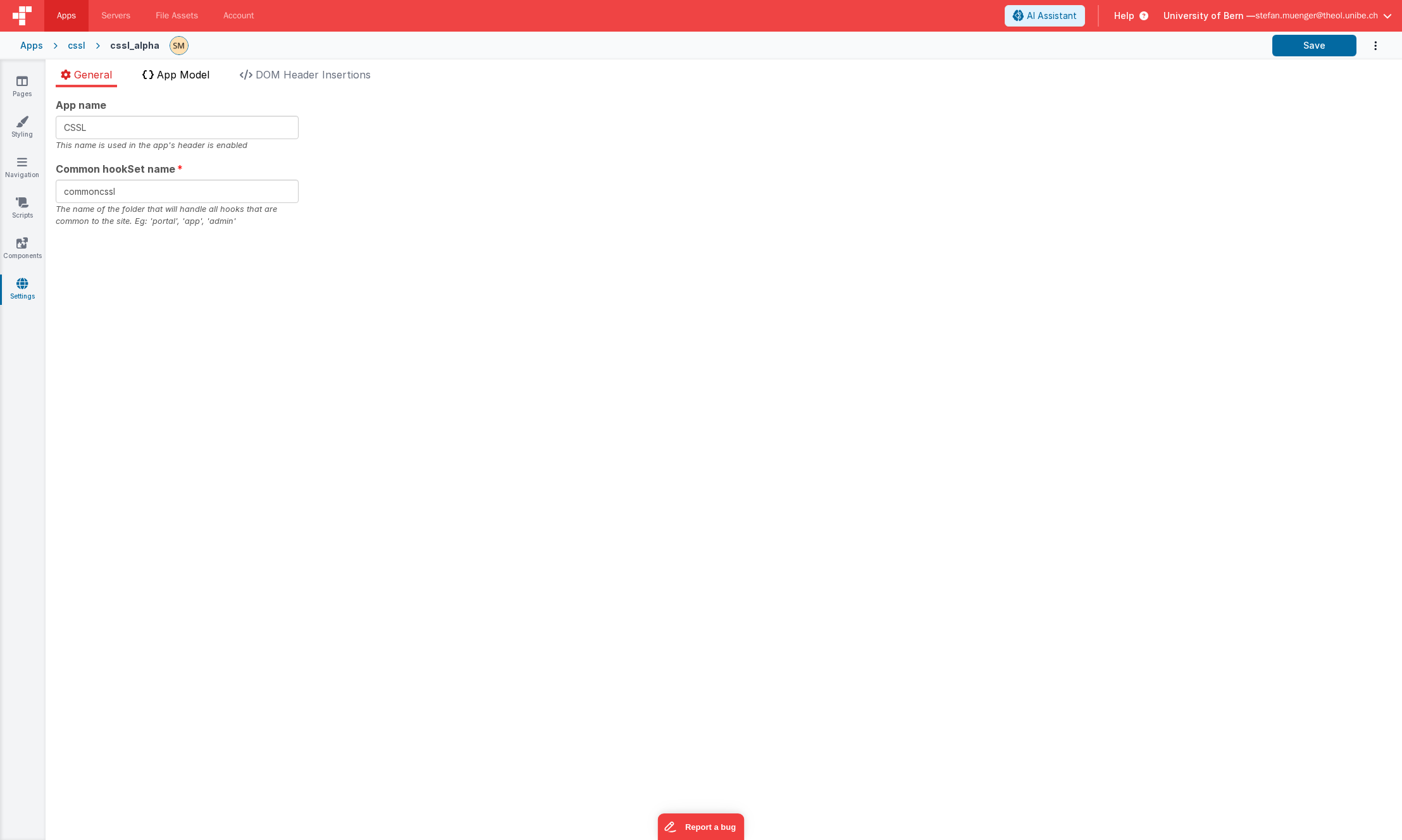 click on "App Model" at bounding box center [183, 75] 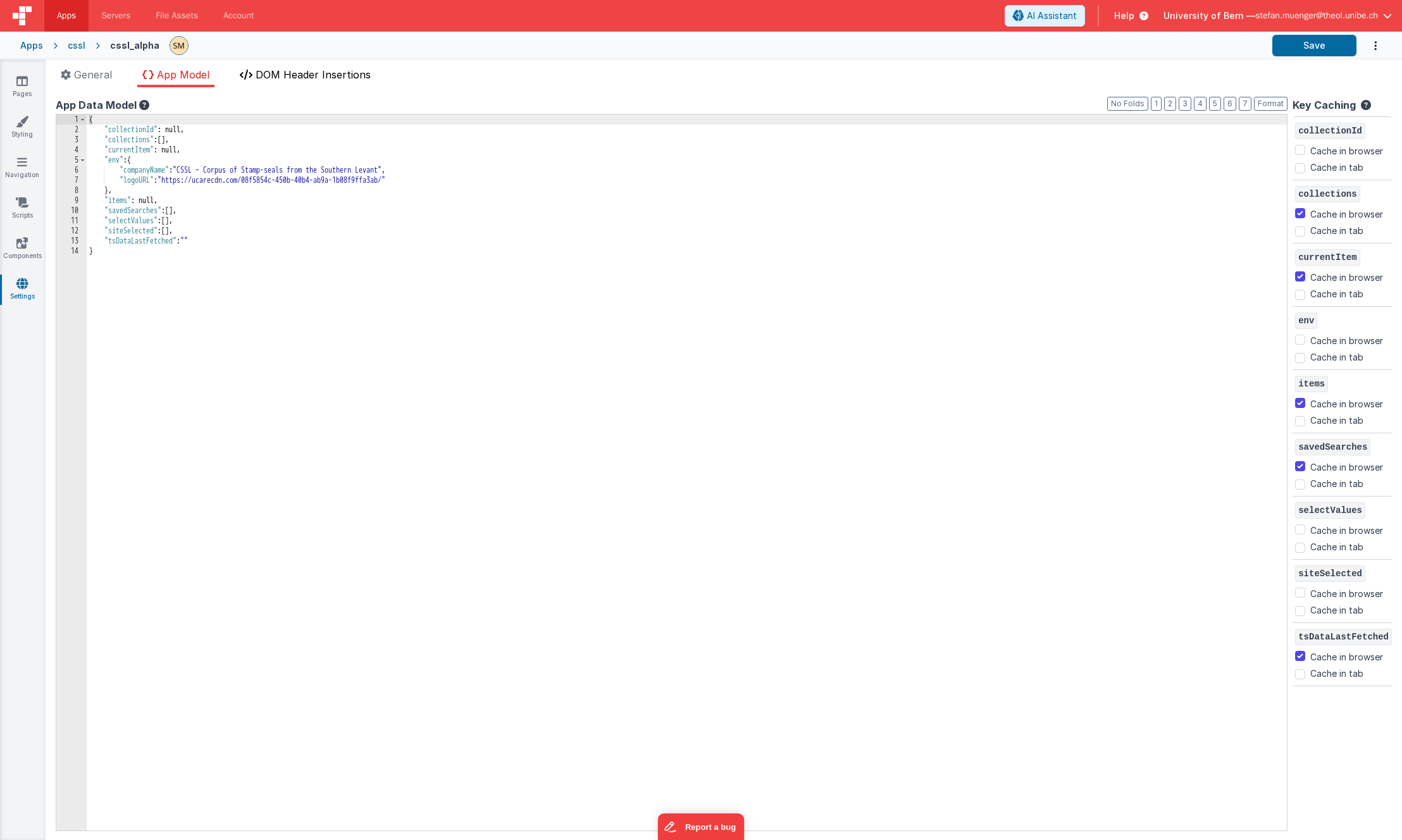 click on "DOM Header Insertions" at bounding box center (313, 75) 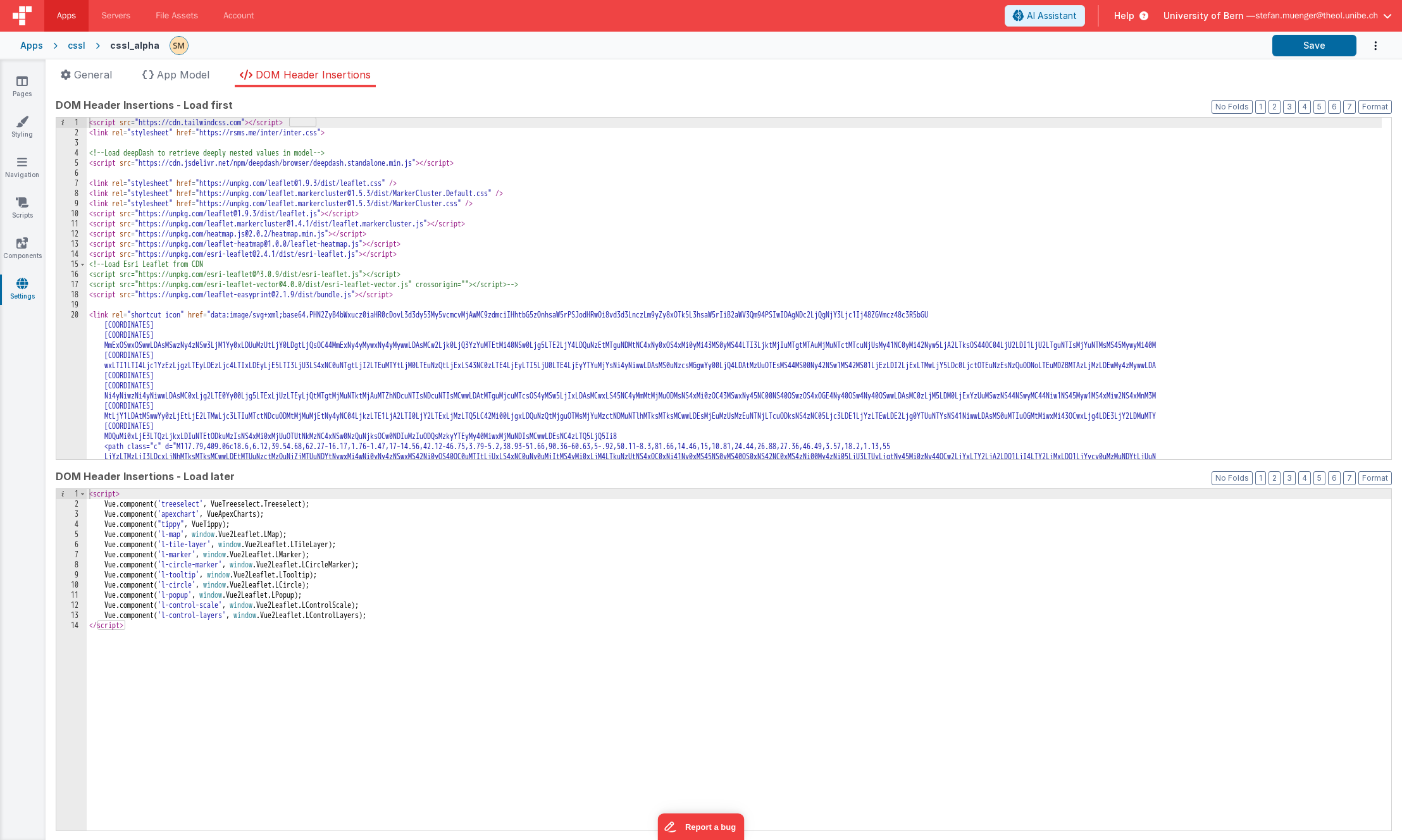 click on "< script   src = "https://cdn.tailwindcss.com" > < / script > < link   rel = "stylesheet"   href = "https://rsms.me/inter/inter.css" > <!--  Load deepDash to retrieve deeply nested values in model --> < script   src = "https://cdn.jsdelivr.net/npm/deepdash/browser/deepdash.standalone.min.js" > < / script > < link   rel = "stylesheet"   href = "https://unpkg.com/leaflet@1.9.3/dist/leaflet.css"   / > < link   rel = "stylesheet"   href = "https://unpkg.com/leaflet.markercluster@1.5.3/dist/MarkerCluster.Default.css"   / > < link   rel = "stylesheet"   href = "https://unpkg.com/leaflet.markercluster@1.5.3/dist/MarkerCluster.css"   / > < script   src = "https://unpkg.com/leaflet@1.9.3/dist/leaflet.js" > < / script > < script   src = "https://unpkg.com/leaflet.markercluster@1.4.1/dist/leaflet.markercluster.js" > < / script > < script   src = "https://unpkg.com/heatmap.js@2.0.2/heatmap.min.js" > < / script > < script   src = "https://unpkg.com/leaflet-heatmap@1.0.0/leaflet-heatmap.js" > < / script > < script   src = > < / >" at bounding box center [734, 435] 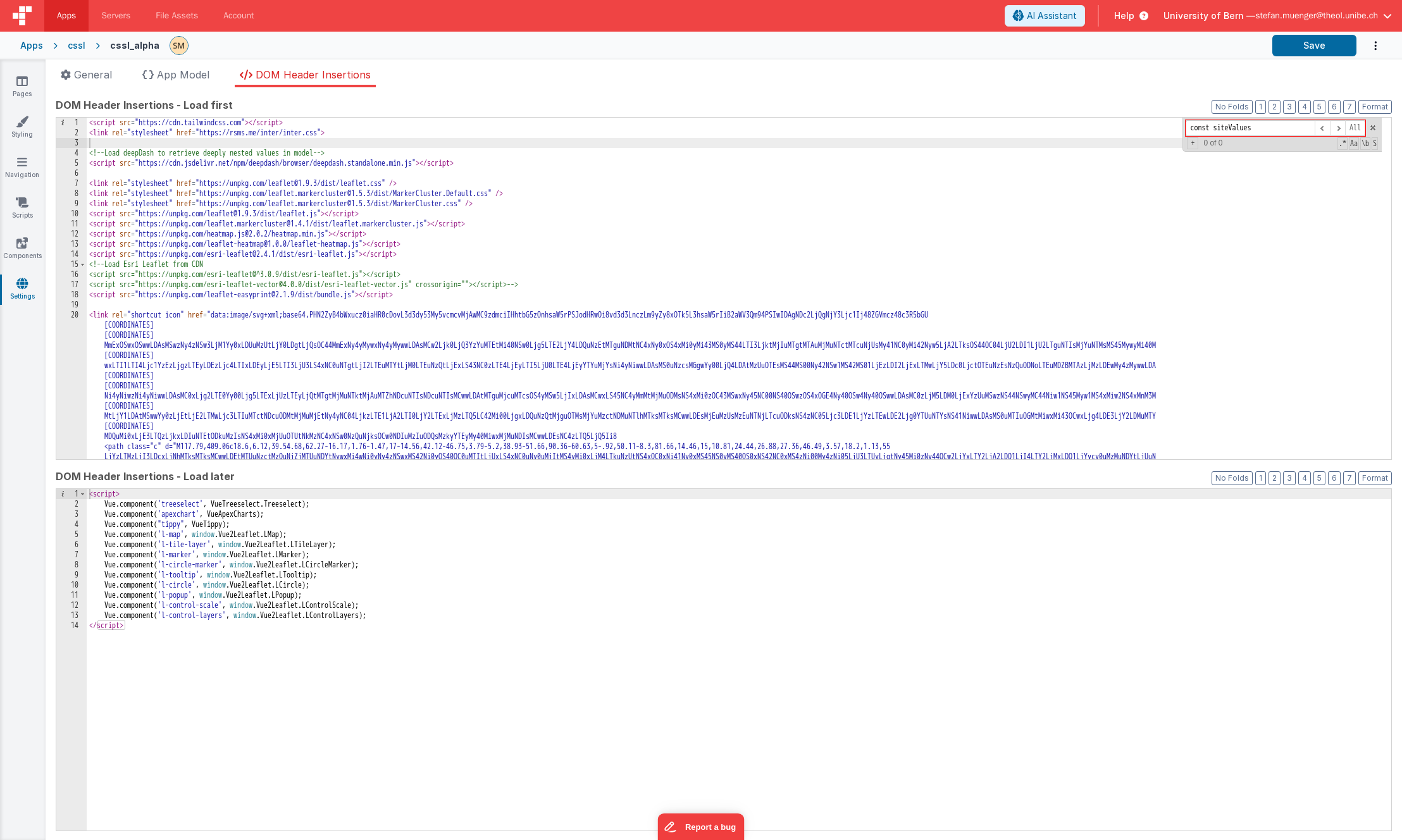 type on "const siteValues" 